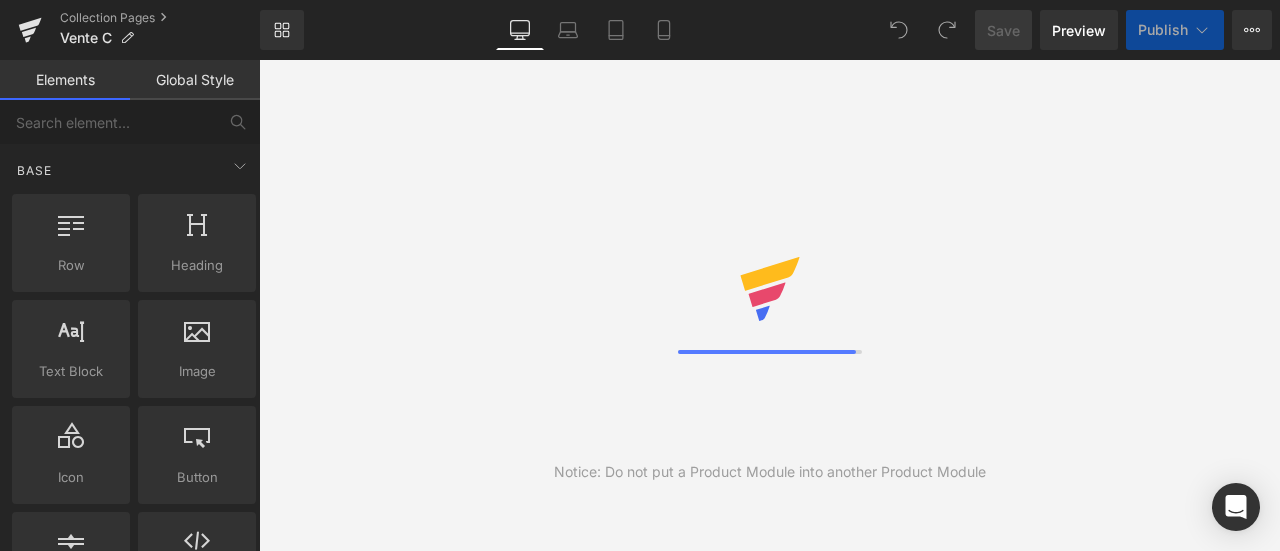 scroll, scrollTop: 0, scrollLeft: 0, axis: both 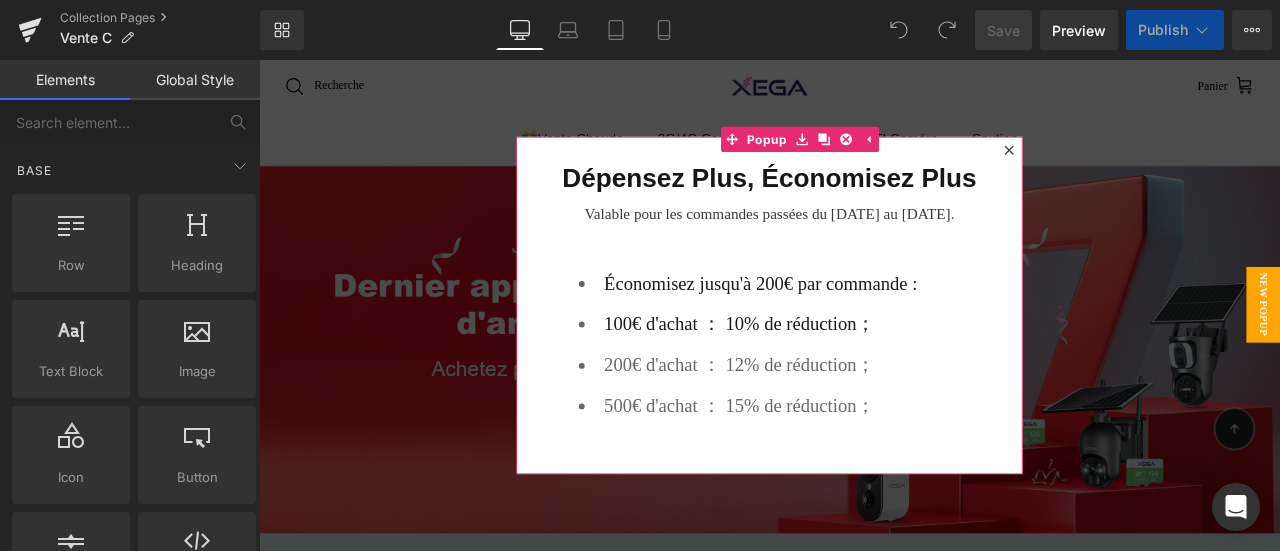click 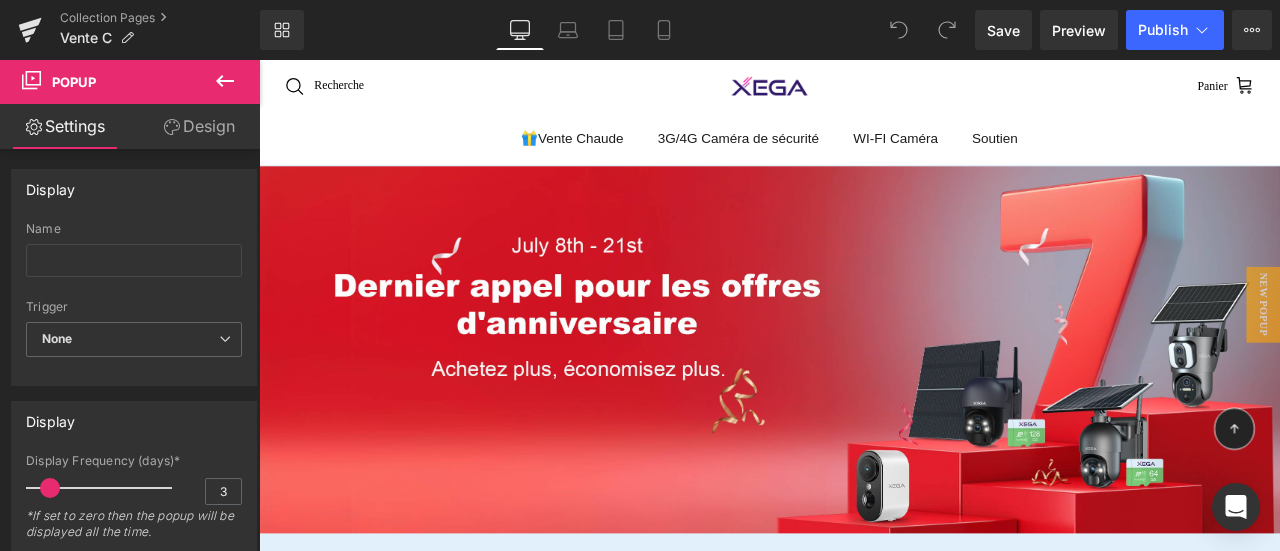 scroll, scrollTop: 0, scrollLeft: 0, axis: both 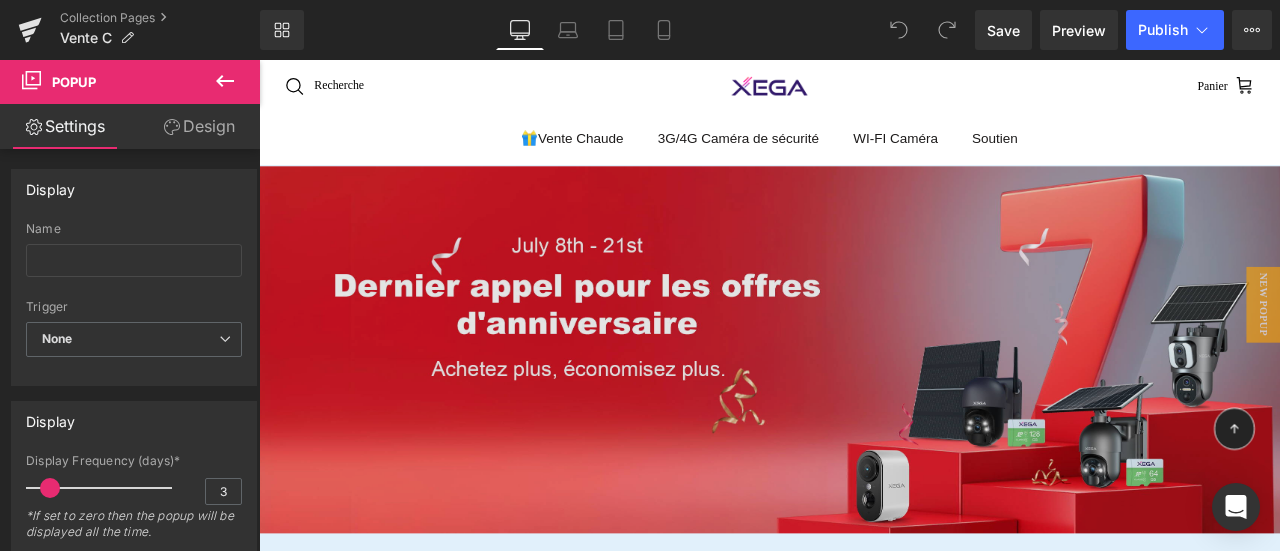 click at bounding box center (864, 403) 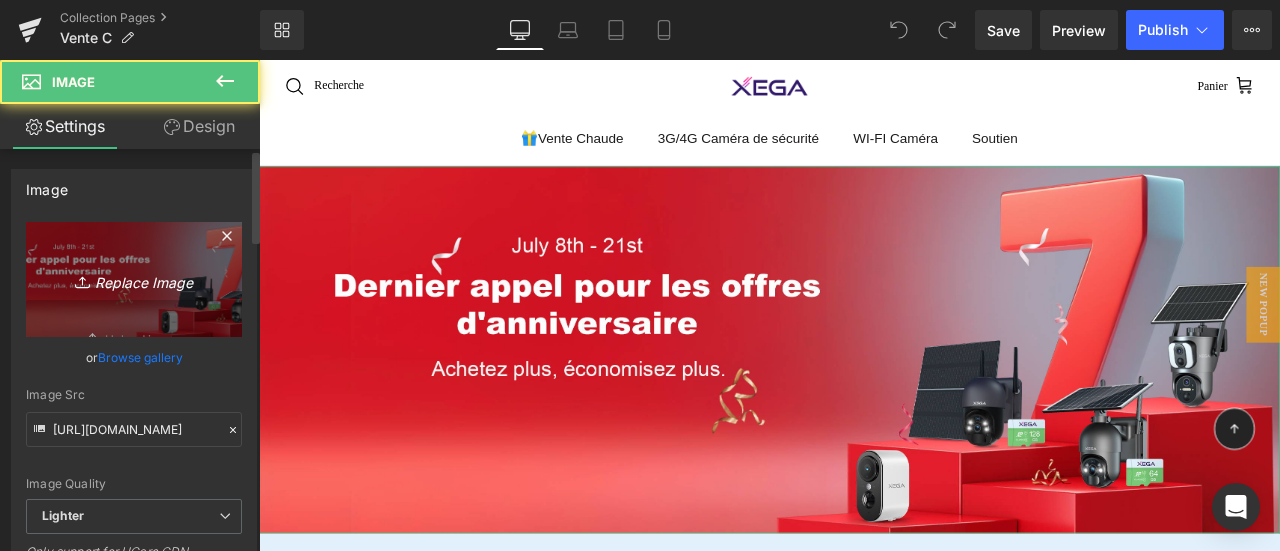 click 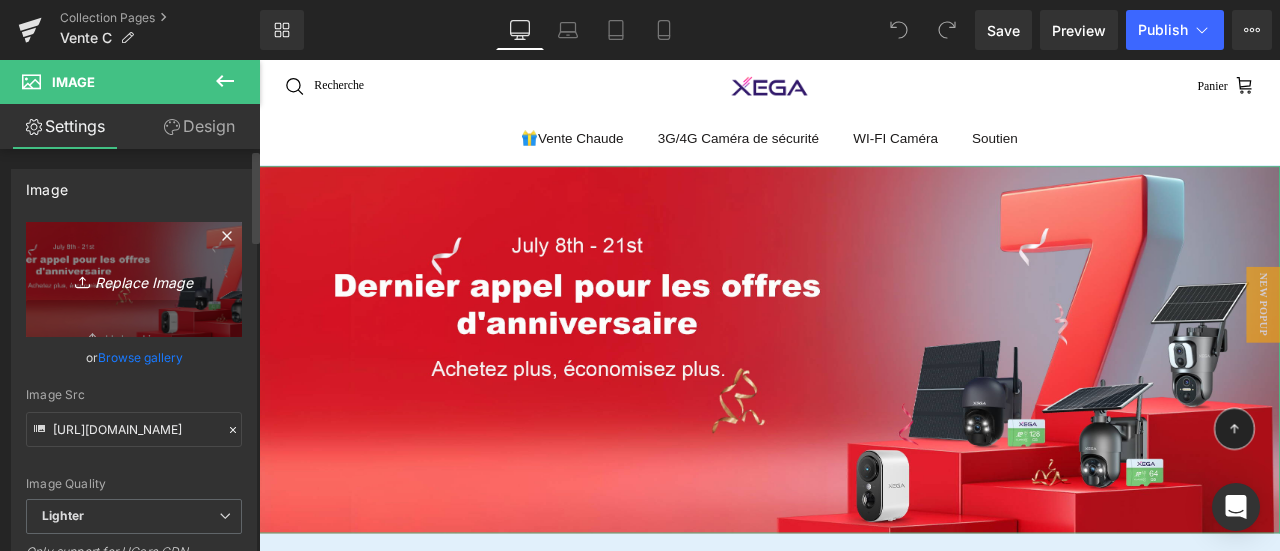 click on "Replace Image" at bounding box center [134, 279] 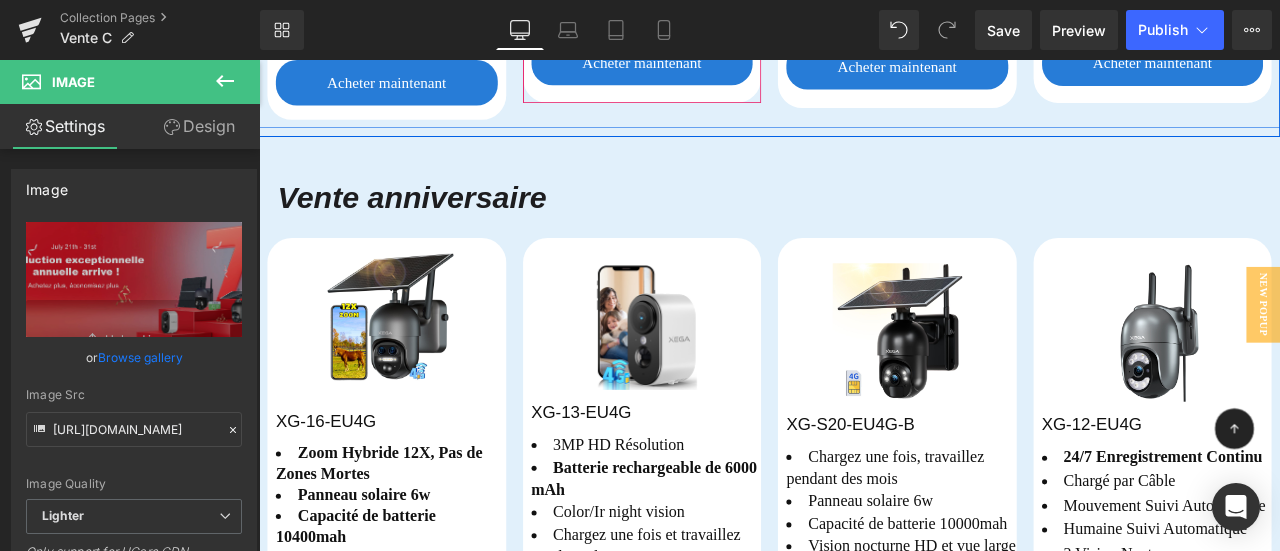 scroll, scrollTop: 1700, scrollLeft: 0, axis: vertical 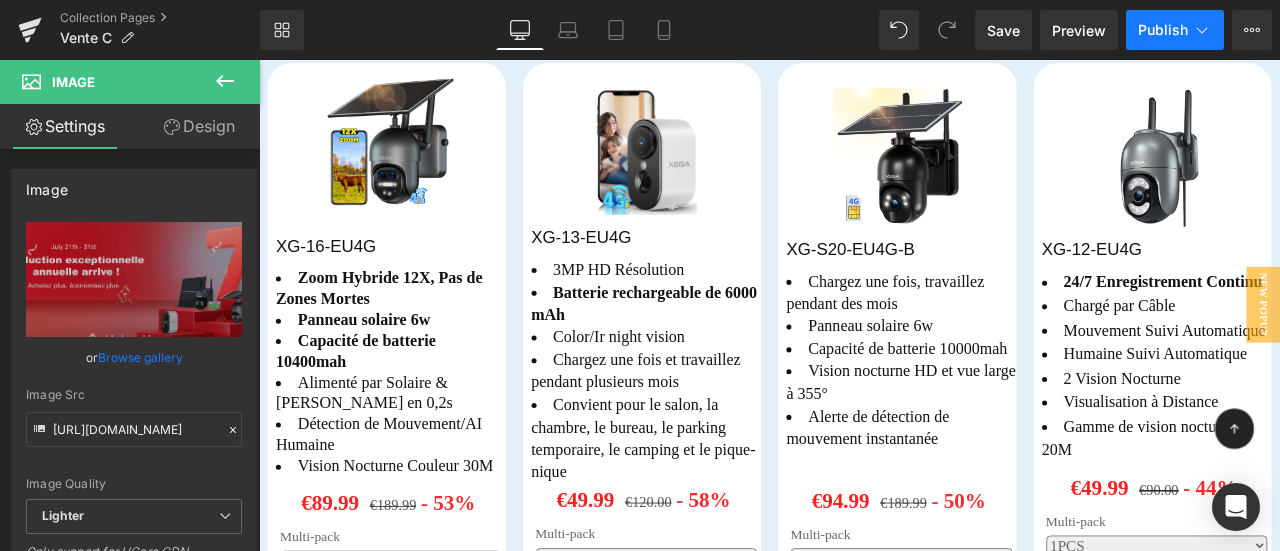 click on "Publish" at bounding box center [1163, 30] 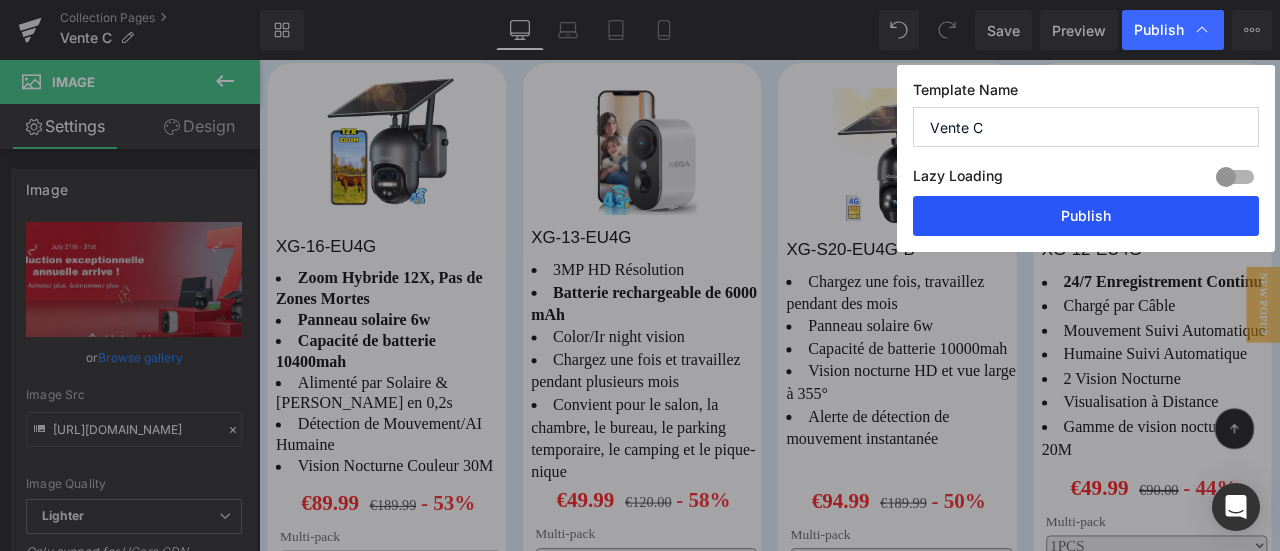 click on "Publish" at bounding box center (1086, 216) 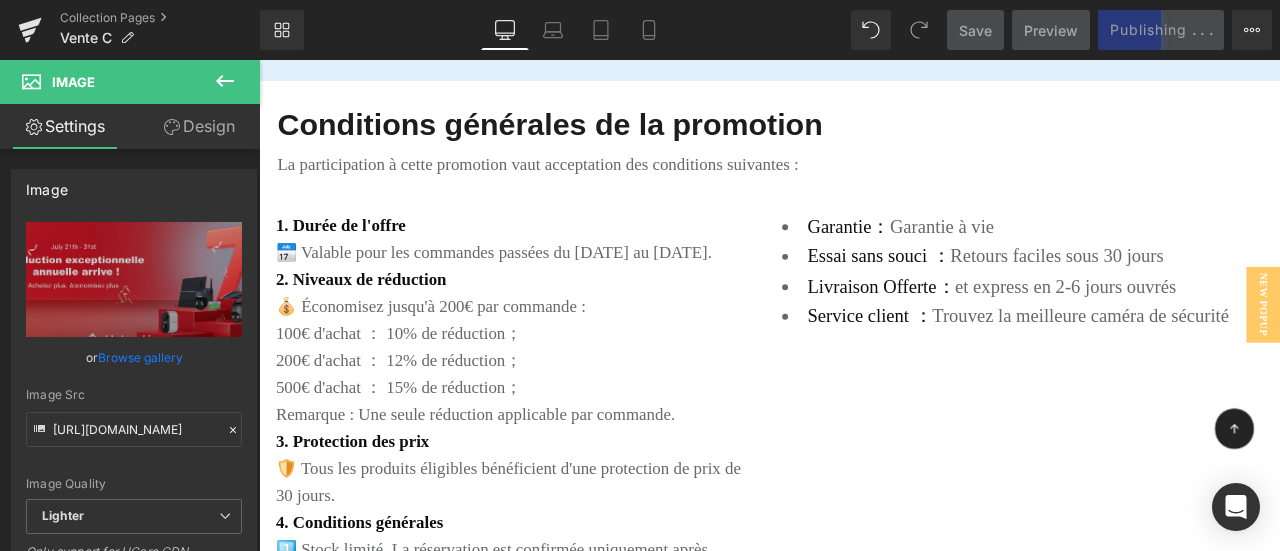 scroll, scrollTop: 4100, scrollLeft: 0, axis: vertical 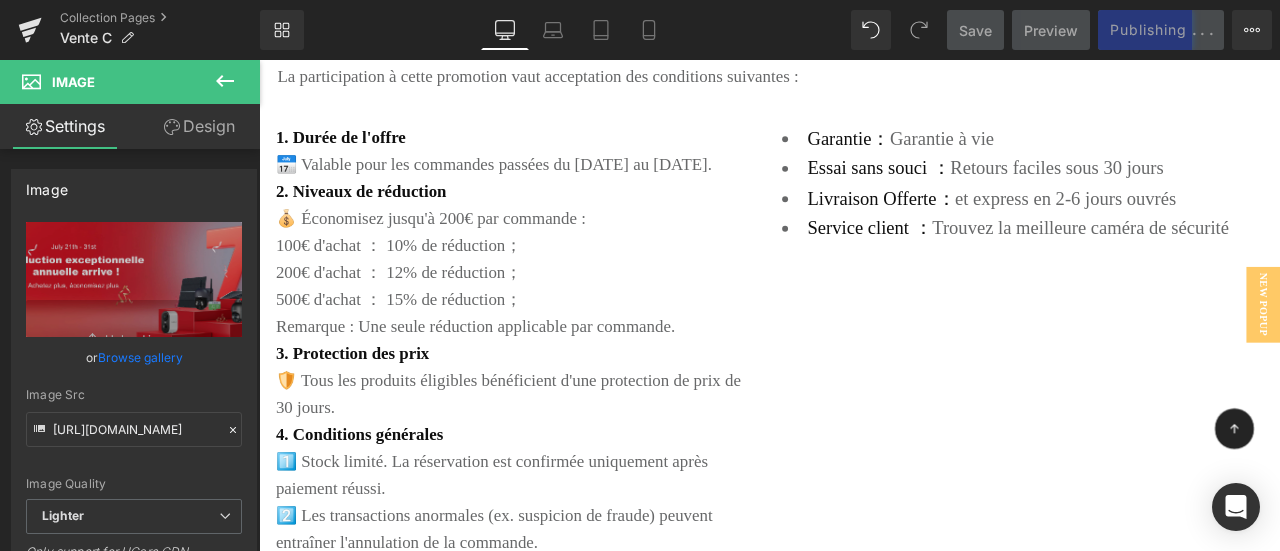 click on "💰 Économisez jusqu'à 200€ par commande :" at bounding box center [564, 248] 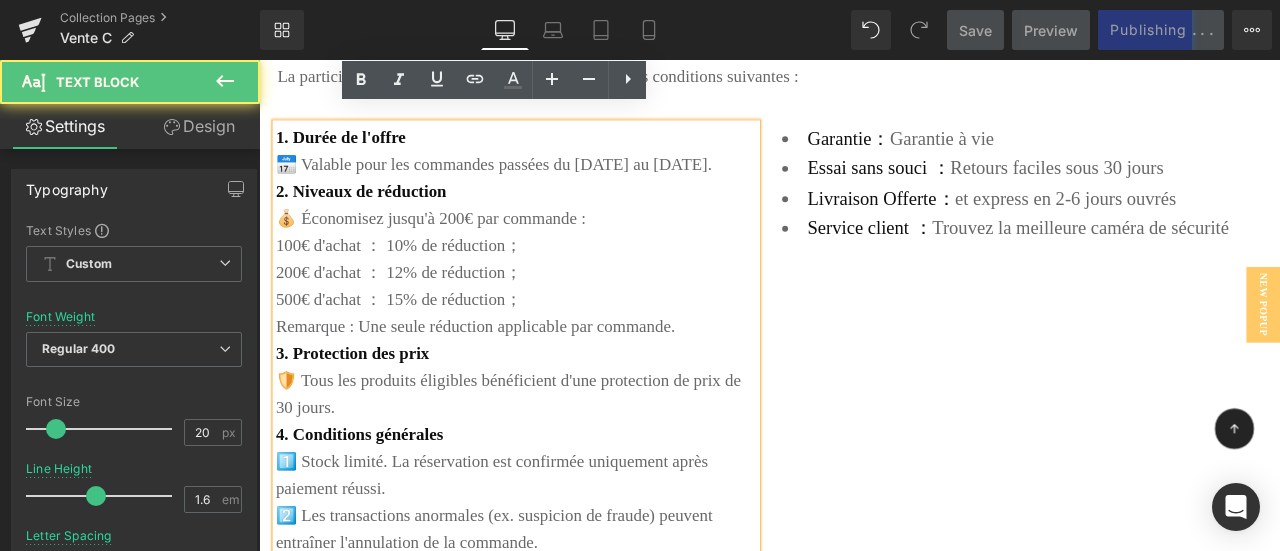 click on "📅 Valable pour les commandes passées du [DATE] au [DATE]." at bounding box center (564, 184) 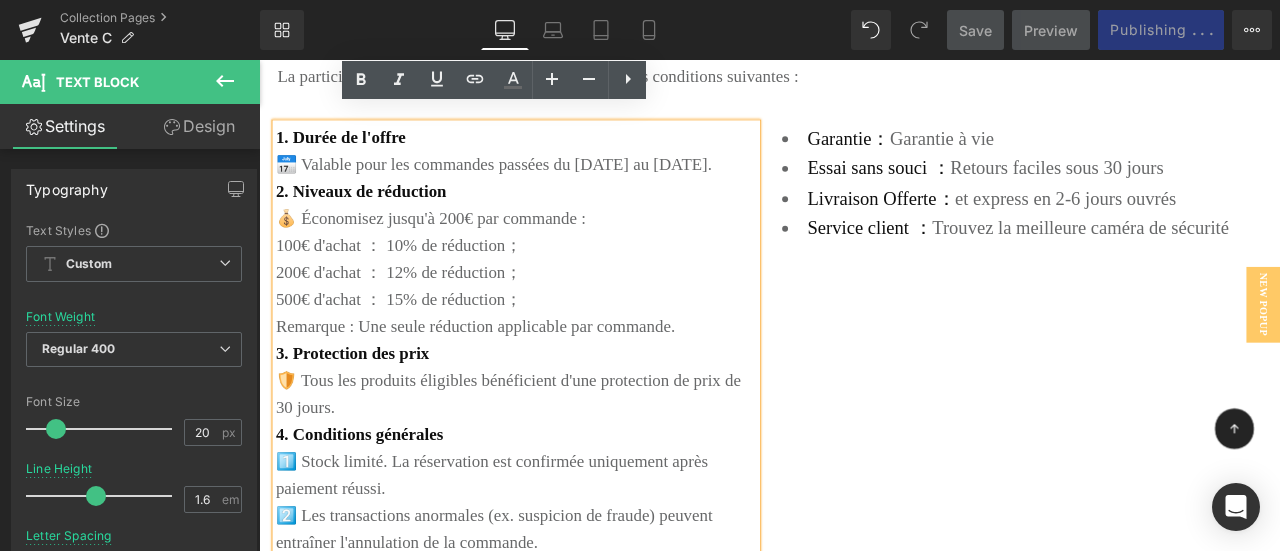 click on "💰 Économisez jusqu'à 200€ par commande :" at bounding box center [564, 248] 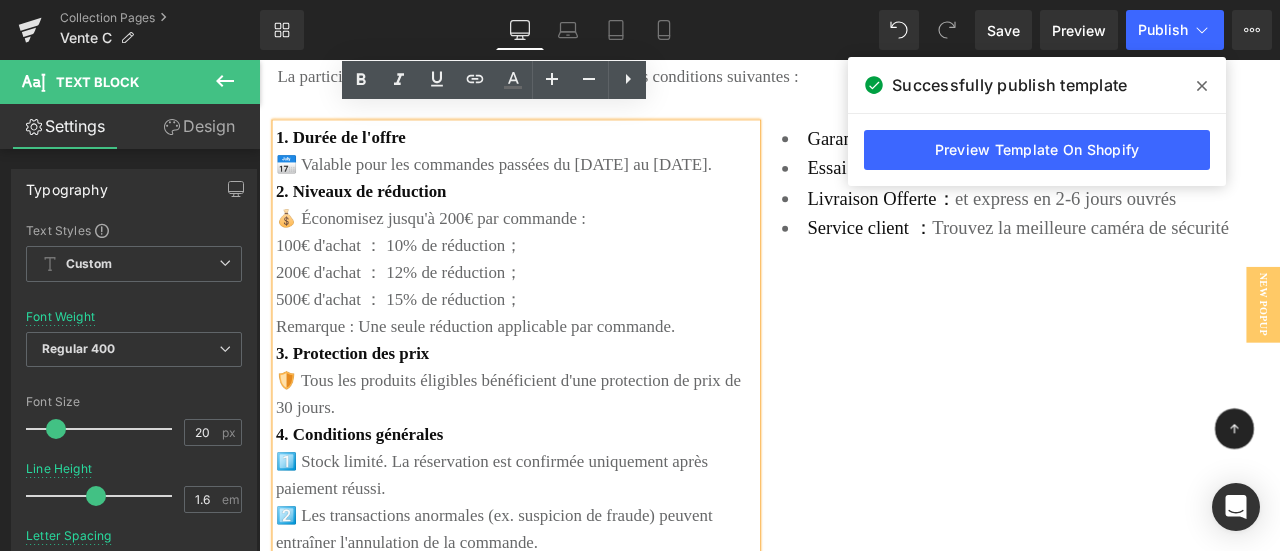 click on "📅 Valable pour les commandes passées du [DATE] au [DATE]." at bounding box center [564, 184] 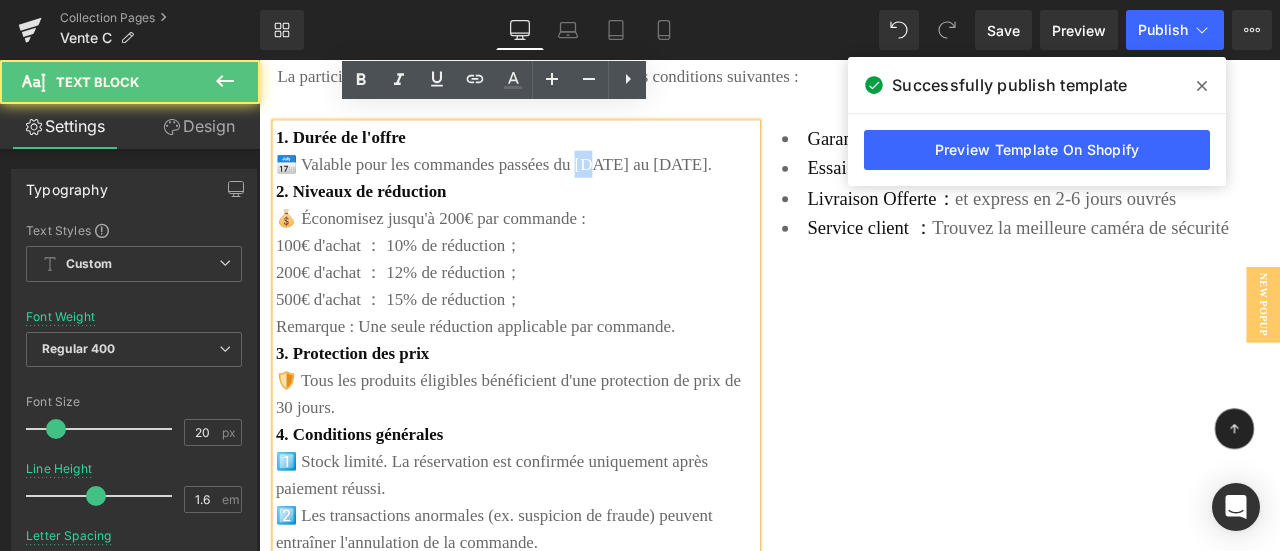 drag, startPoint x: 633, startPoint y: 168, endPoint x: 647, endPoint y: 169, distance: 14.035668 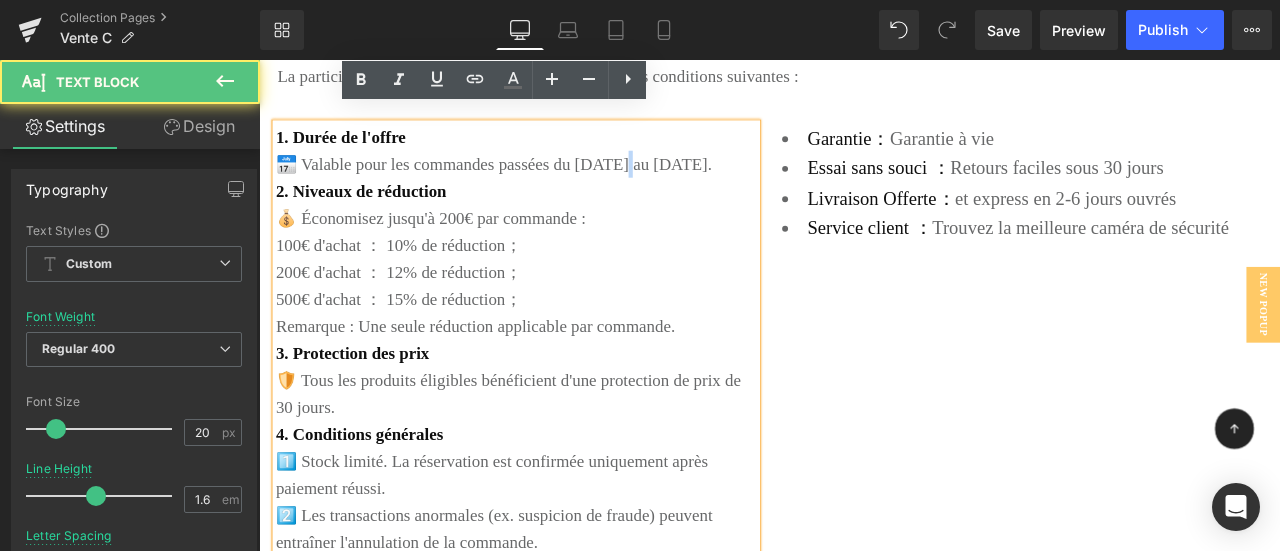click on "📅 Valable pour les commandes passées du [DATE] au [DATE]." at bounding box center (564, 184) 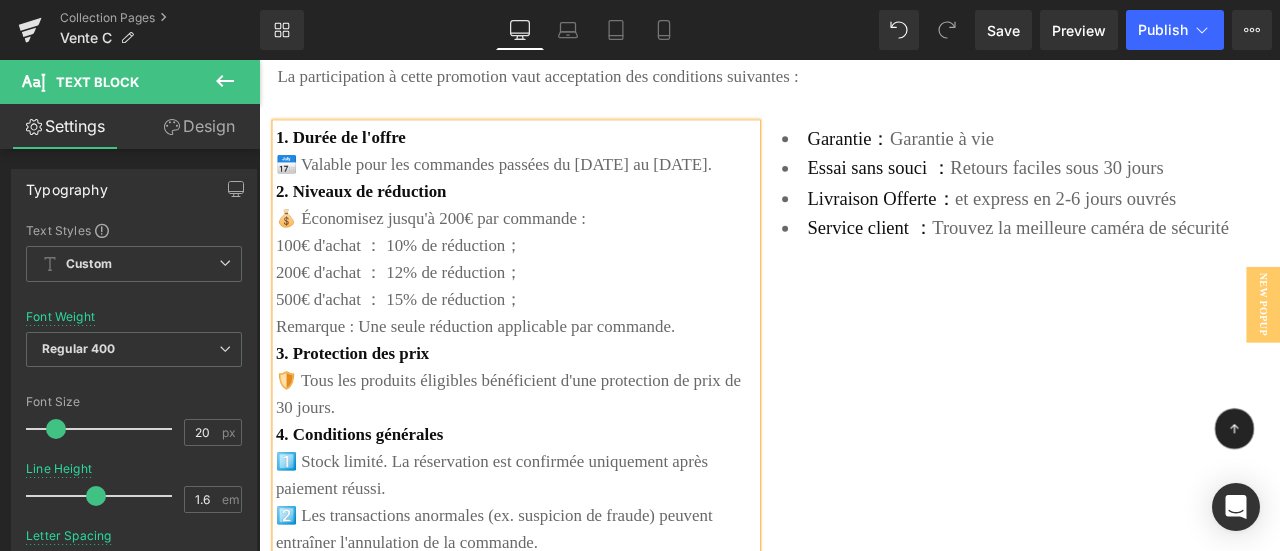 click on "1. Durée de l'offre 📅 Valable pour les commandes passées du [DATE] au [DATE]. 2. Niveaux de réduction 💰 Économisez jusqu'à 200€ par commande : 100€ d'achat ： 10% de réduction； 200€ d'achat ： 12% de réduction； 500€ d'achat ： 15% de réduction； Remarque : Une seule réduction applicable par commande. 3. Protection des prix 🛡️ Tous les produits éligibles bénéficient d'une protection de prix de 30 jours. 4. Conditions générales 1️⃣ Stock limité. La réservation est confirmée uniquement après paiement réussi. 2️⃣ Les transactions anormales (ex. suspicion de fraude) peuvent entraîner l'annulation de la commande. 3️⃣ Nous nous réservons le droit d'interpréter, d'ajuster ou de modifier ces termes dans le cadre légal. Text Block         Garantie： Garantie à vie Essai sans souci ： Retours faciles sous 30 jours Livraison Offerte： et express en 2-6 jours ouvrés Service client ： Trouvez la meilleure caméra de sécurité Text Block         Row" at bounding box center (864, 409) 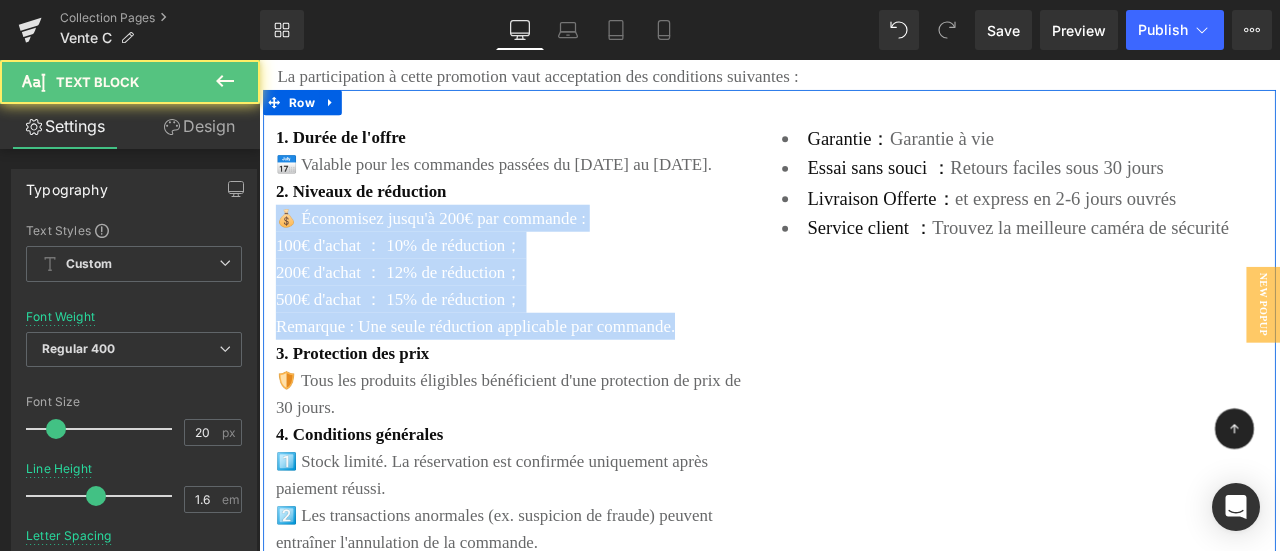 drag, startPoint x: 776, startPoint y: 356, endPoint x: 271, endPoint y: 227, distance: 521.2159 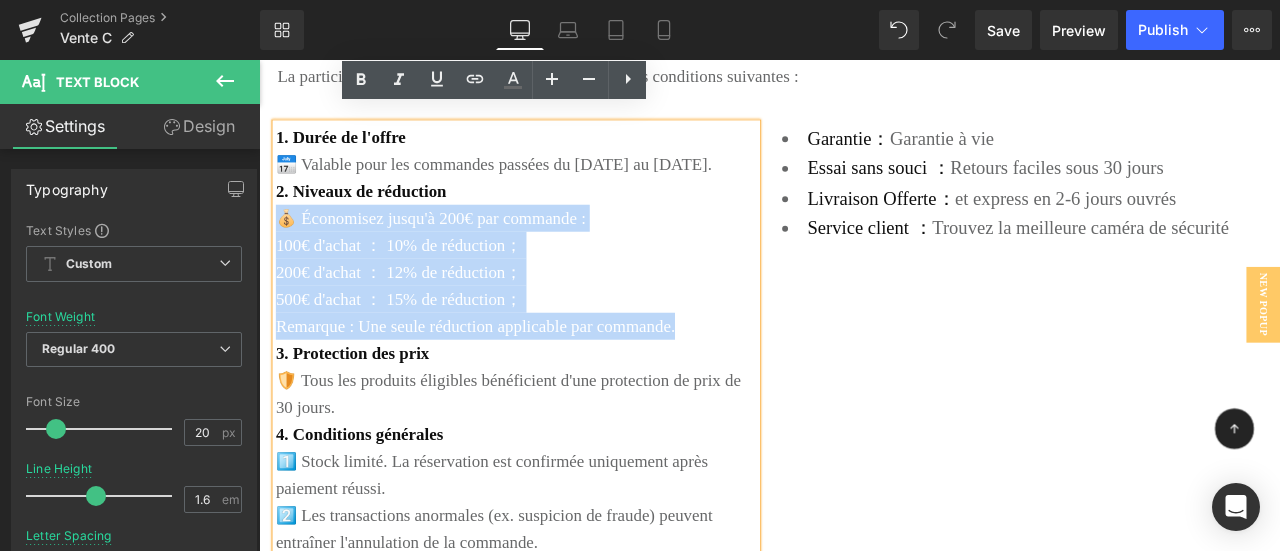 copy on "💰 Économisez jusqu'à 200€ par commande : 100€ d'achat ： 10% de réduction； 200€ d'achat ： 12% de réduction； 500€ d'achat ： 15% de réduction； Remarque : Une seule réduction applicable par commande." 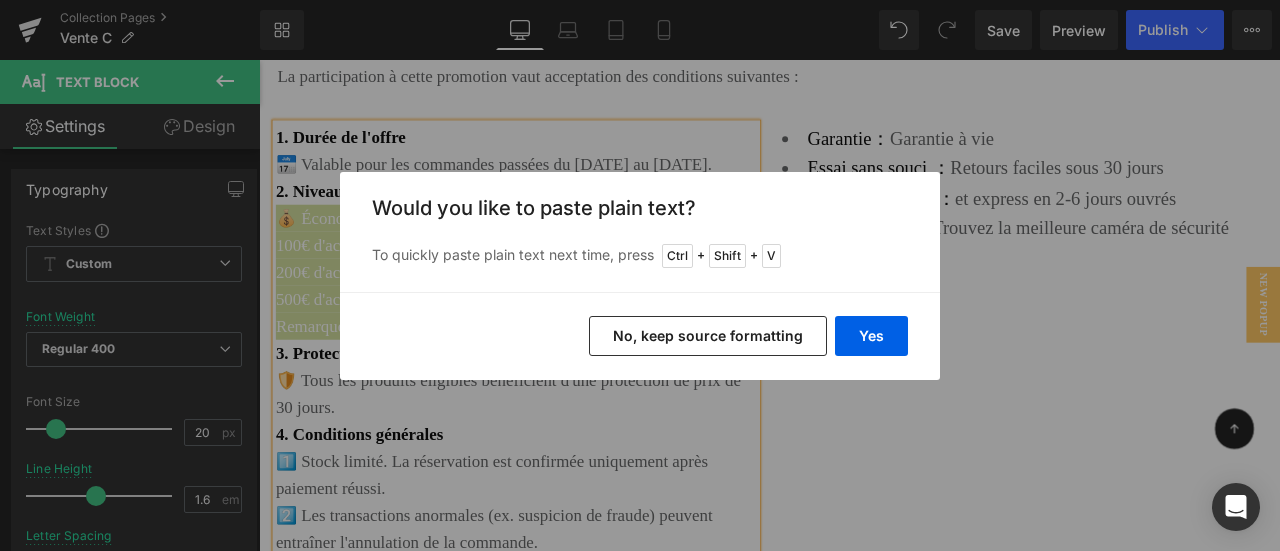 click on "No, keep source formatting" at bounding box center (708, 336) 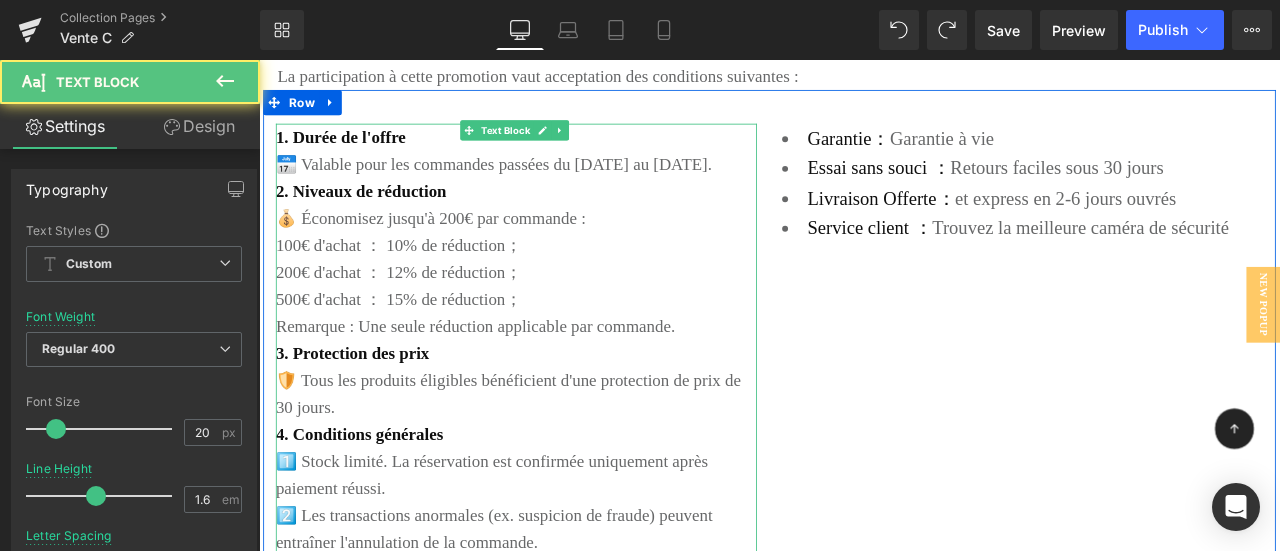 click on "Remarque : Une seule réduction applicable par commande." at bounding box center [564, 376] 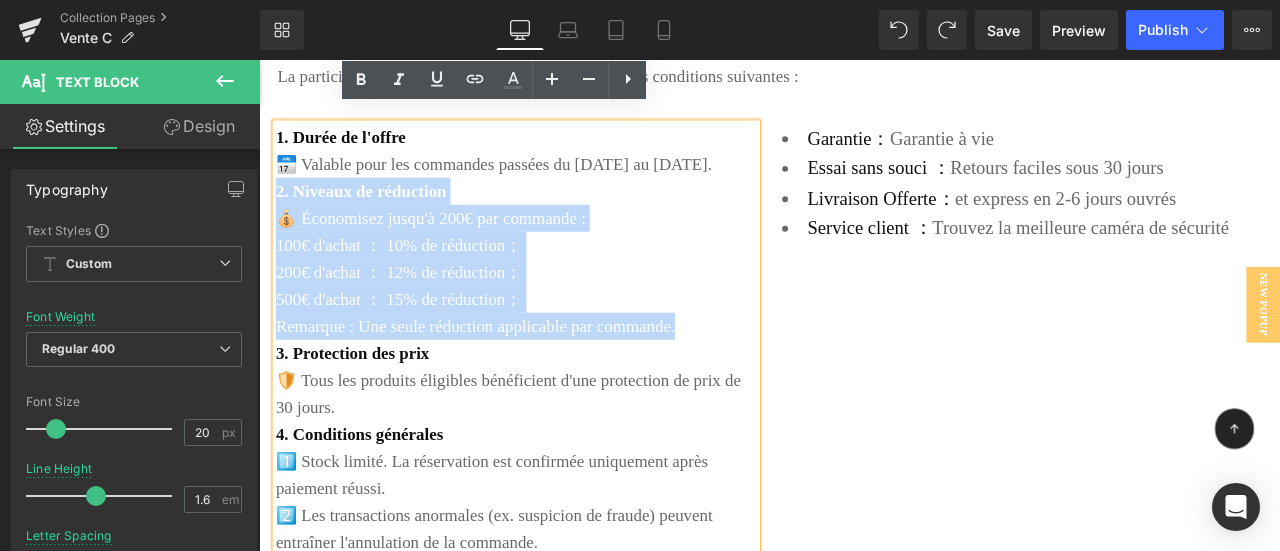 drag, startPoint x: 759, startPoint y: 362, endPoint x: 509, endPoint y: 240, distance: 278.1798 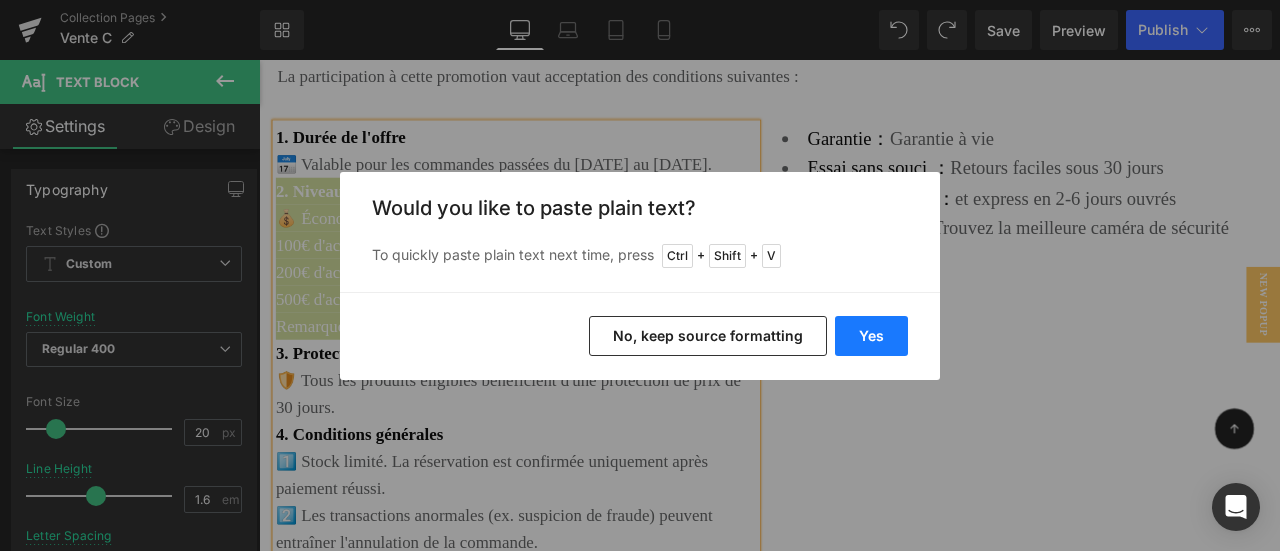 click on "Yes" at bounding box center (871, 336) 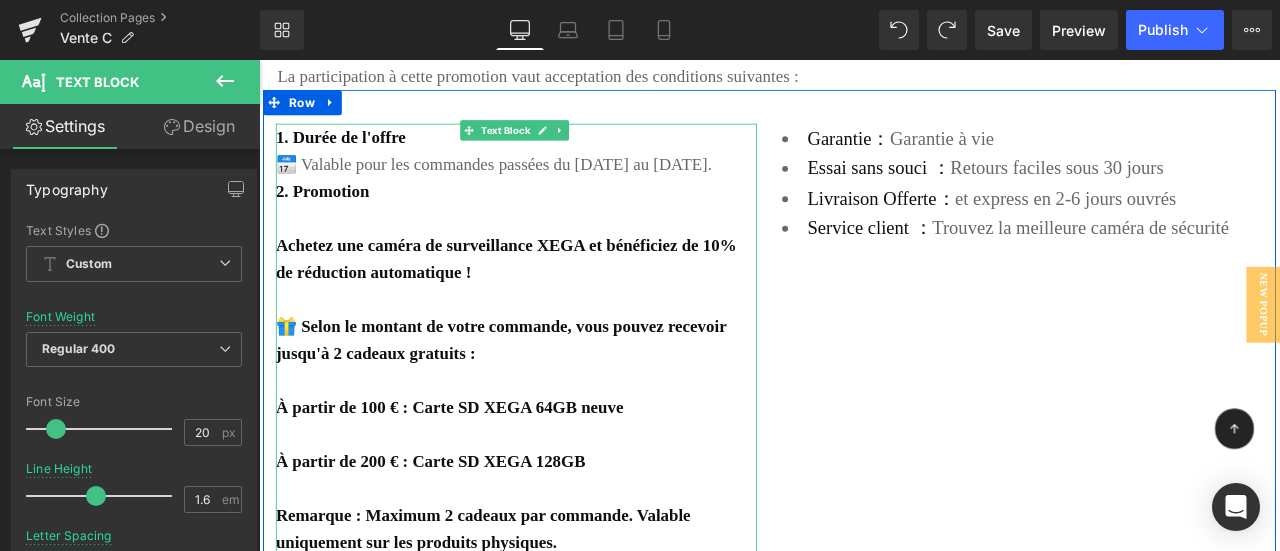 click on "Achetez une caméra de surveillance XEGA et bénéficiez de 10% de réduction automatique !" at bounding box center [552, 296] 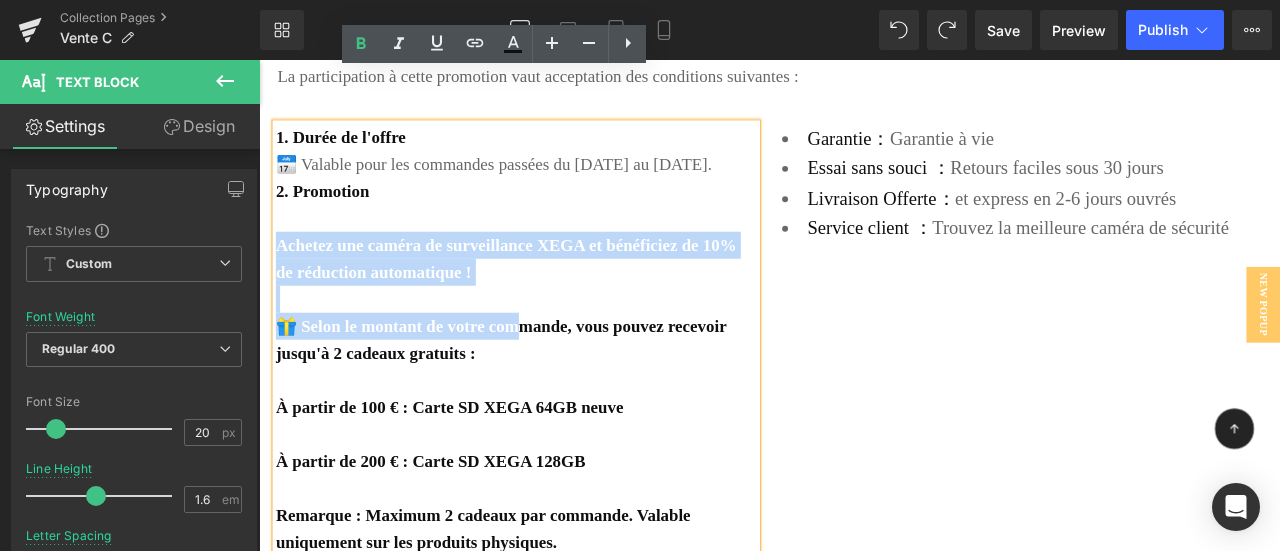 scroll, scrollTop: 4300, scrollLeft: 0, axis: vertical 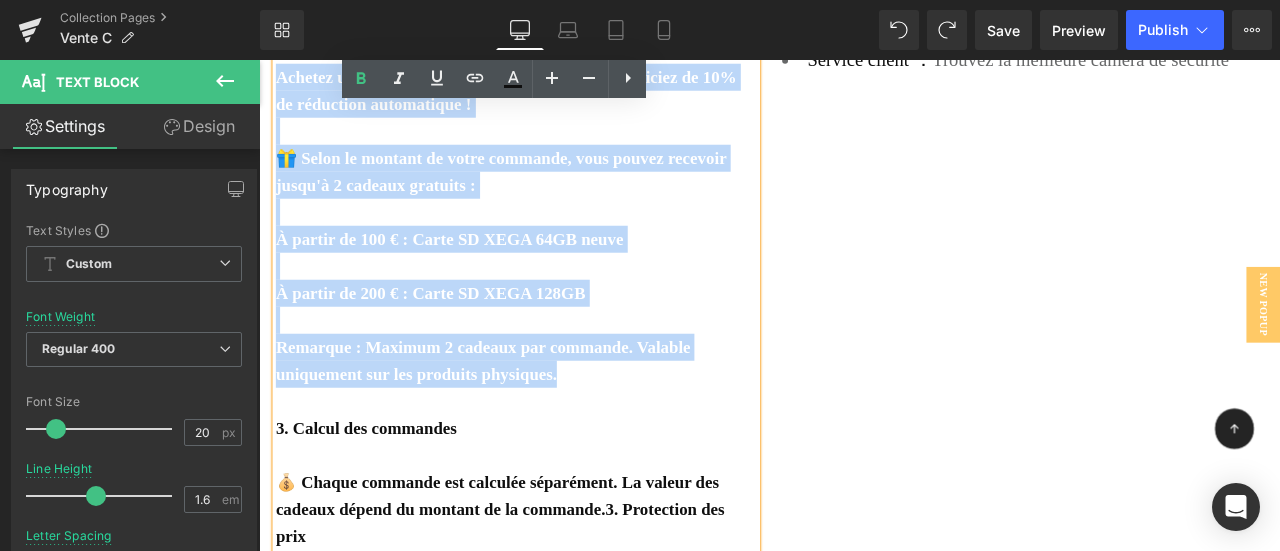 drag, startPoint x: 279, startPoint y: 260, endPoint x: 649, endPoint y: 422, distance: 403.9109 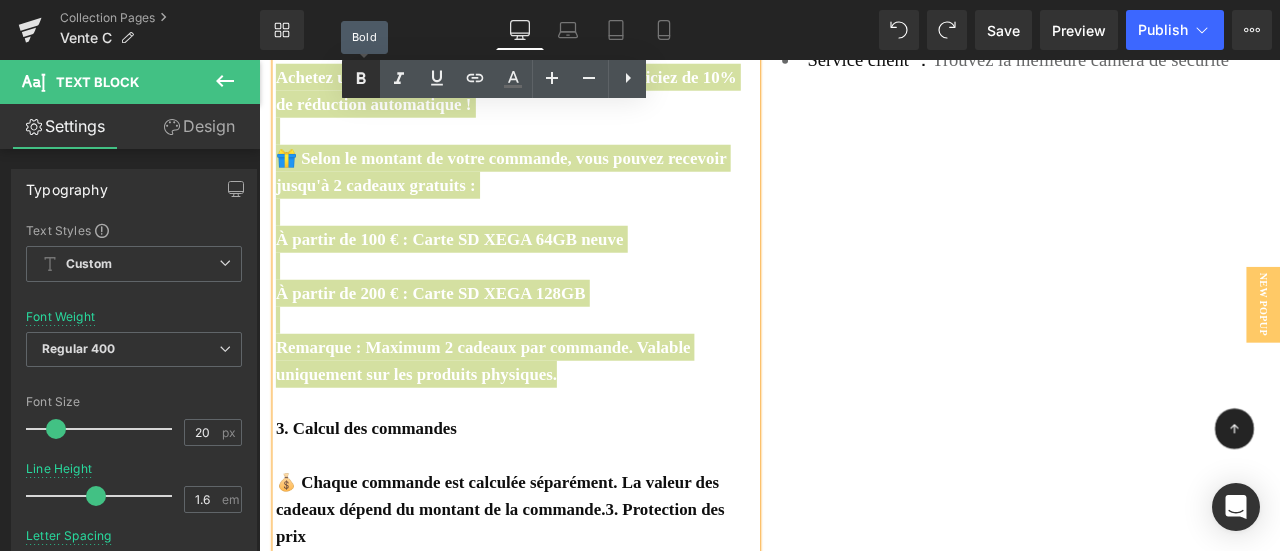click 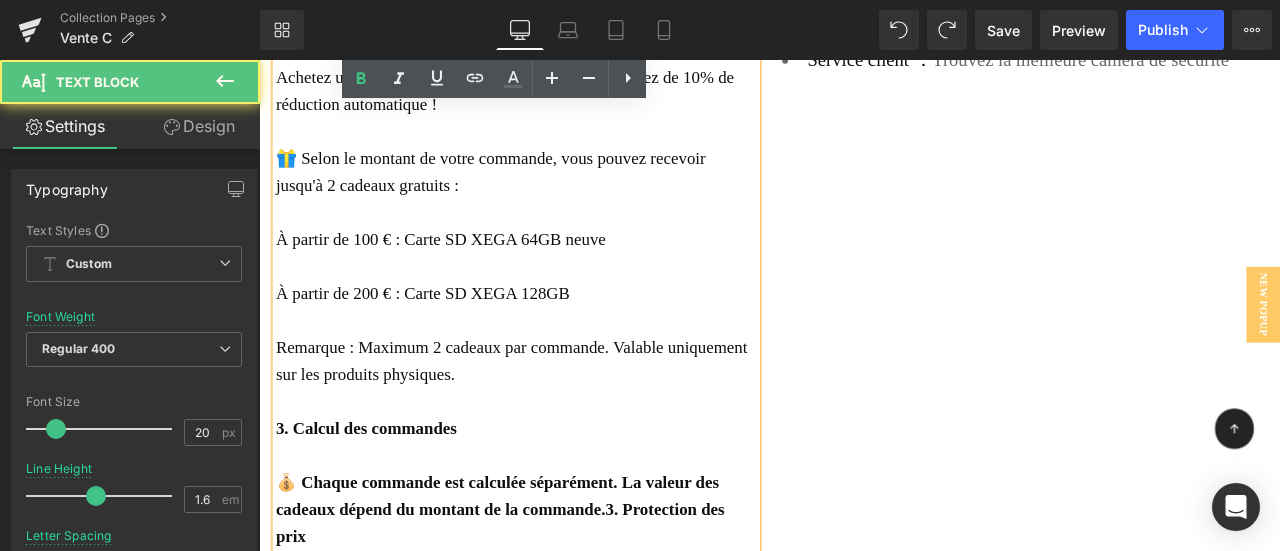 click at bounding box center [564, 464] 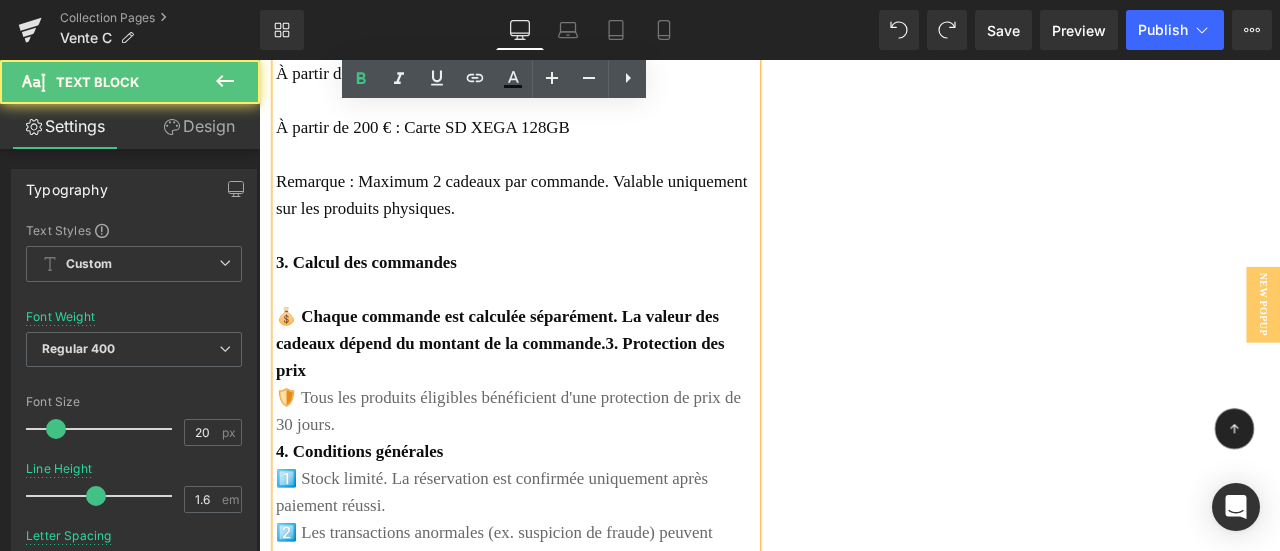 scroll, scrollTop: 4500, scrollLeft: 0, axis: vertical 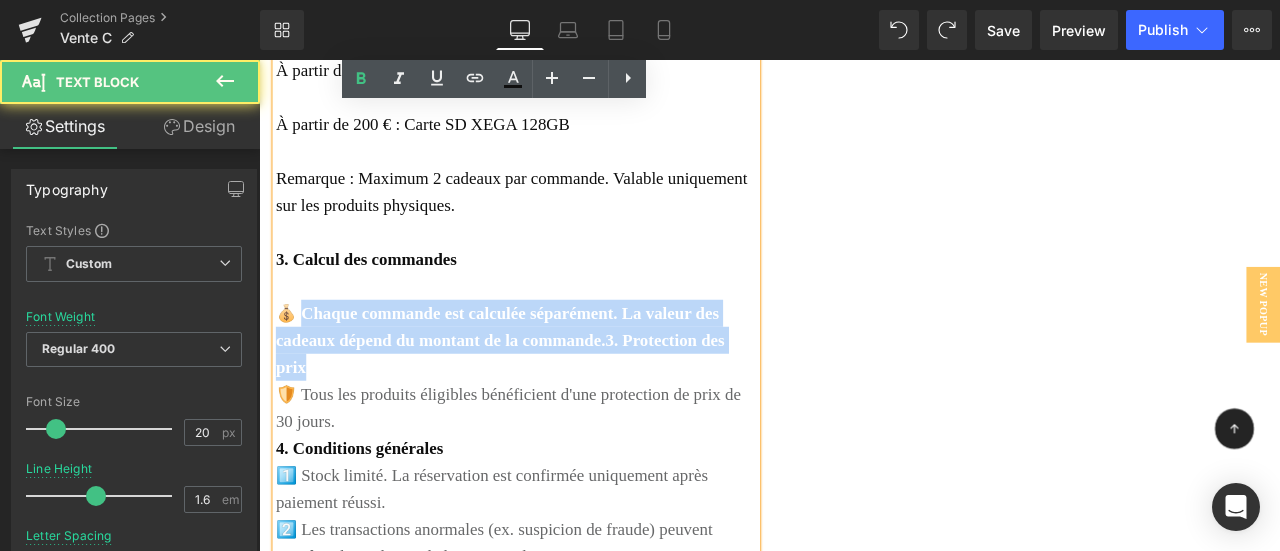 drag, startPoint x: 328, startPoint y: 414, endPoint x: 308, endPoint y: 344, distance: 72.8011 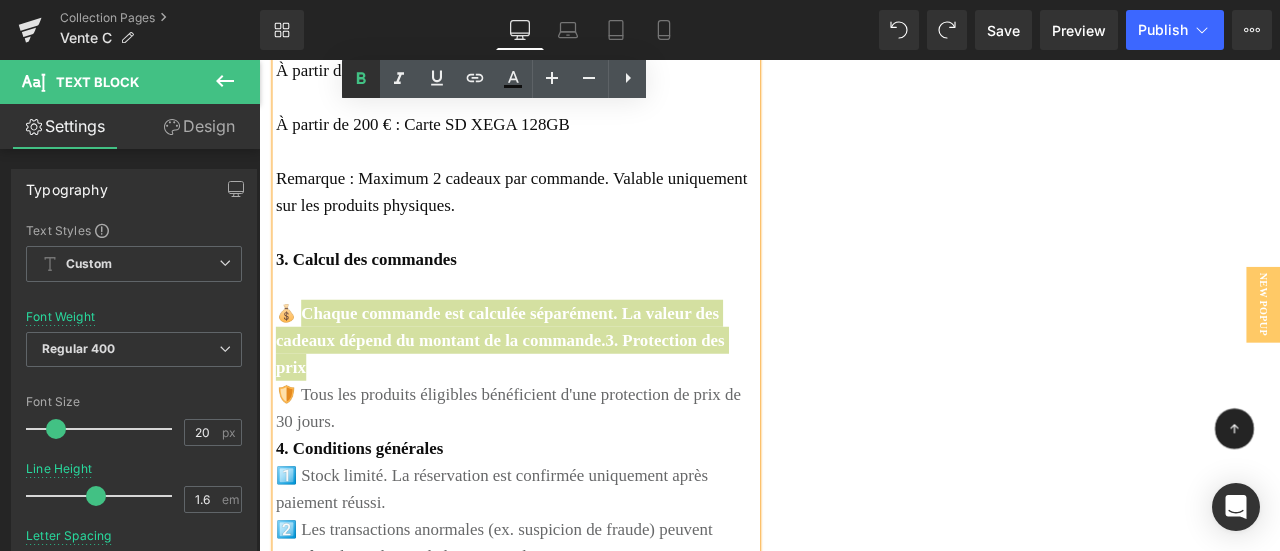 click 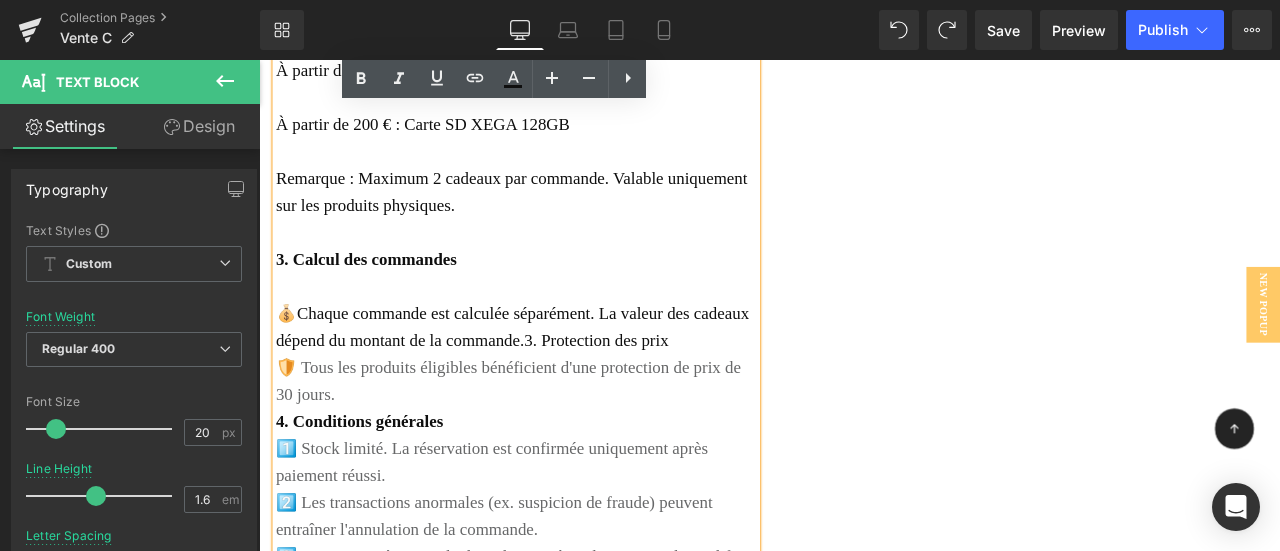 click on "💰  Chaque commande est calculée séparément. La valeur des cadeaux dépend du montant de la commande.3. Protection des prix" at bounding box center (564, 376) 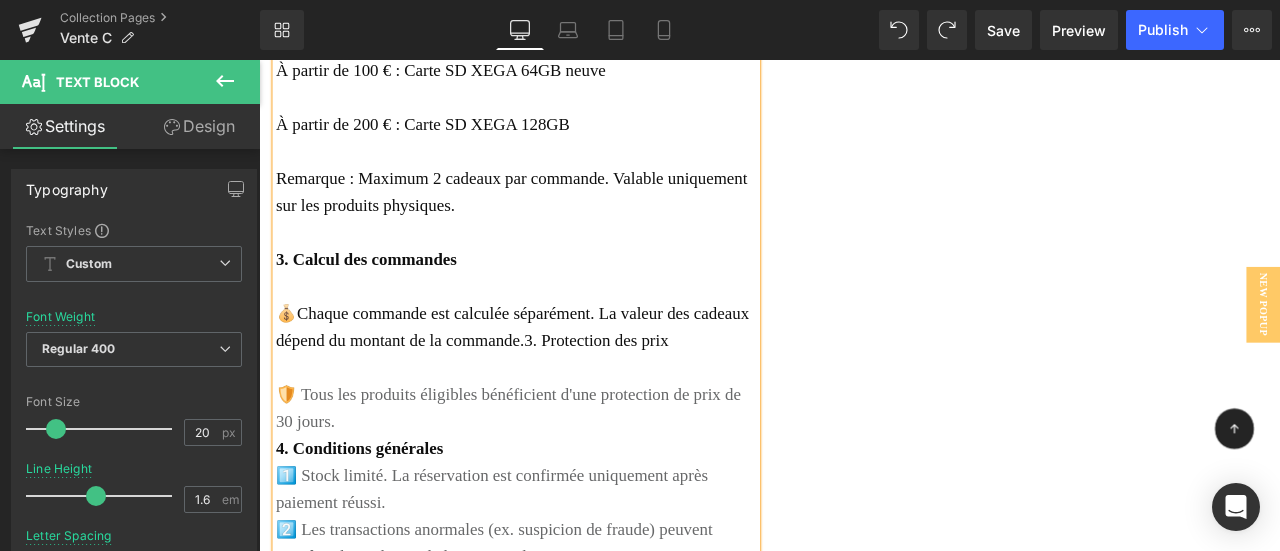 click on "🛡️ Tous les produits éligibles bénéficient d'une protection de prix de 30 jours." at bounding box center [564, 472] 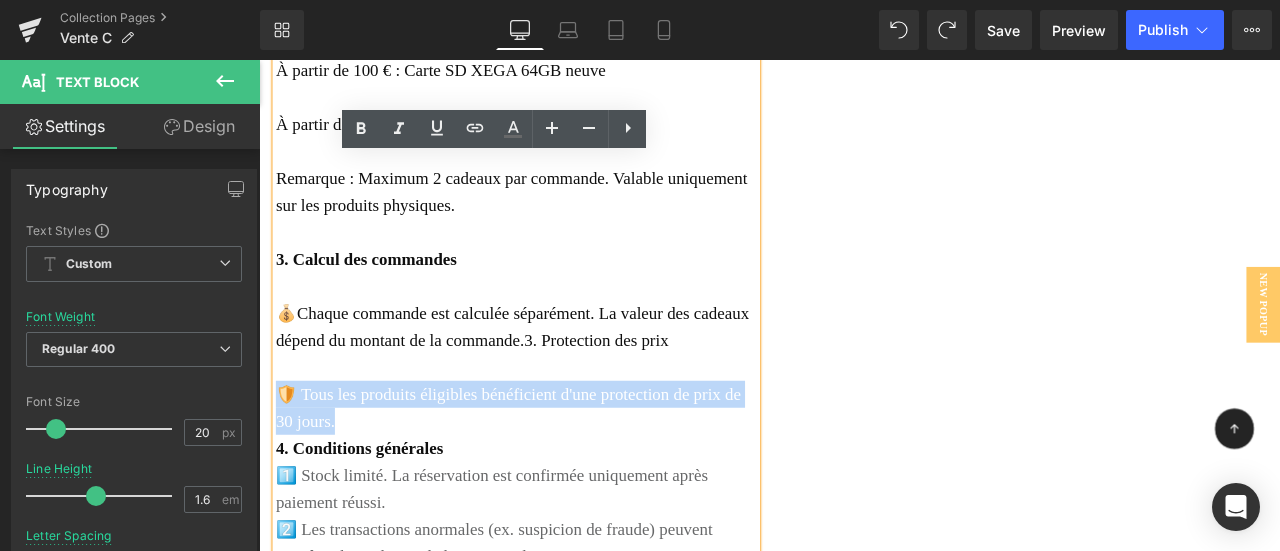 drag, startPoint x: 371, startPoint y: 468, endPoint x: 507, endPoint y: 434, distance: 140.1856 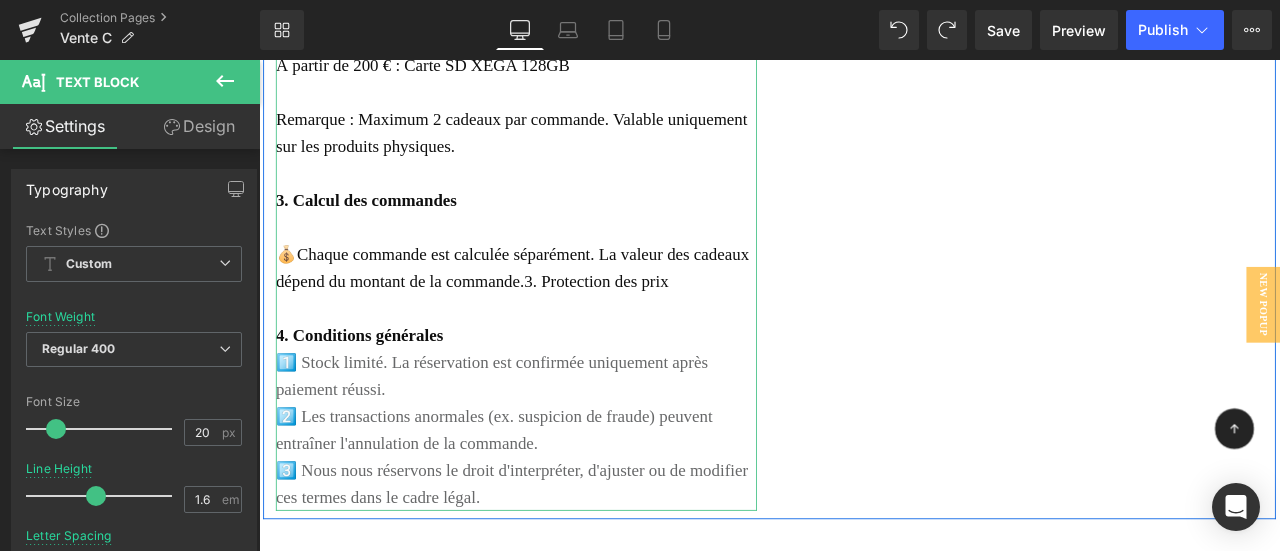 scroll, scrollTop: 4600, scrollLeft: 0, axis: vertical 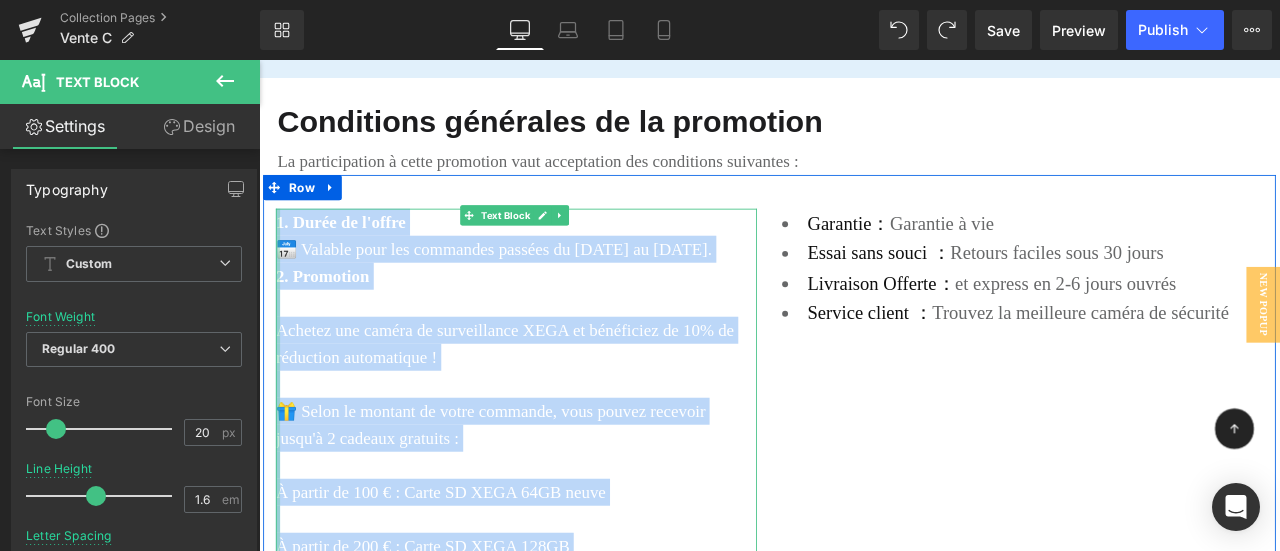 drag, startPoint x: 569, startPoint y: 534, endPoint x: 278, endPoint y: 250, distance: 406.61652 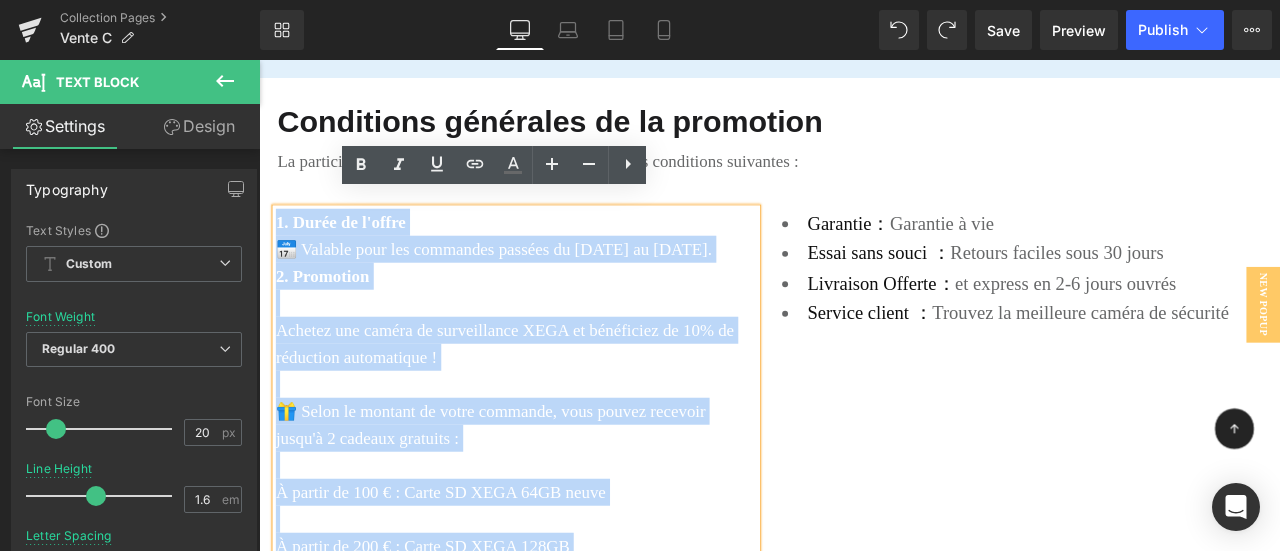 copy on "1. Durée de l'offre 📅 Valable pour les commandes passées du [DATE] au [DATE]. 2. Promotion
Achetez une caméra de surveillance XEGA et bénéficiez de 10% de réduction automatique !
🎁 Selon le montant de votre commande, vous pouvez recevoir jusqu'à 2 cadeaux gratuits :
À partir de 100 € : Carte SD XEGA 64GB neuve
À partir de 200 € : Carte SD XEGA 128GB
Remarque : Maximum 2 cadeaux par commande. Valable uniquement sur les produits physiques.
3. Calcul des commandes
💰  Chaque commande est calculée séparément. La valeur des cadeaux dépend du montant de la commande.3. Protection des prix 4. Conditions générales 1️⃣ Stock limité. La réservation est confirmée uniquement après paiement réussi. 2️⃣ Les transactions anormales (ex. suspicion de fraude) peuvent entraîner l'annulation de la commande. 3️⃣ Nous nous réservons le droit d'interpréter, d'ajuster ou de modifier ces termes dans le cadre légal." 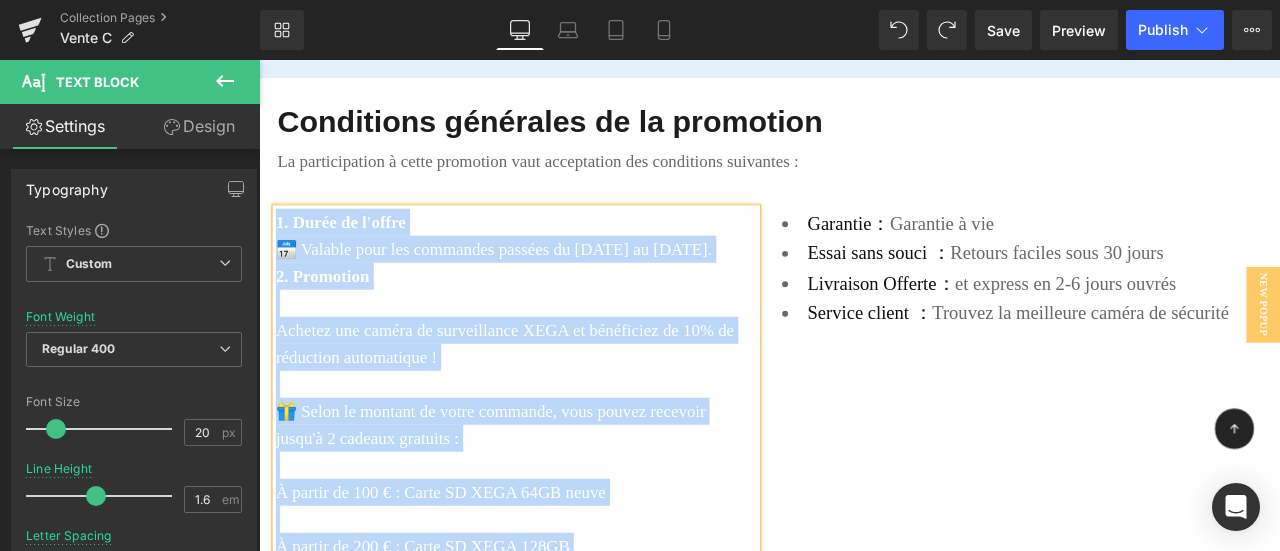 click on "🎁 Selon le montant de votre commande, vous pouvez recevoir jusqu'à 2 cadeaux gratuits :" at bounding box center (564, 492) 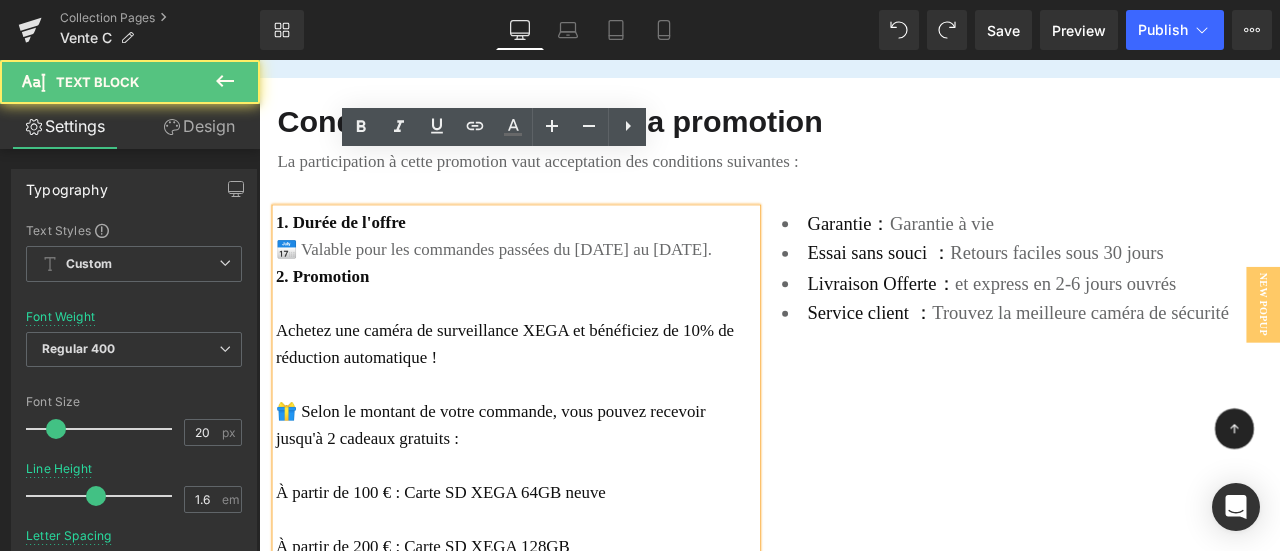 scroll, scrollTop: 4200, scrollLeft: 0, axis: vertical 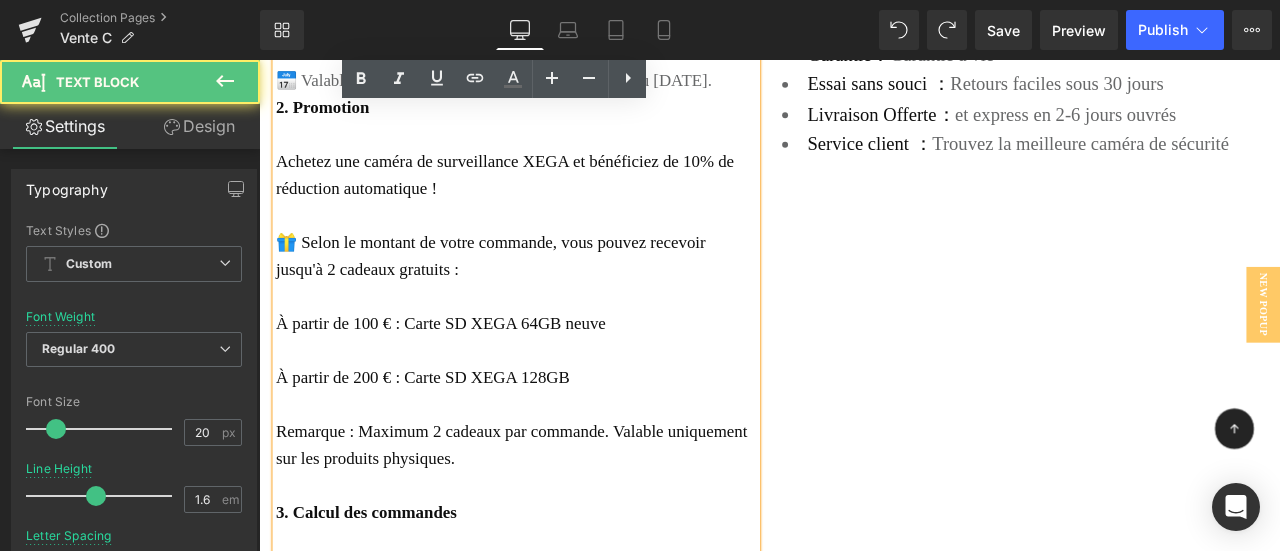 click at bounding box center [564, 404] 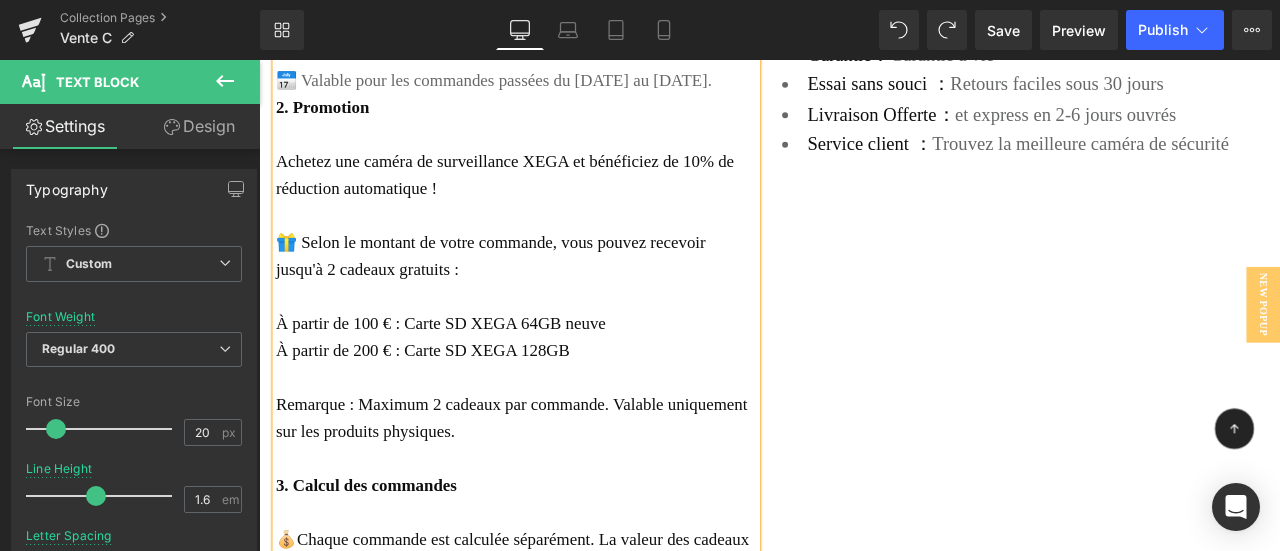 click at bounding box center (564, 340) 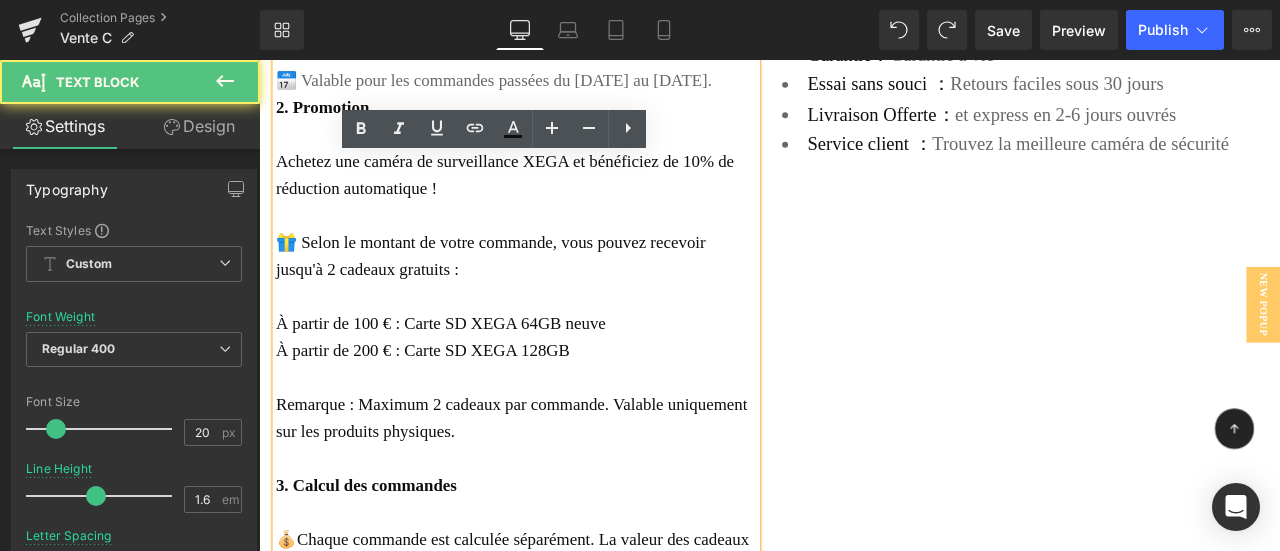 click at bounding box center (564, 436) 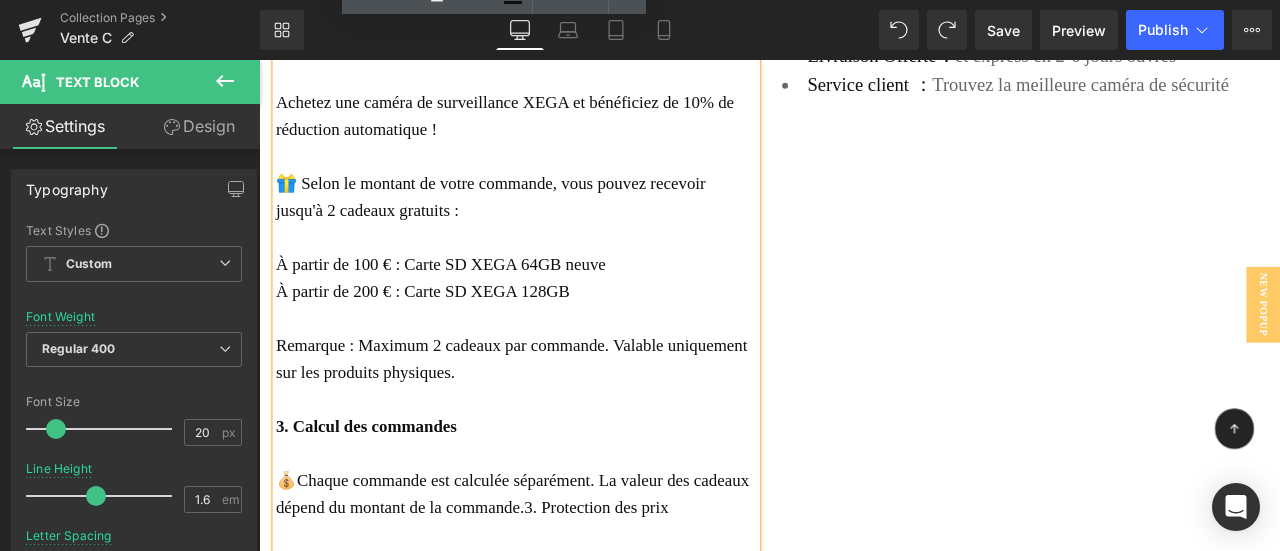 scroll, scrollTop: 4300, scrollLeft: 0, axis: vertical 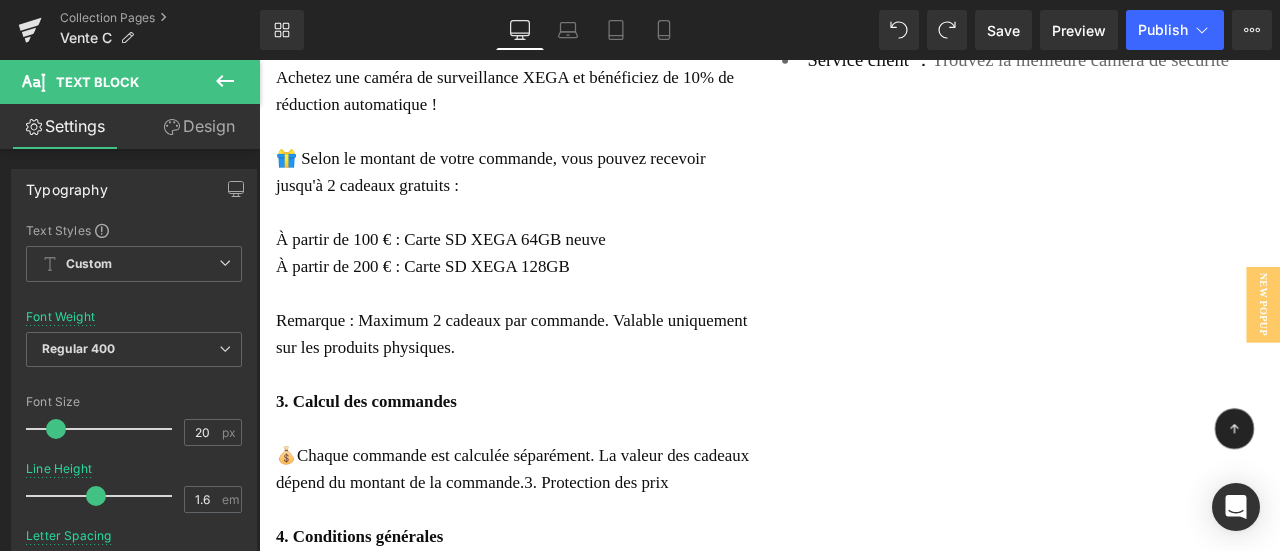 drag, startPoint x: 841, startPoint y: 527, endPoint x: 806, endPoint y: 549, distance: 41.340054 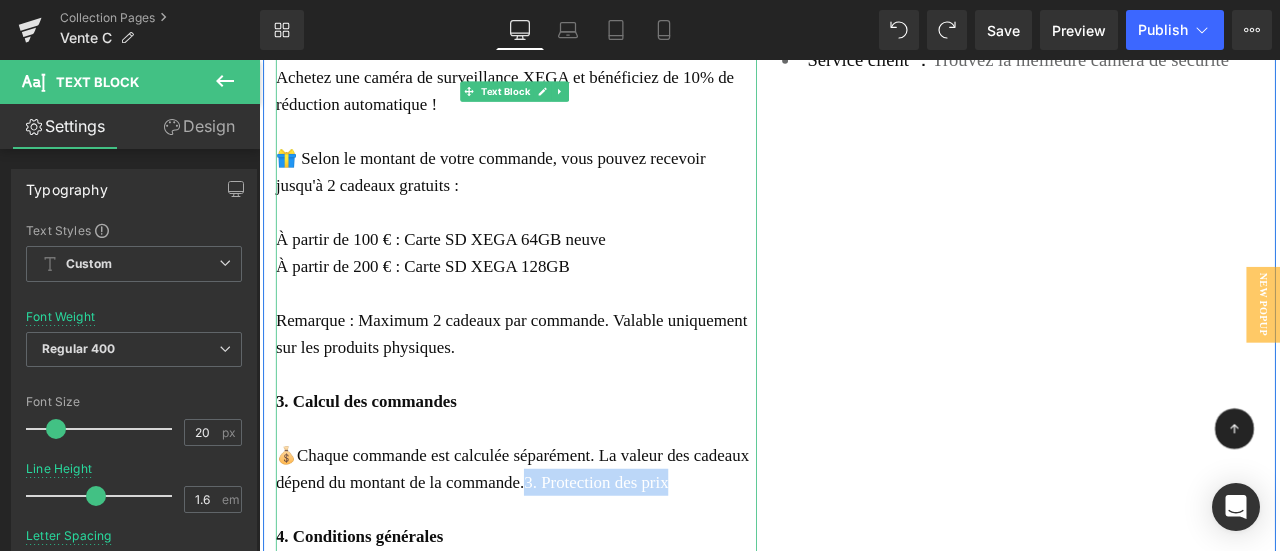 drag, startPoint x: 813, startPoint y: 543, endPoint x: 641, endPoint y: 540, distance: 172.02615 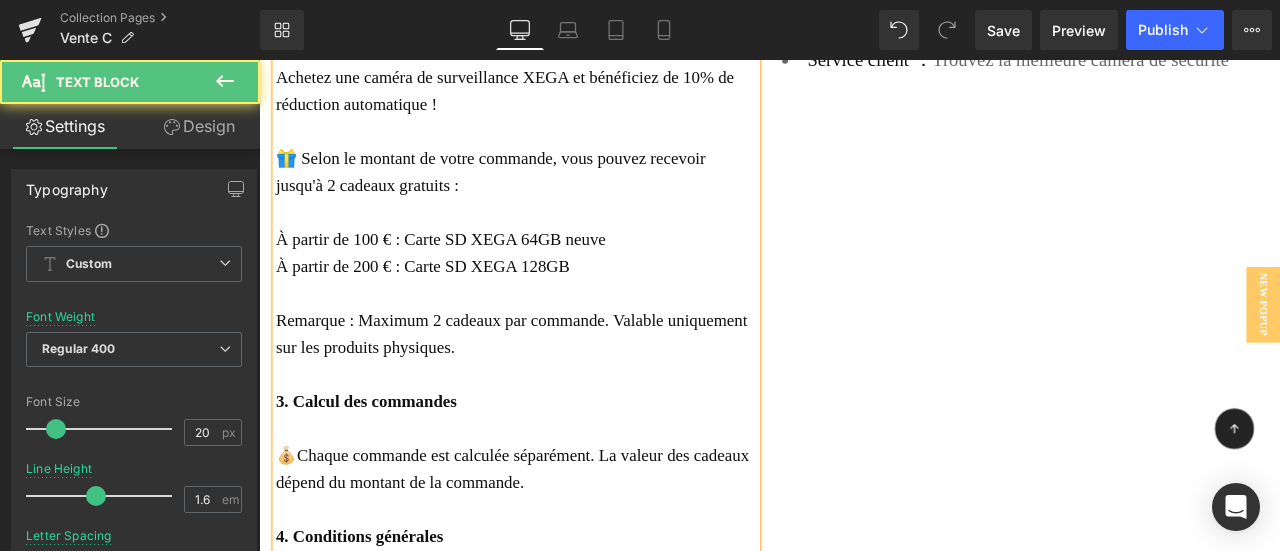 click on "3. Calcul des commandes" at bounding box center [564, 464] 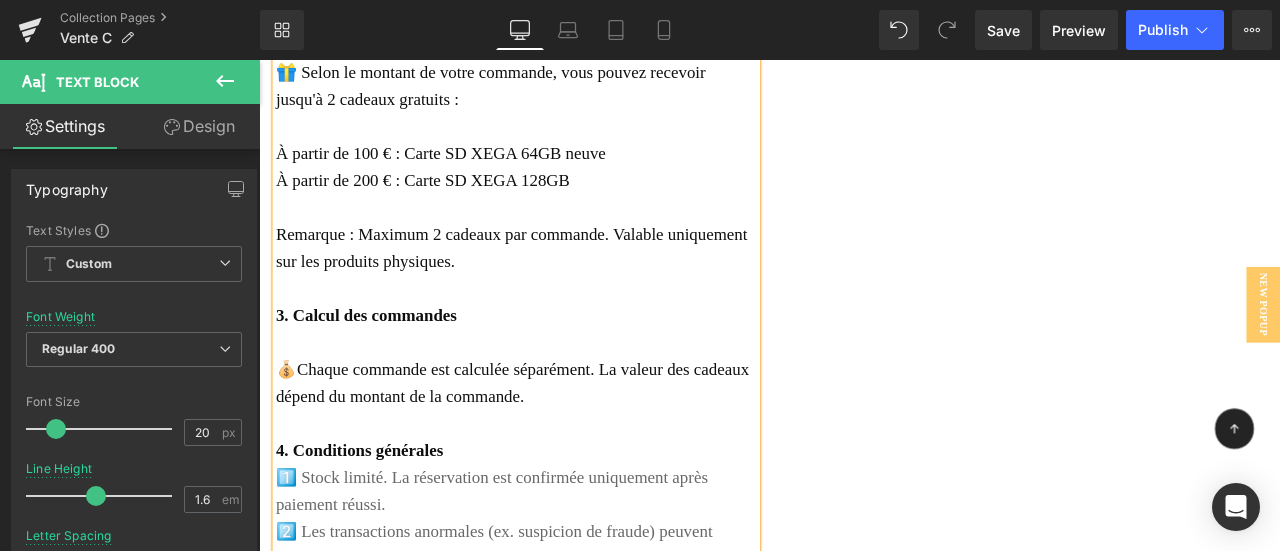 scroll, scrollTop: 4400, scrollLeft: 0, axis: vertical 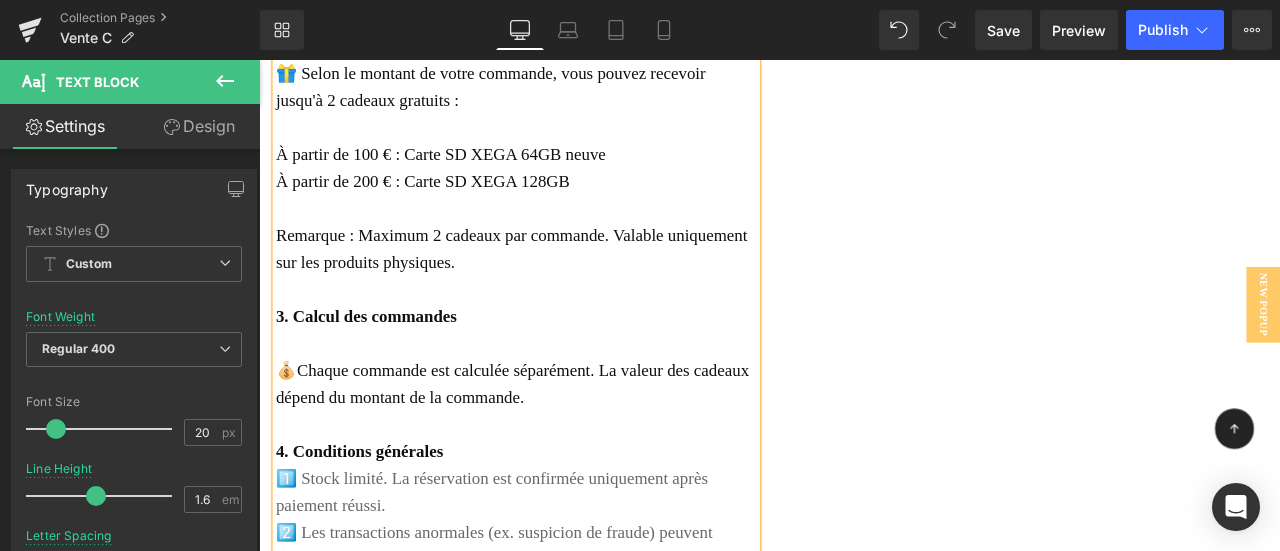 click at bounding box center (564, 396) 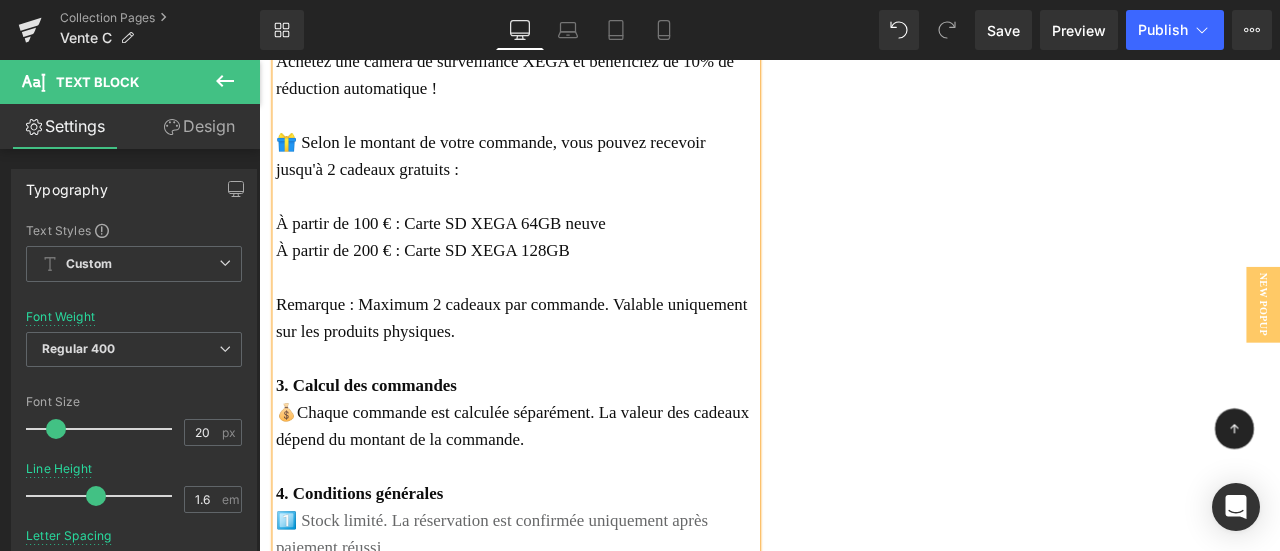 scroll, scrollTop: 4300, scrollLeft: 0, axis: vertical 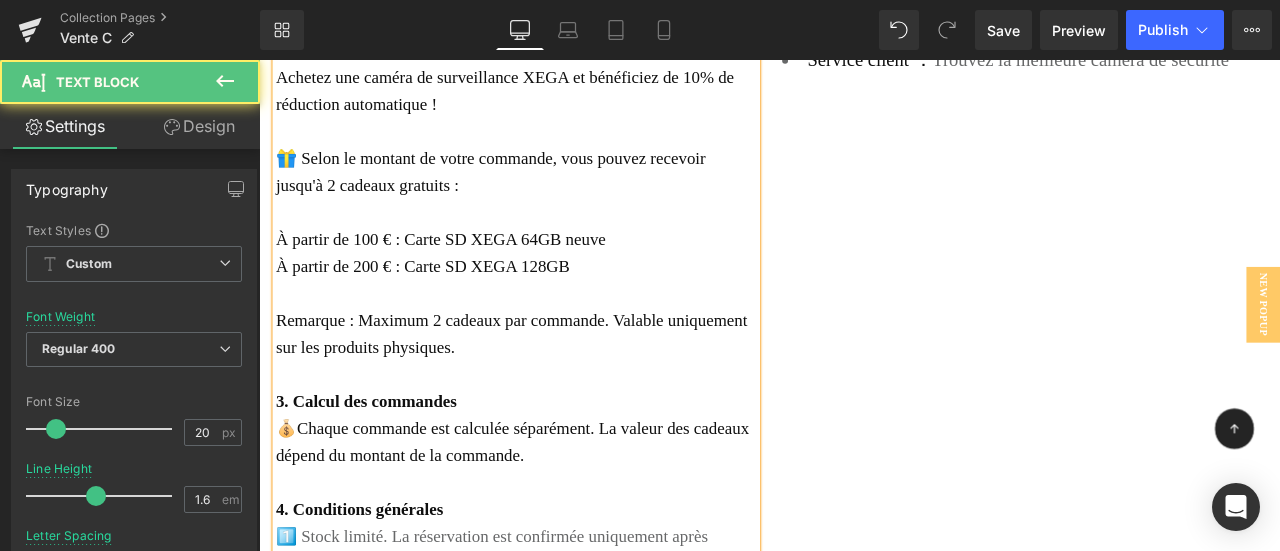 click on "Remarque : Maximum 2 cadeaux par commande. Valable uniquement sur les produits physiques." at bounding box center (564, 384) 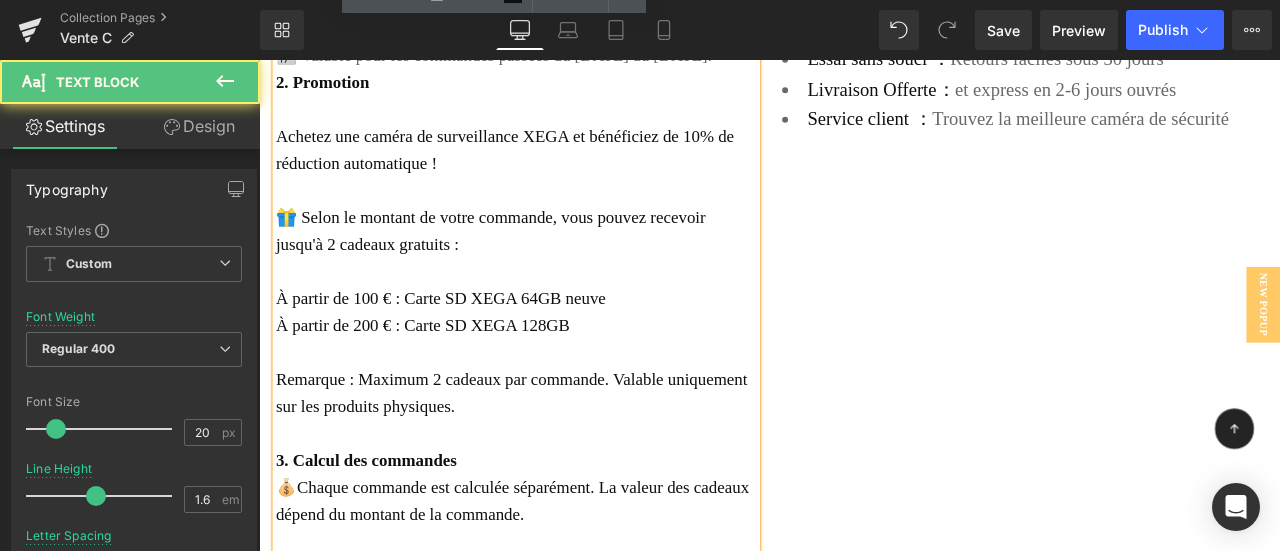 scroll, scrollTop: 4200, scrollLeft: 0, axis: vertical 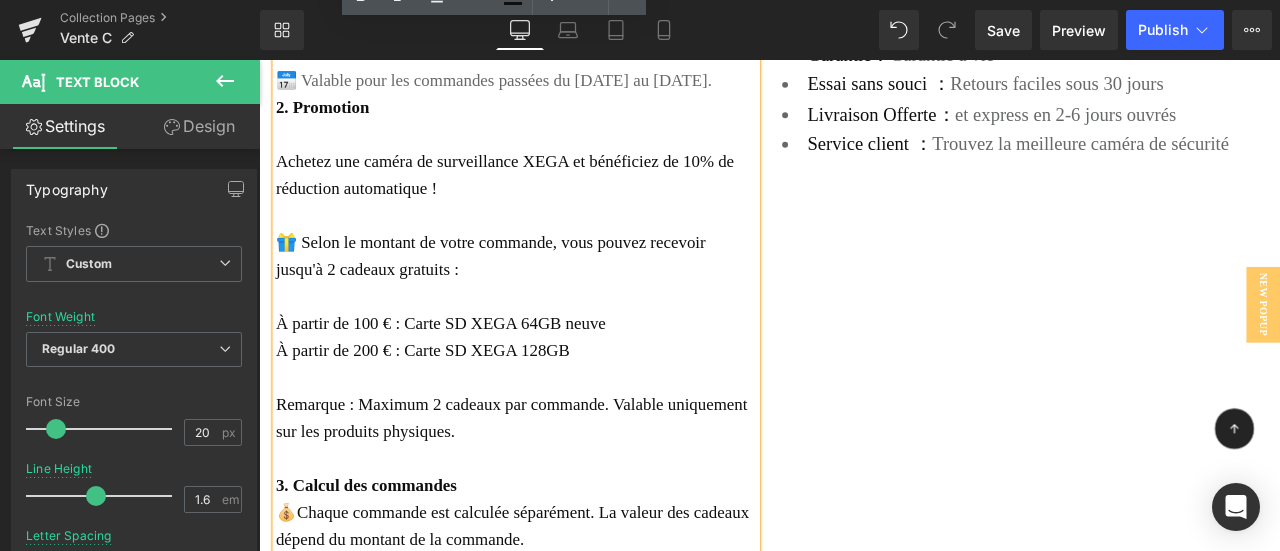 click at bounding box center [564, 340] 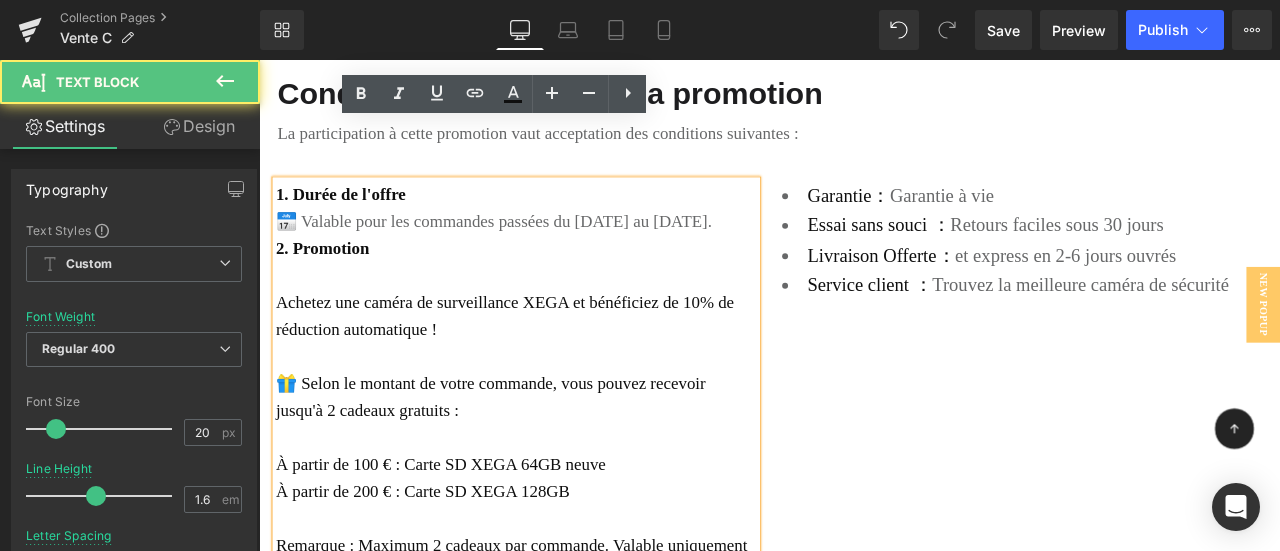 scroll, scrollTop: 4000, scrollLeft: 0, axis: vertical 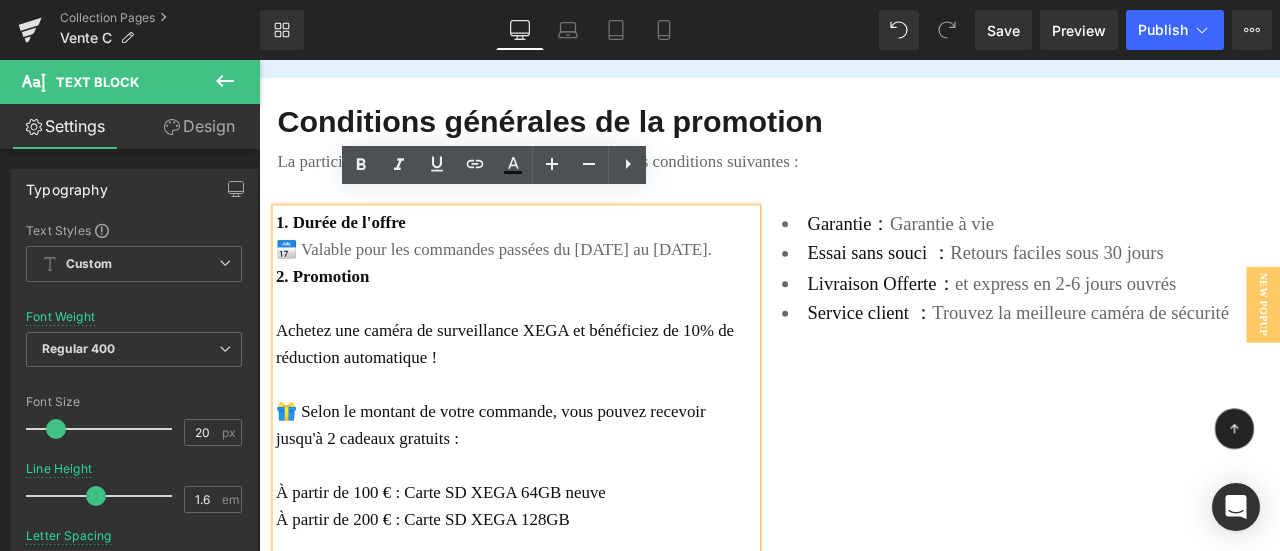 click at bounding box center [564, 444] 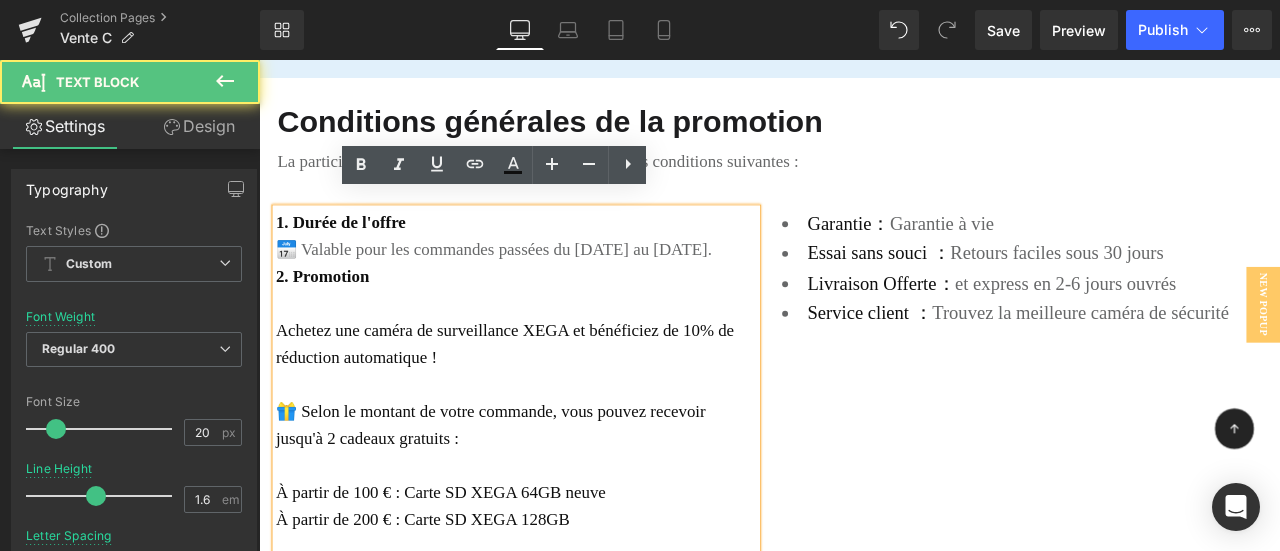 click on "1. Durée de l'offre 📅 Valable pour les commandes passées du [DATE] au [DATE]. 2. Promotion
Achetez une caméra de surveillance XEGA et bénéficiez de 10% de réduction automatique !
🎁 Selon le montant de votre commande, vous pouvez recevoir jusqu'à 2 cadeaux gratuits :
À partir de 100 € : Carte SD XEGA 64GB neuve À partir de 200 € : Carte SD XEGA 128GB
Remarque : Maximum 2 cadeaux par commande. Valable uniquement sur les produits physiques.
3. Calcul des commandes 💰  Chaque commande est calculée séparément. La valeur des cadeaux dépend du montant de la commande. 4. Conditions générales 1️⃣ Stock limité. La réservation est confirmée uniquement après paiement réussi. 2️⃣ Les transactions anormales (ex. suspicion de fraude) peuvent entraîner l'annulation de la commande. 3️⃣ Nous nous réservons le droit d'interpréter, d'ajuster ou de modifier ces termes dans le cadre légal. Text Block         Garantie： Garantie à vie Essai sans souci ： Text Block" at bounding box center [864, 653] 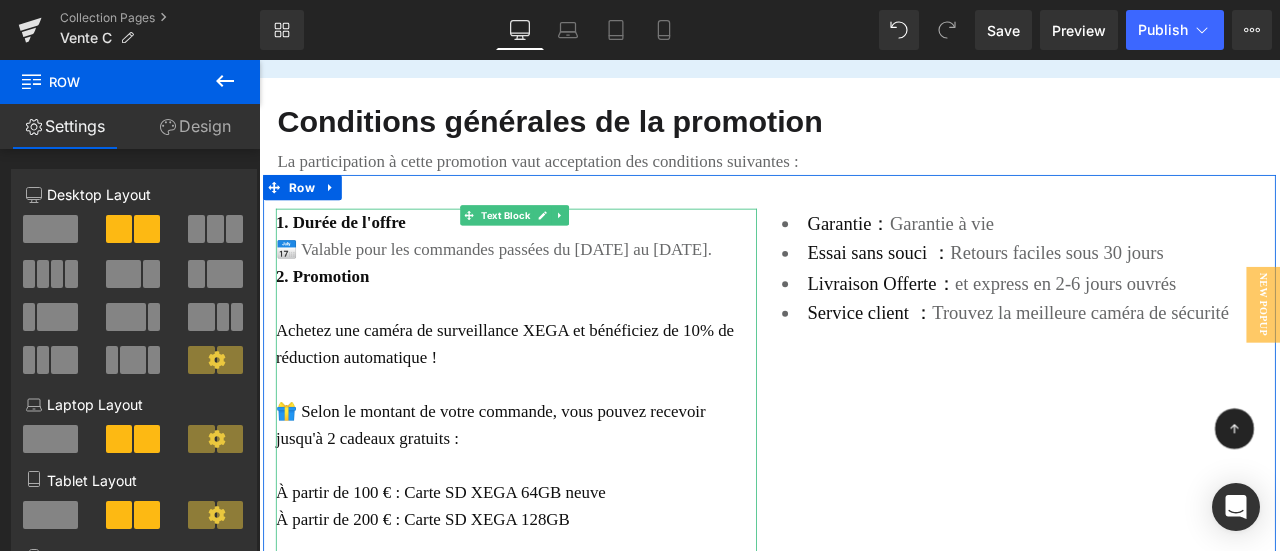 click at bounding box center (564, 348) 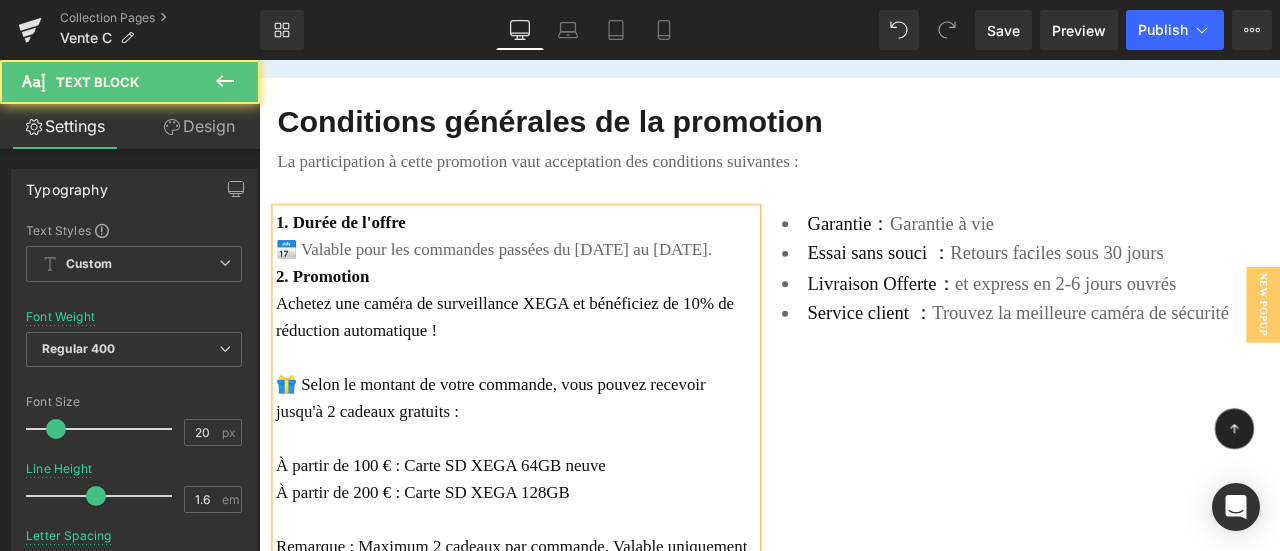 click at bounding box center [564, 412] 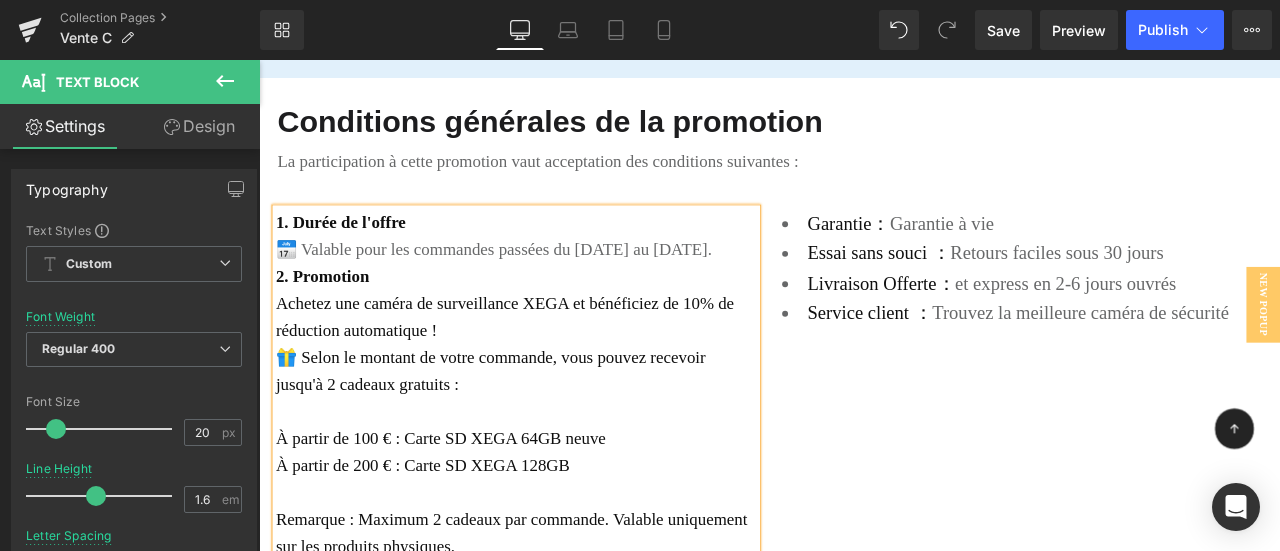 click at bounding box center [564, 476] 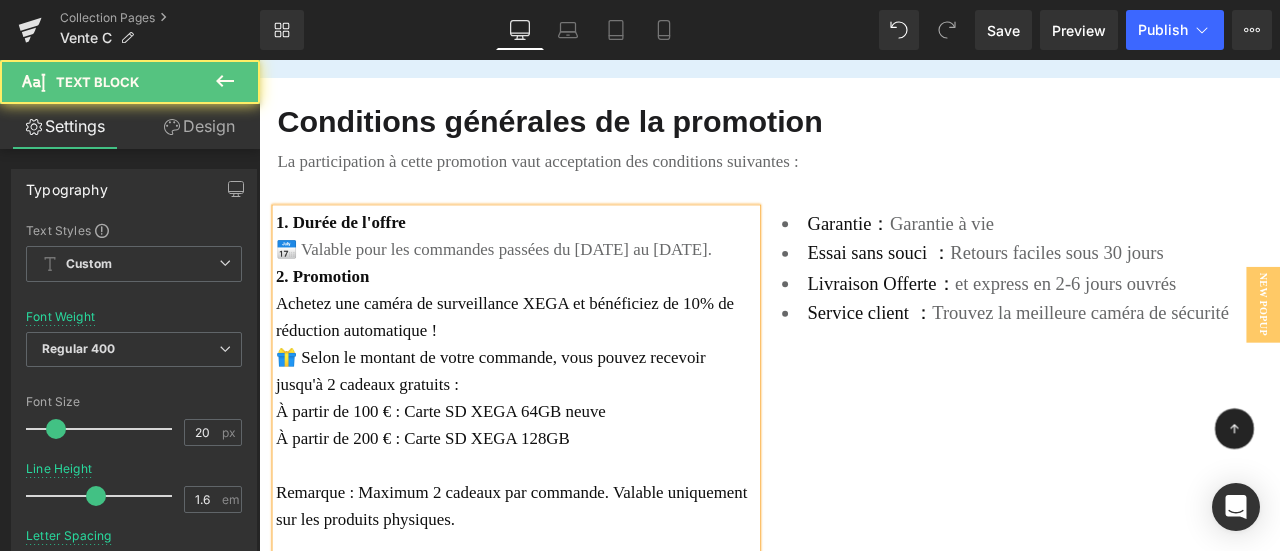 click at bounding box center [564, 540] 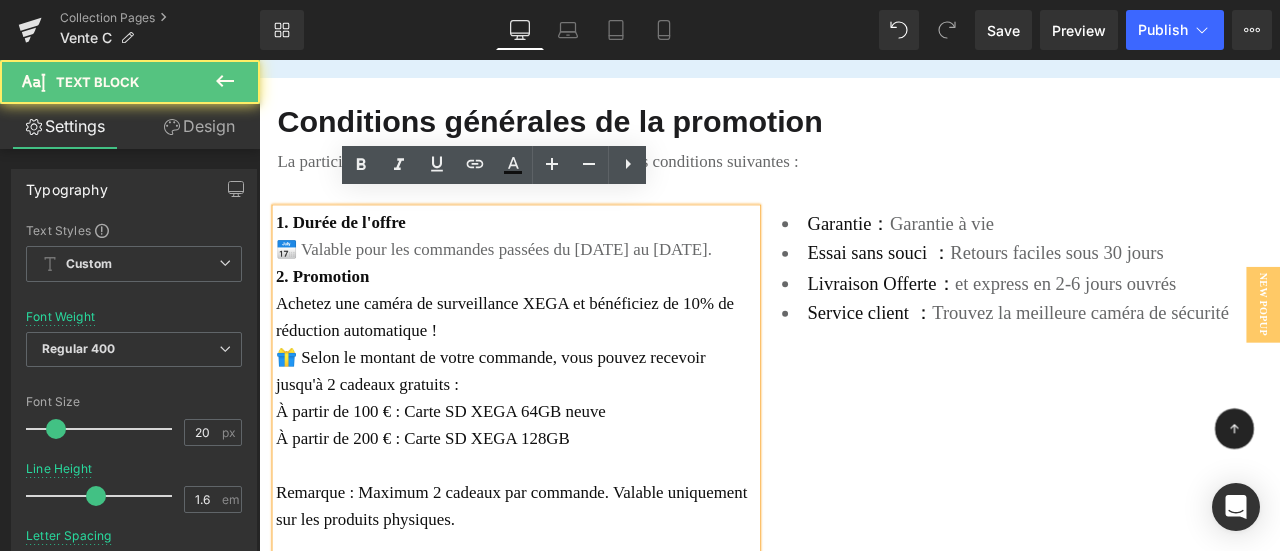 click on "1. Durée de l'offre 📅 Valable pour les commandes passées du [DATE] au [DATE]. 2. Promotion Achetez une caméra de surveillance XEGA et bénéficiez de 10% de réduction automatique ! 🎁 Selon le montant de votre commande, vous pouvez recevoir jusqu'à 2 cadeaux gratuits : À partir de 100 € : Carte SD XEGA 64GB neuve À partir de 200 € : Carte SD XEGA 128GB
Remarque : Maximum 2 cadeaux par commande. Valable uniquement sur les produits physiques.
3. Calcul des commandes 💰  Chaque commande est calculée séparément. La valeur des cadeaux dépend du montant de la commande. 4. Conditions générales 1️⃣ Stock limité. La réservation est confirmée uniquement après paiement réussi. 2️⃣ Les transactions anormales (ex. suspicion de fraude) peuvent entraîner l'annulation de la commande. 3️⃣ Nous nous réservons le droit d'interpréter, d'ajuster ou de modifier ces termes dans le cadre légal. Text Block         Garantie： Garantie à vie Essai sans souci ： Livraison Offerte：" at bounding box center [864, 605] 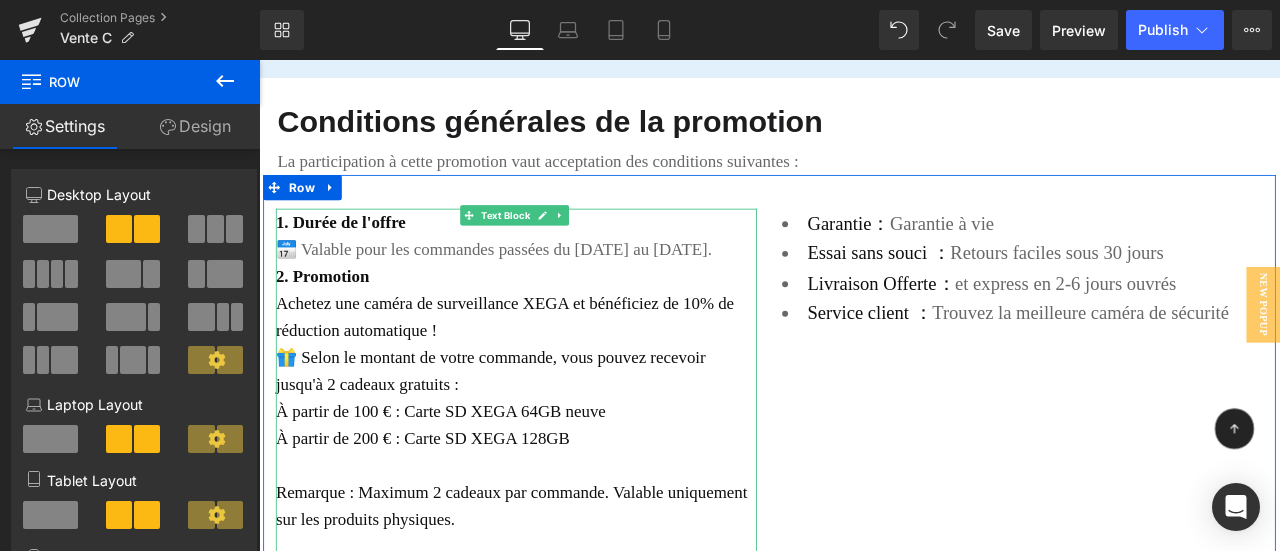 click on "Achetez une caméra de surveillance XEGA et bénéficiez de 10% de réduction automatique !" at bounding box center (564, 364) 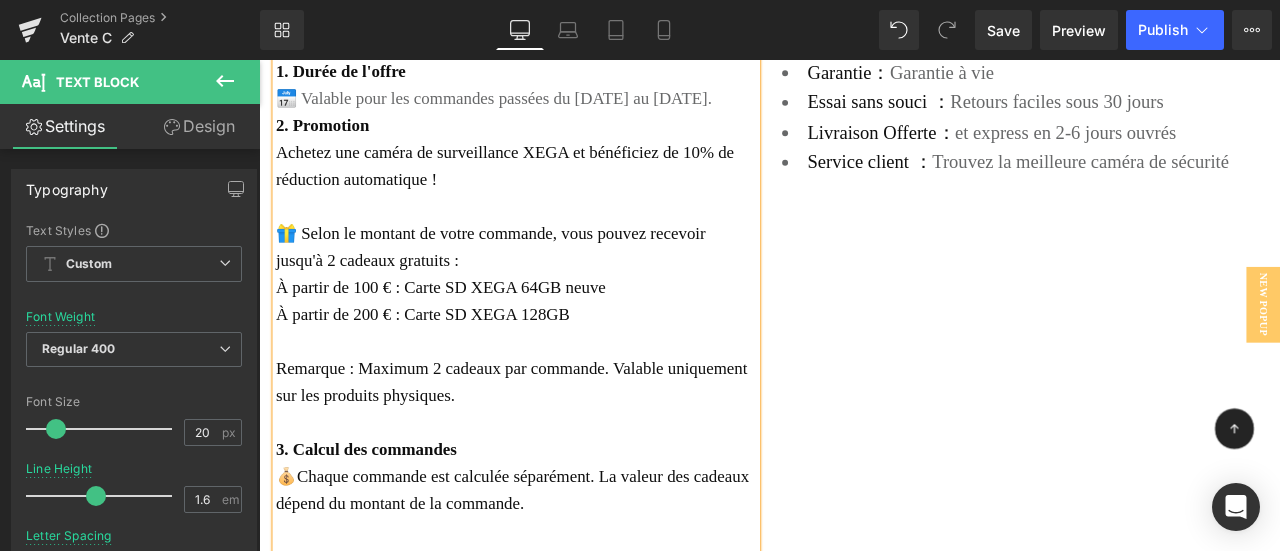 scroll, scrollTop: 4200, scrollLeft: 0, axis: vertical 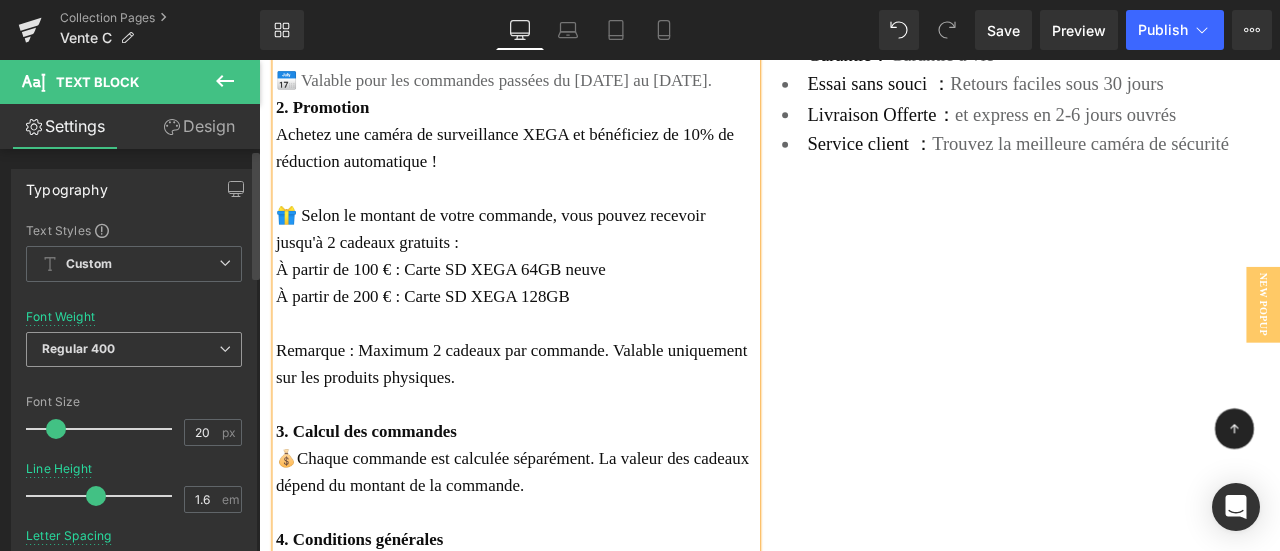 click on "Regular 400" at bounding box center [134, 349] 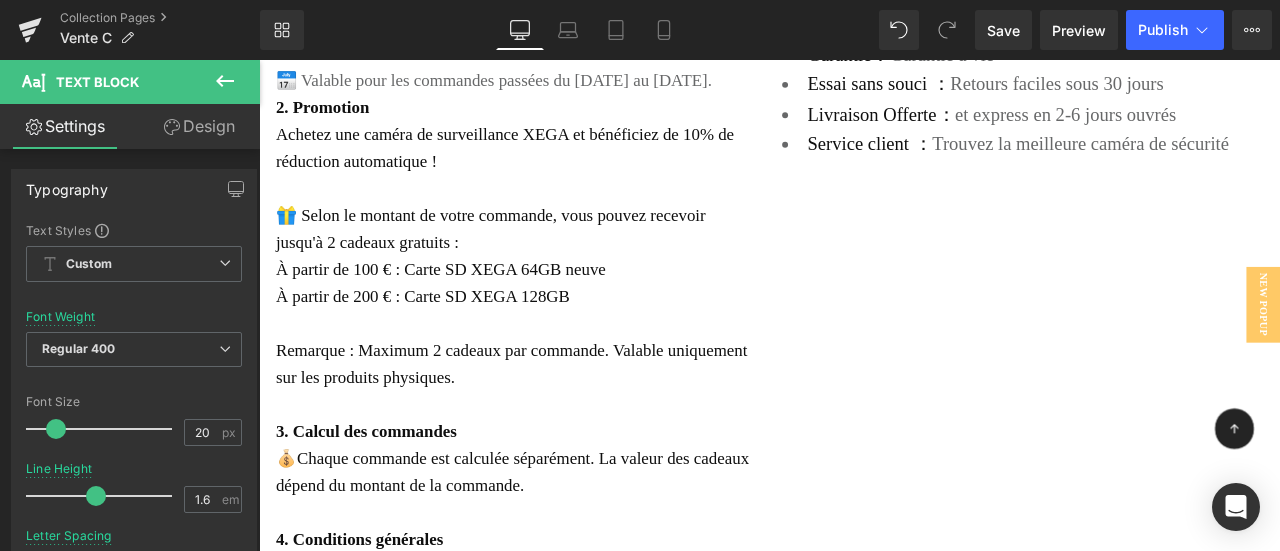 click on "Passer au contenu
[GEOGRAPHIC_DATA]
Procéder au paiement
Your cart is empty
Start shopping
Recherche" at bounding box center (864, -1034) 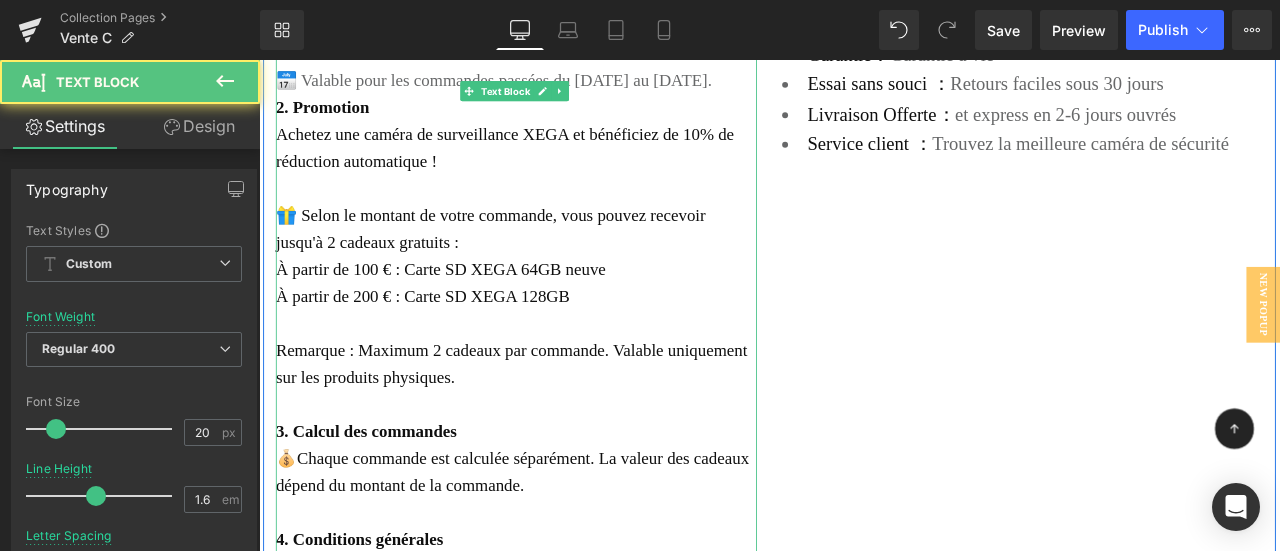 click at bounding box center [564, 372] 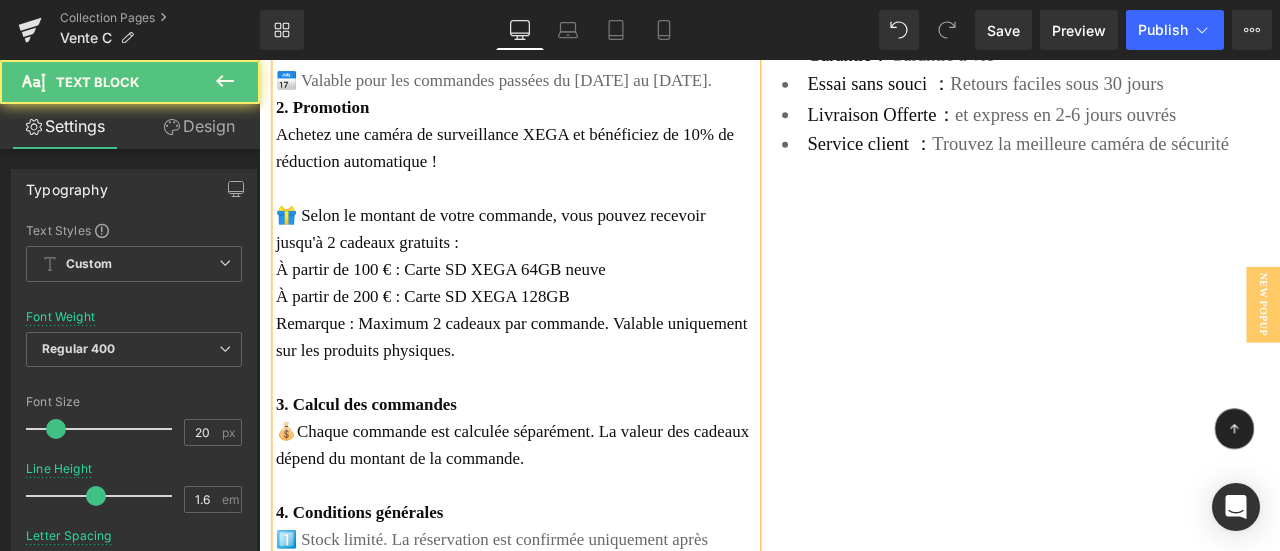 click at bounding box center [564, 436] 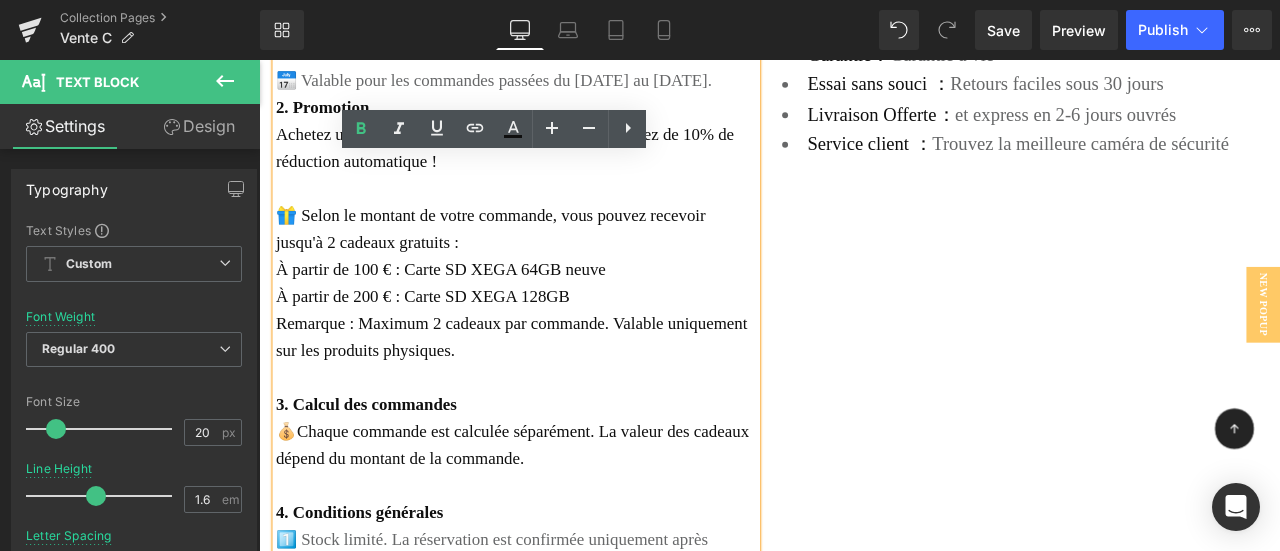 click on "À partir de 200 € : Carte SD XEGA 128GB" at bounding box center [564, 340] 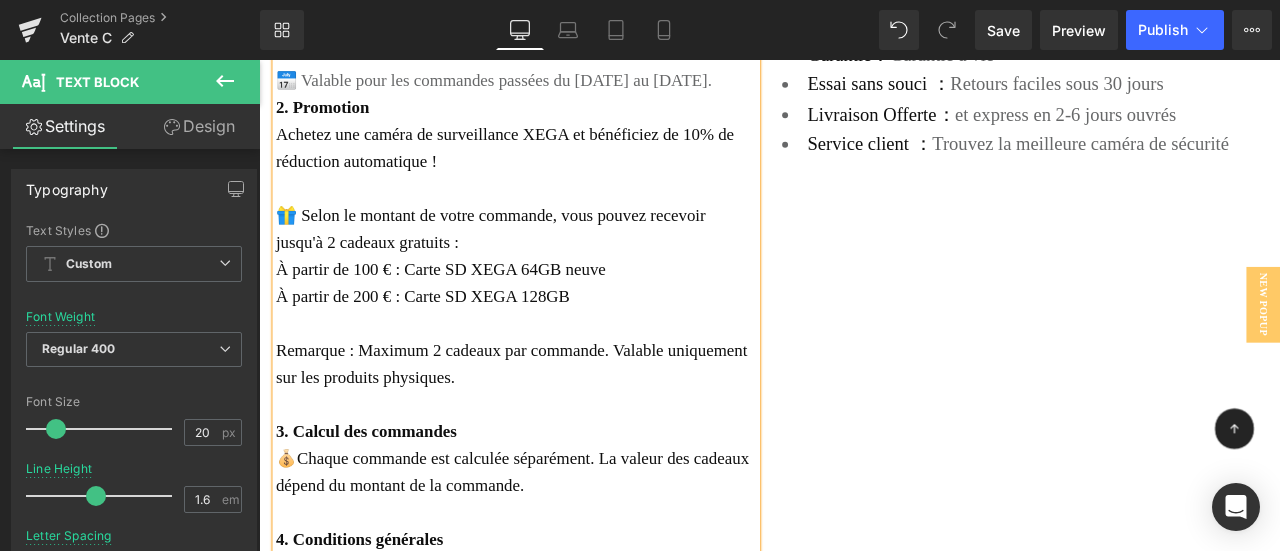 click at bounding box center [564, 468] 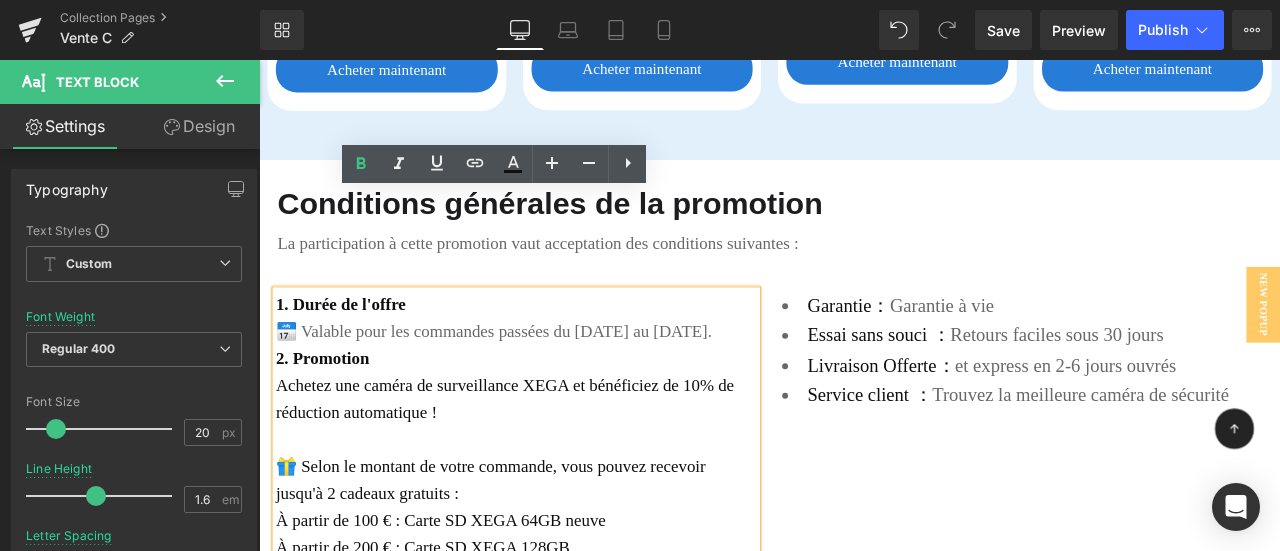 scroll, scrollTop: 3900, scrollLeft: 0, axis: vertical 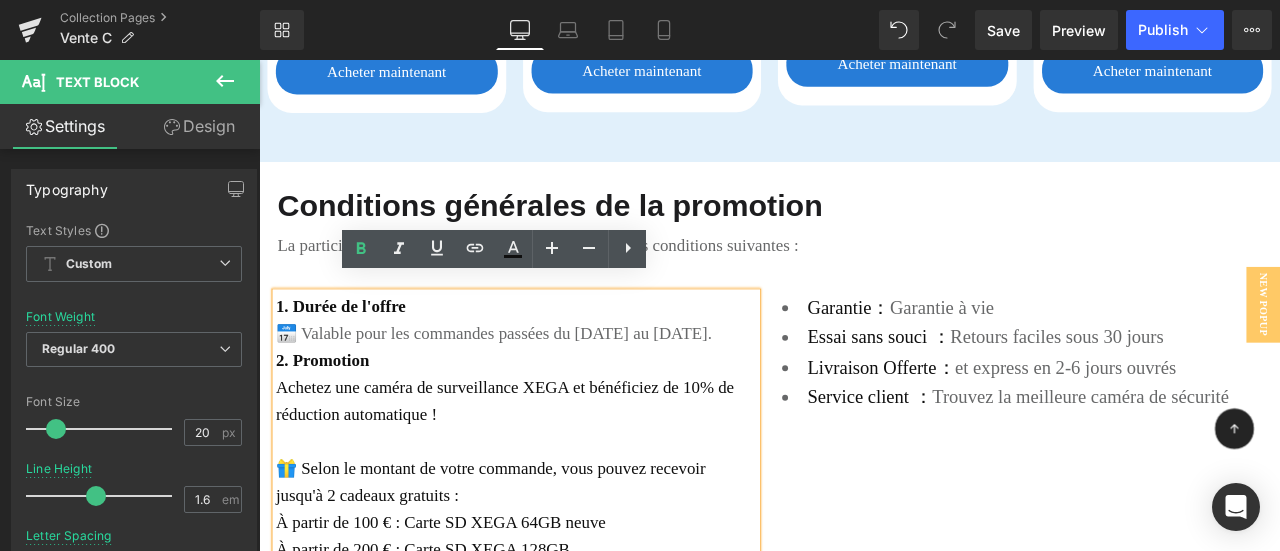 click on "1. Durée de l'offre 📅 Valable pour les commandes passées du [DATE] au [DATE]. 2. Promotion Achetez une caméra de surveillance XEGA et bénéficiez de 10% de réduction automatique ! 🎁 Selon le montant de votre commande, vous pouvez recevoir jusqu'à 2 cadeaux gratuits : À partir de 100 € : Carte SD XEGA 64GB neuve À partir de 200 € : Carte SD XEGA 128GB Remarque : Maximum 2 cadeaux par commande. Valable uniquement sur les produits physiques.
3. Calcul des commandes 💰  Chaque commande est calculée séparément. La valeur des cadeaux dépend du montant de la commande. 4. Conditions générales 1️⃣ Stock limité. La réservation est confirmée uniquement après paiement réussi. 2️⃣ Les transactions anormales (ex. suspicion de fraude) peuvent entraîner l'annulation de la commande. 3️⃣ Nous nous réservons le droit d'interpréter, d'ajuster ou de modifier ces termes dans le cadre légal. Text Block         Garantie： Garantie à vie Essai sans souci ： Livraison Offerte：" at bounding box center [864, 721] 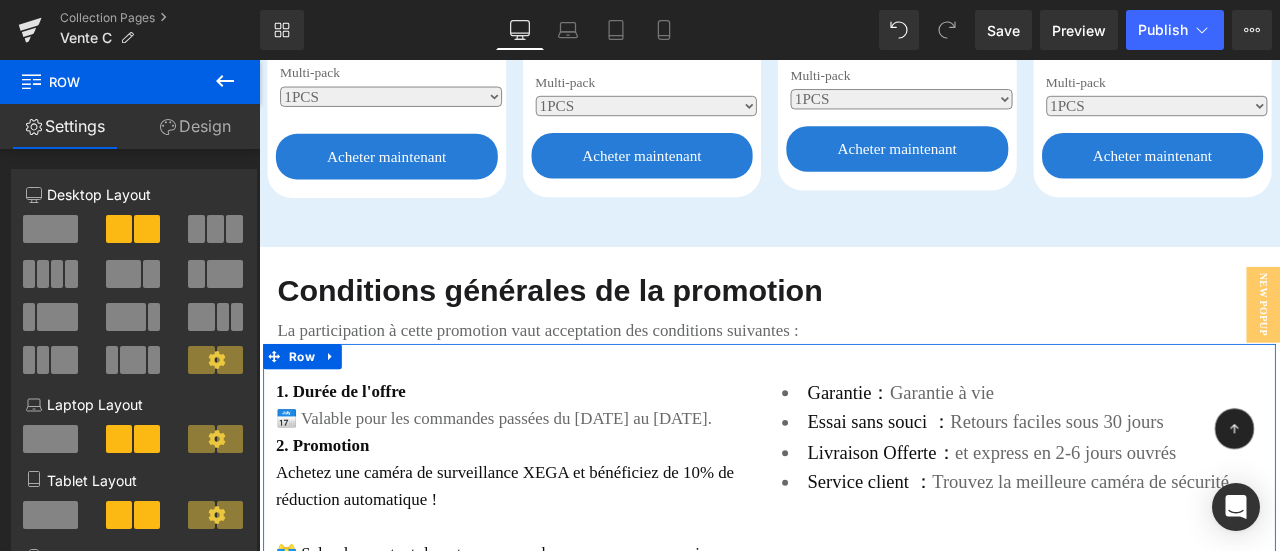 scroll, scrollTop: 3600, scrollLeft: 0, axis: vertical 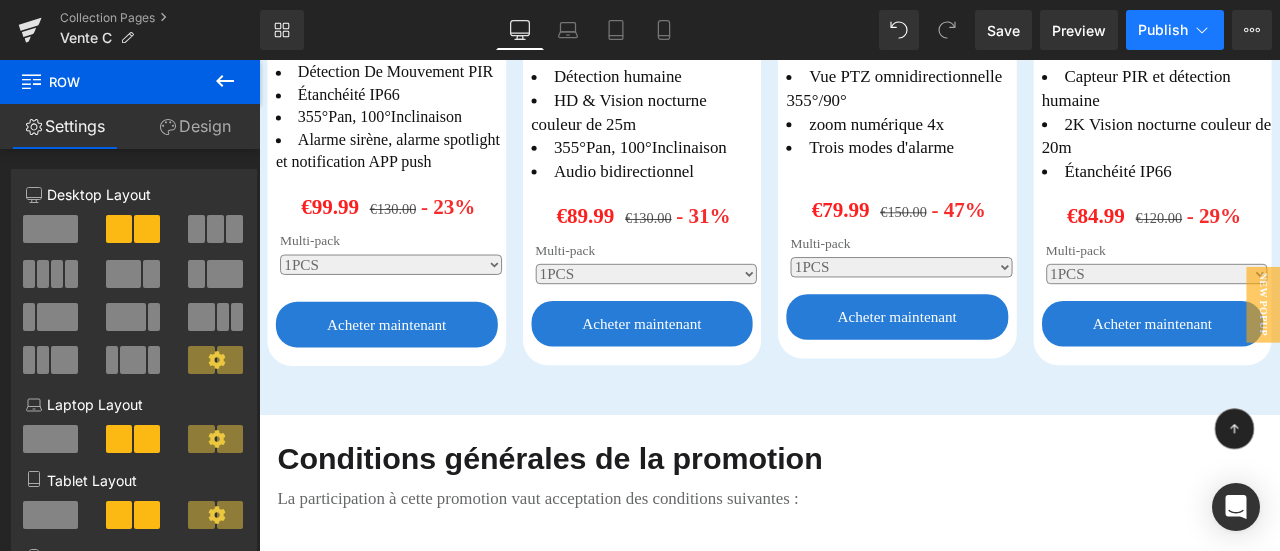 click on "Publish" at bounding box center (1163, 30) 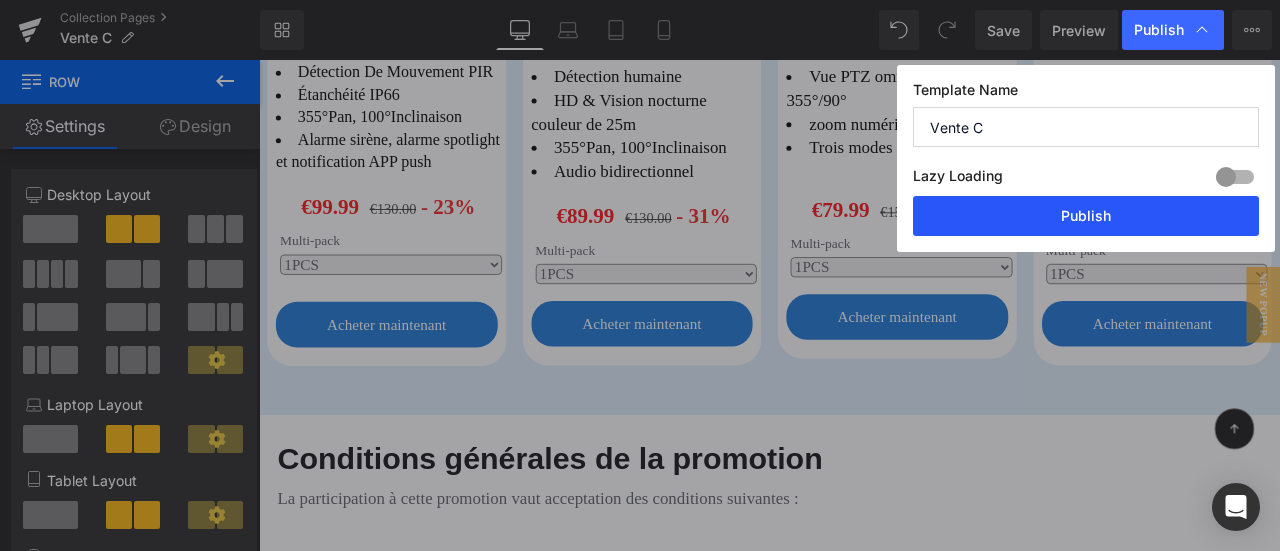 click on "Publish" at bounding box center [1086, 216] 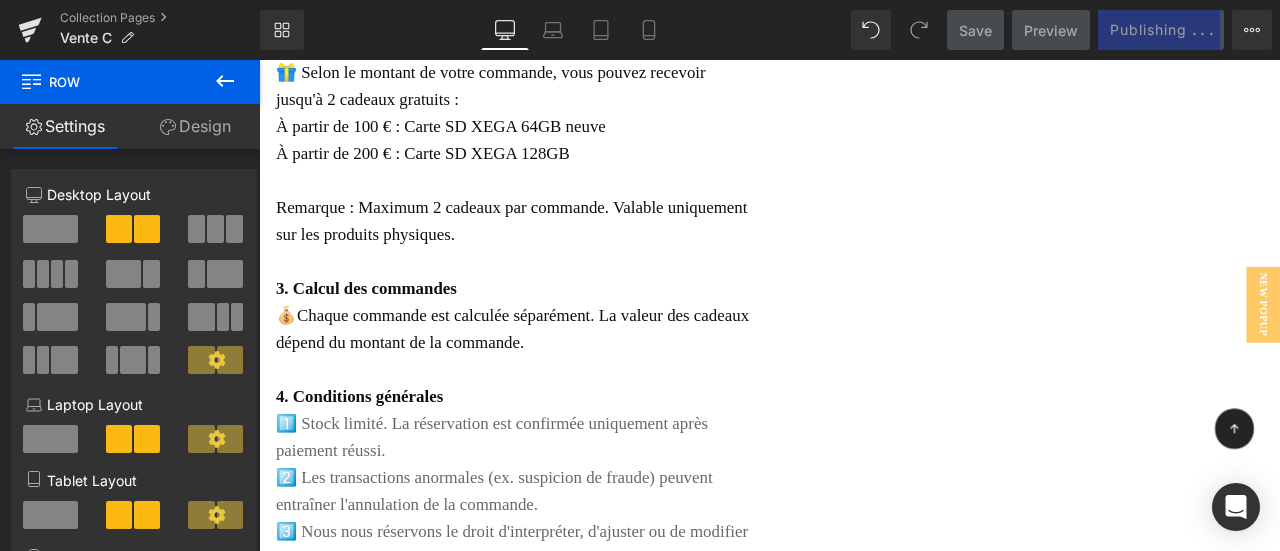 scroll, scrollTop: 4100, scrollLeft: 0, axis: vertical 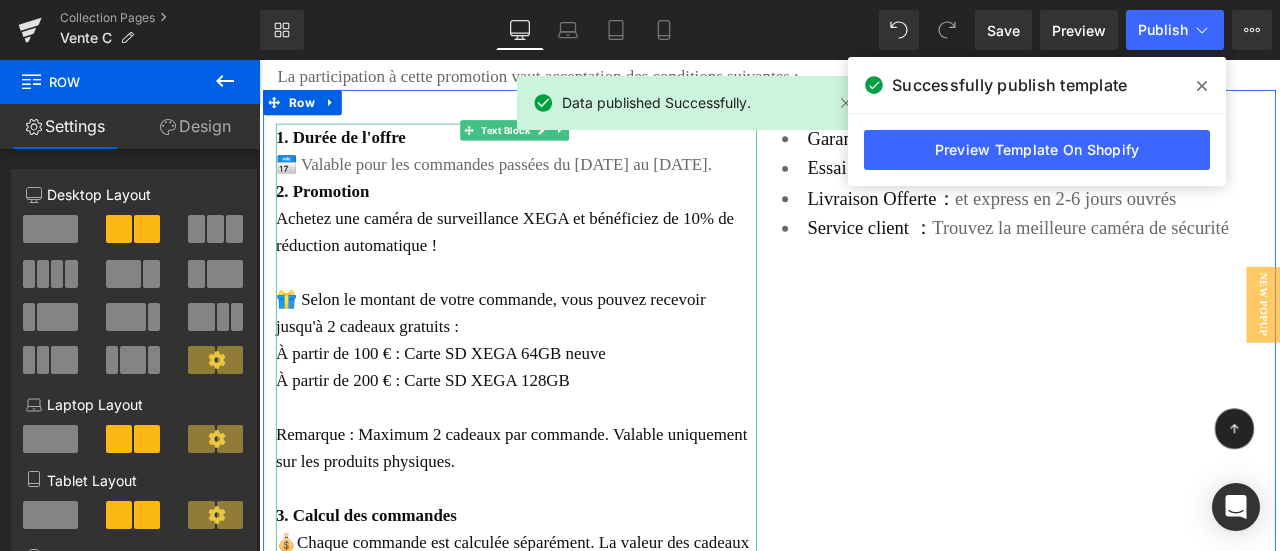 click on "Achetez une caméra de surveillance XEGA et bénéficiez de 10% de réduction automatique !" at bounding box center [550, 264] 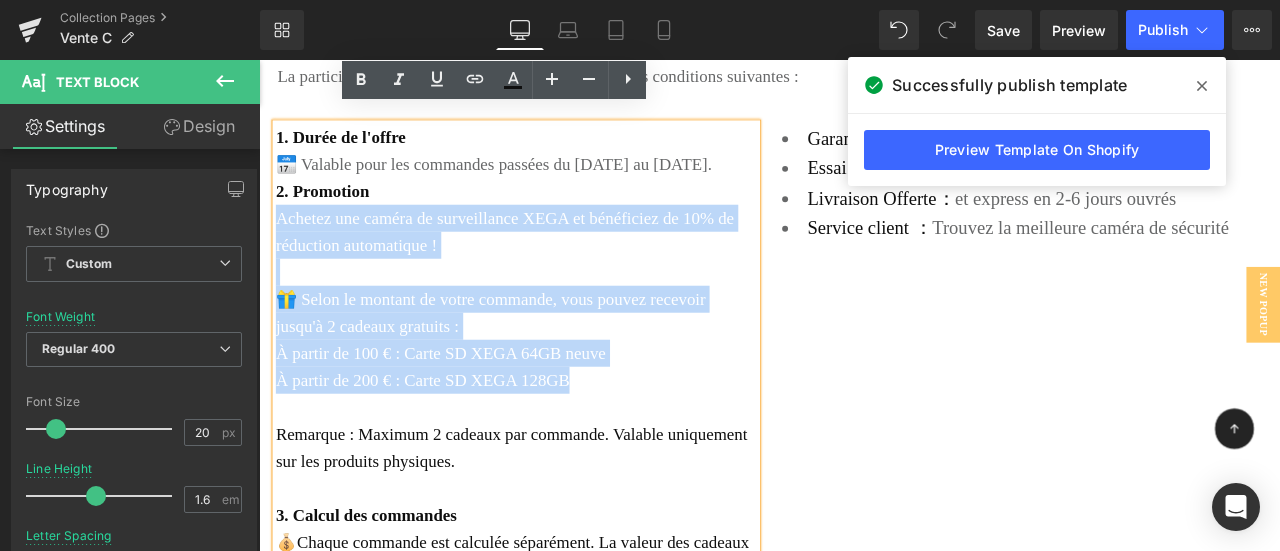 drag, startPoint x: 278, startPoint y: 233, endPoint x: 675, endPoint y: 437, distance: 446.34628 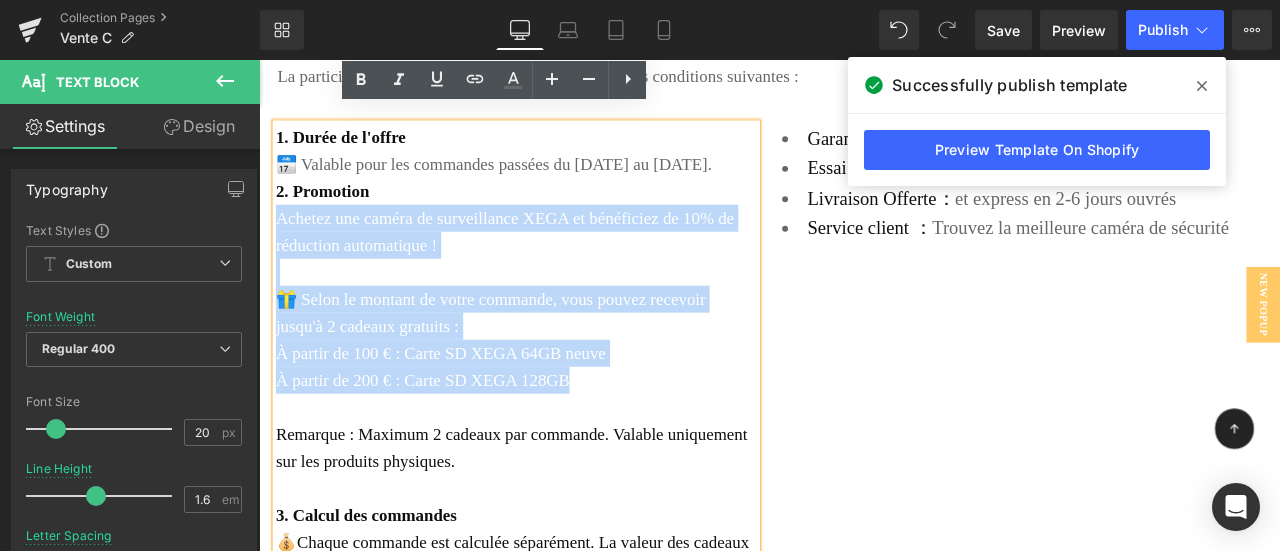 copy on "Achetez une caméra de surveillance XEGA et bénéficiez de 10% de réduction automatique ! 🎁 Selon le montant de votre commande, vous pouvez recevoir jusqu'à 2 cadeaux gratuits : À partir de 100 € : Carte SD XEGA 64GB neuve À partir de 200 € : Carte SD XEGA 128GB" 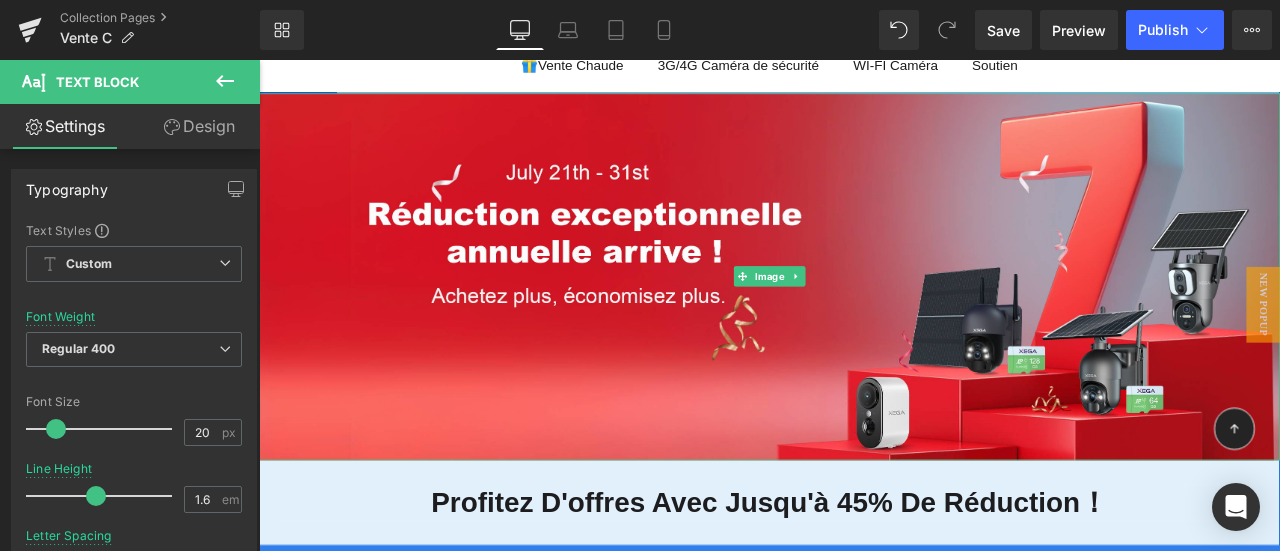 scroll, scrollTop: 200, scrollLeft: 0, axis: vertical 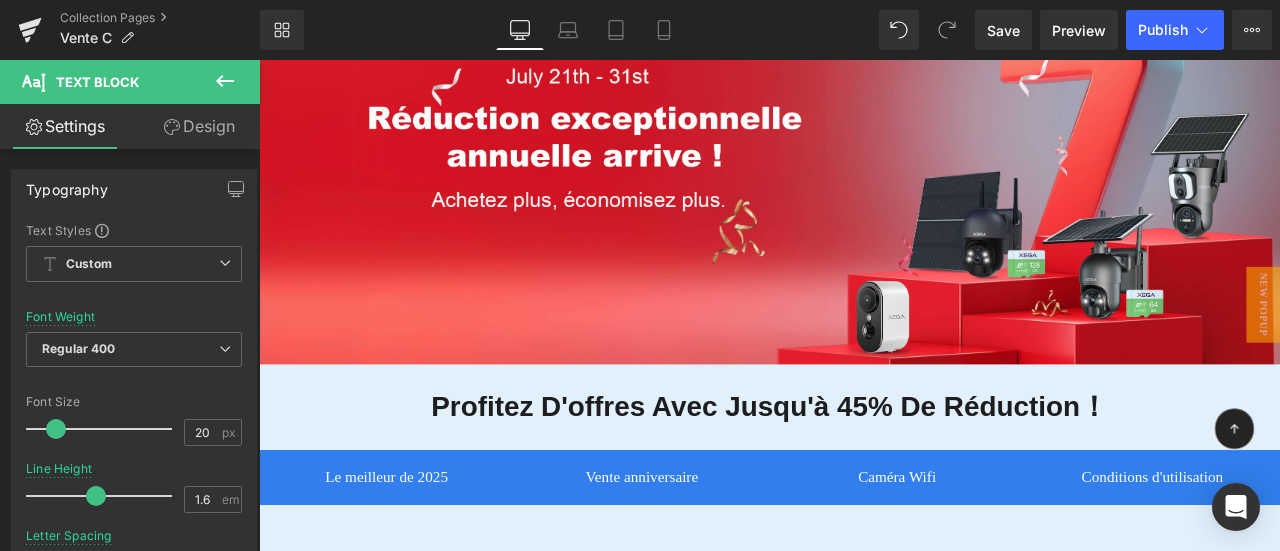 click 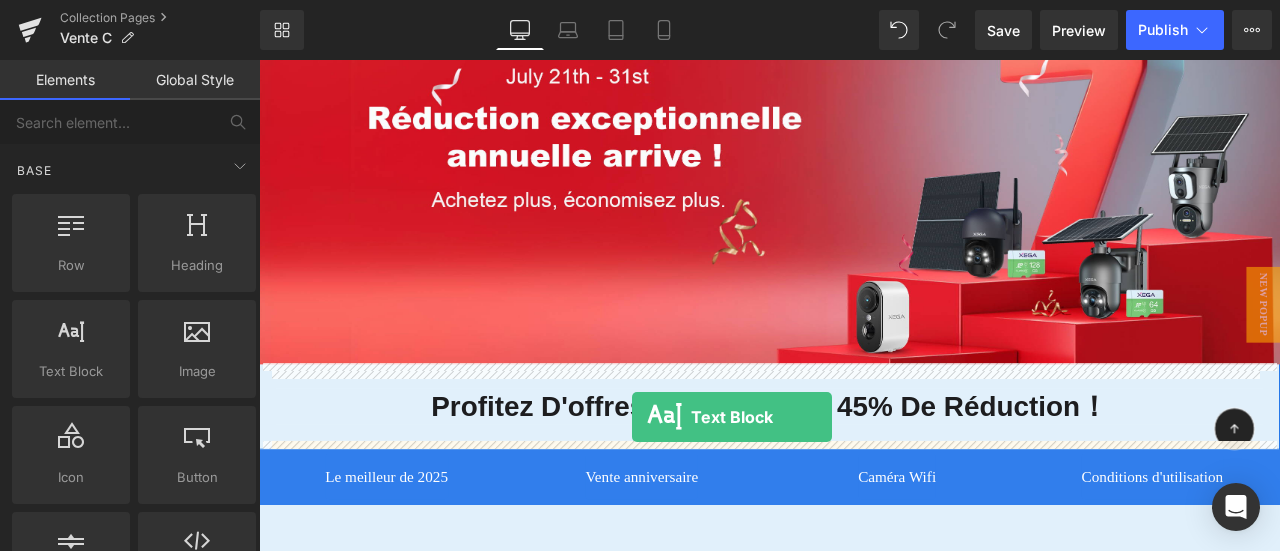 drag, startPoint x: 324, startPoint y: 408, endPoint x: 701, endPoint y: 483, distance: 384.38782 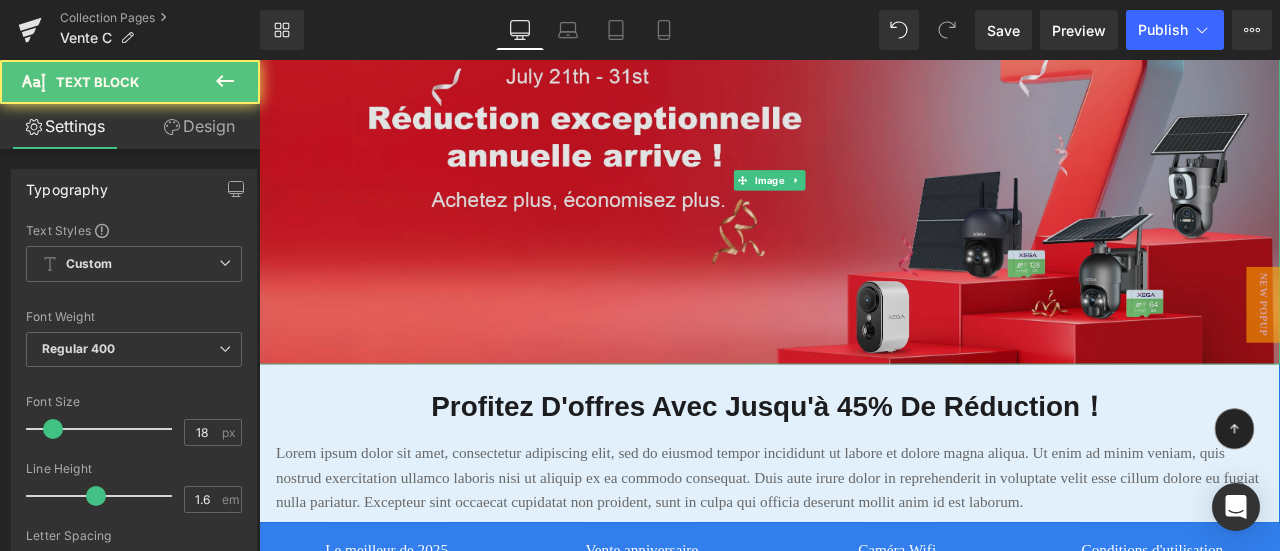 scroll, scrollTop: 400, scrollLeft: 0, axis: vertical 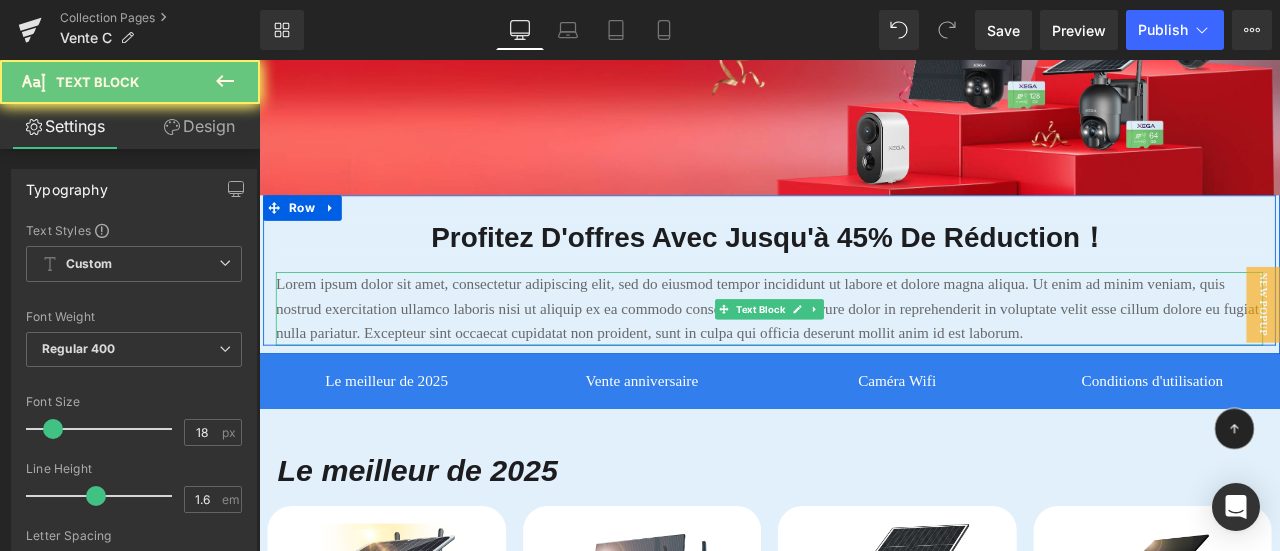 click on "Lorem ipsum dolor sit amet, consectetur adipiscing elit, sed do eiusmod tempor incididunt ut labore et dolore magna aliqua. Ut enim ad minim veniam, quis nostrud exercitation ullamco laboris nisi ut aliquip ex ea commodo consequat. Duis aute irure dolor in reprehenderit in voluptate velit esse cillum dolore eu fugiat nulla pariatur. Excepteur sint occaecat cupidatat non proident, sunt in culpa qui officia deserunt mollit anim id est laborum." at bounding box center (864, 355) 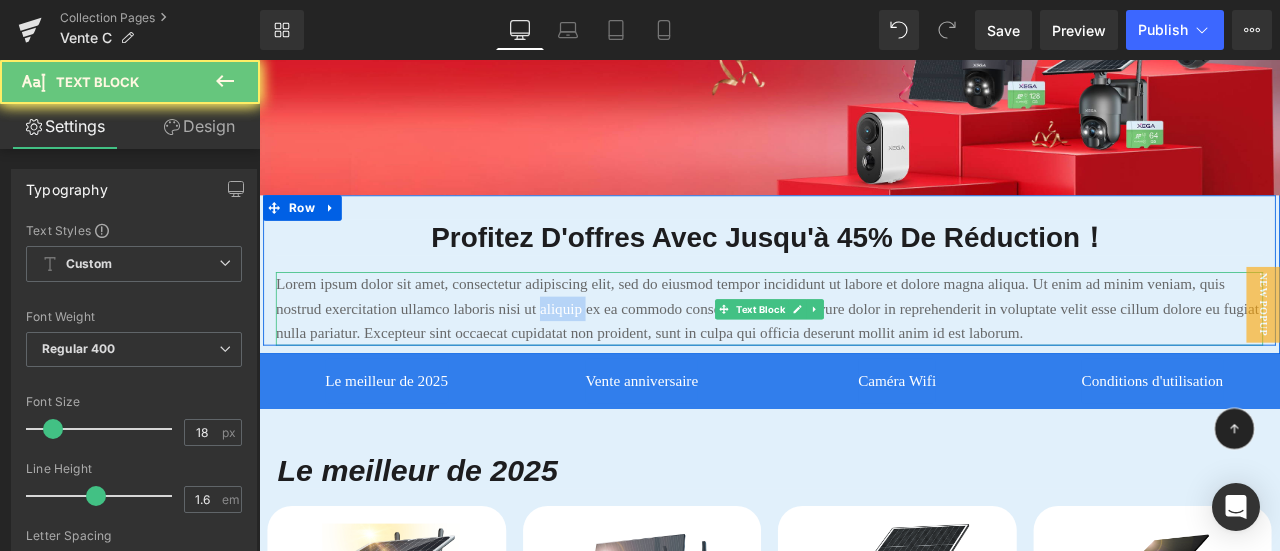 click on "Lorem ipsum dolor sit amet, consectetur adipiscing elit, sed do eiusmod tempor incididunt ut labore et dolore magna aliqua. Ut enim ad minim veniam, quis nostrud exercitation ullamco laboris nisi ut aliquip ex ea commodo consequat. Duis aute irure dolor in reprehenderit in voluptate velit esse cillum dolore eu fugiat nulla pariatur. Excepteur sint occaecat cupidatat non proident, sunt in culpa qui officia deserunt mollit anim id est laborum." at bounding box center (864, 355) 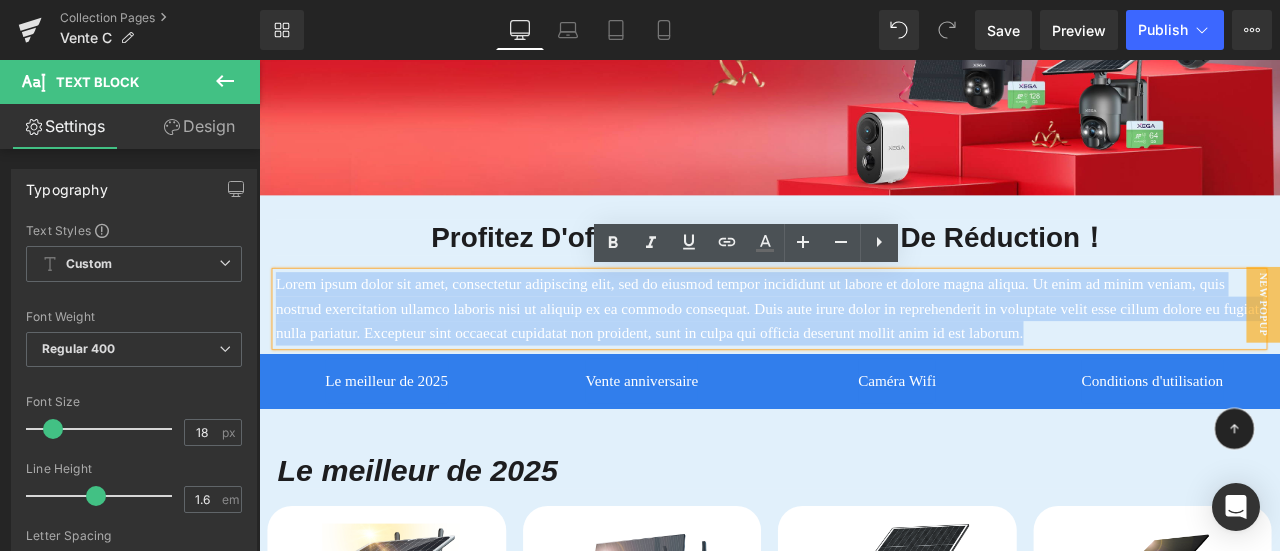 click on "Lorem ipsum dolor sit amet, consectetur adipiscing elit, sed do eiusmod tempor incididunt ut labore et dolore magna aliqua. Ut enim ad minim veniam, quis nostrud exercitation ullamco laboris nisi ut aliquip ex ea commodo consequat. Duis aute irure dolor in reprehenderit in voluptate velit esse cillum dolore eu fugiat nulla pariatur. Excepteur sint occaecat cupidatat non proident, sunt in culpa qui officia deserunt mollit anim id est laborum." at bounding box center [864, 355] 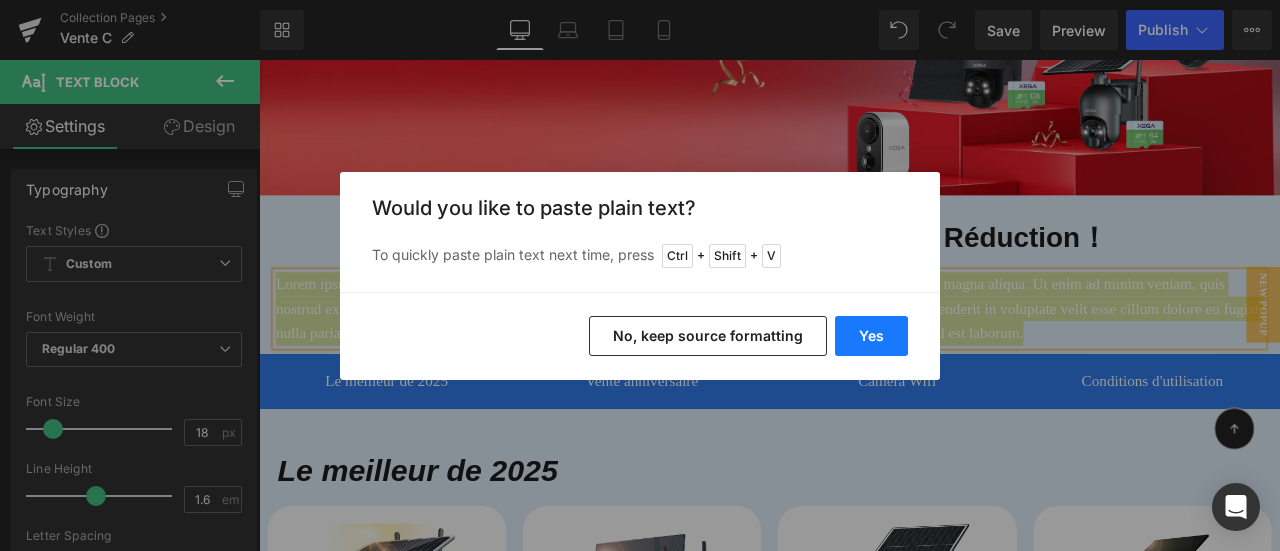 click on "Yes" at bounding box center [871, 336] 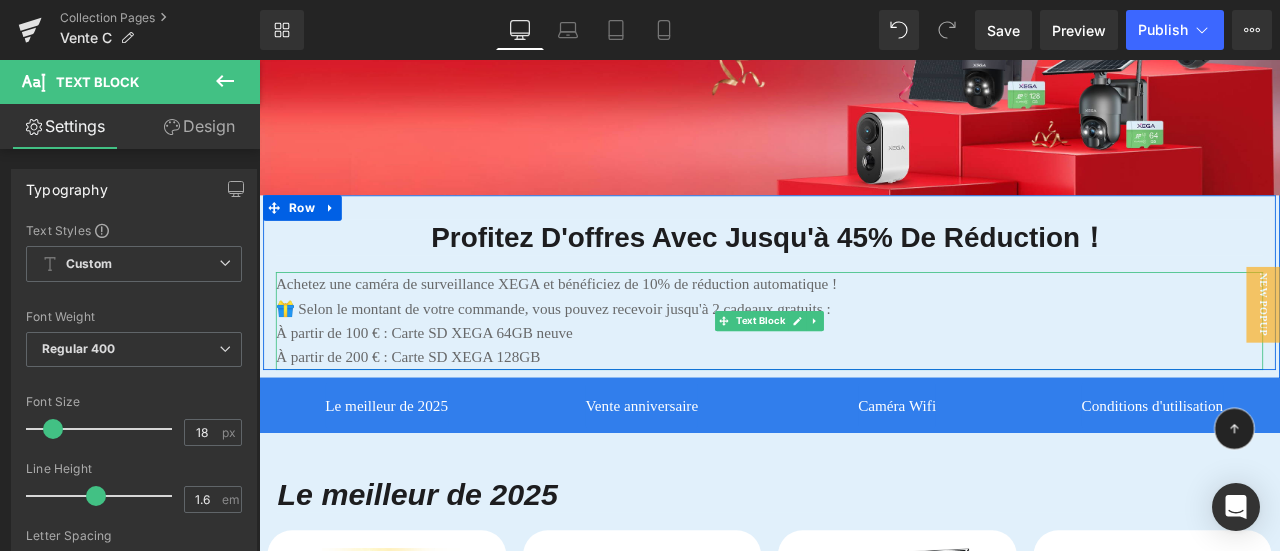 click on "🎁 Selon le montant de votre commande, vous pouvez recevoir jusqu'à 2 cadeaux gratuits :" at bounding box center [864, 355] 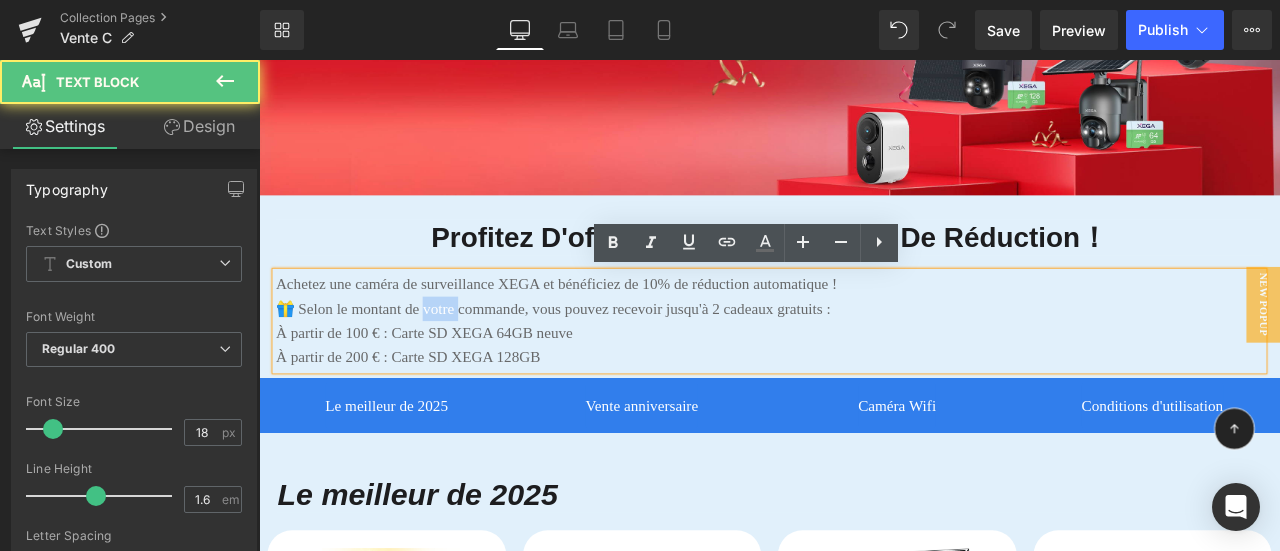 click on "🎁 Selon le montant de votre commande, vous pouvez recevoir jusqu'à 2 cadeaux gratuits :" at bounding box center (864, 355) 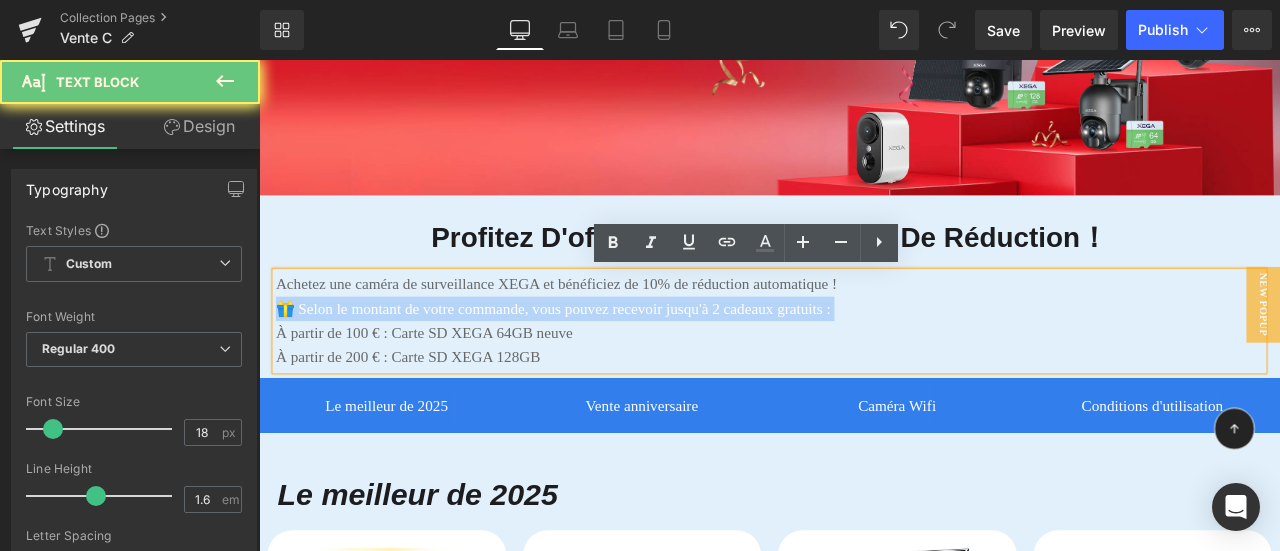click on "🎁 Selon le montant de votre commande, vous pouvez recevoir jusqu'à 2 cadeaux gratuits :" at bounding box center (864, 355) 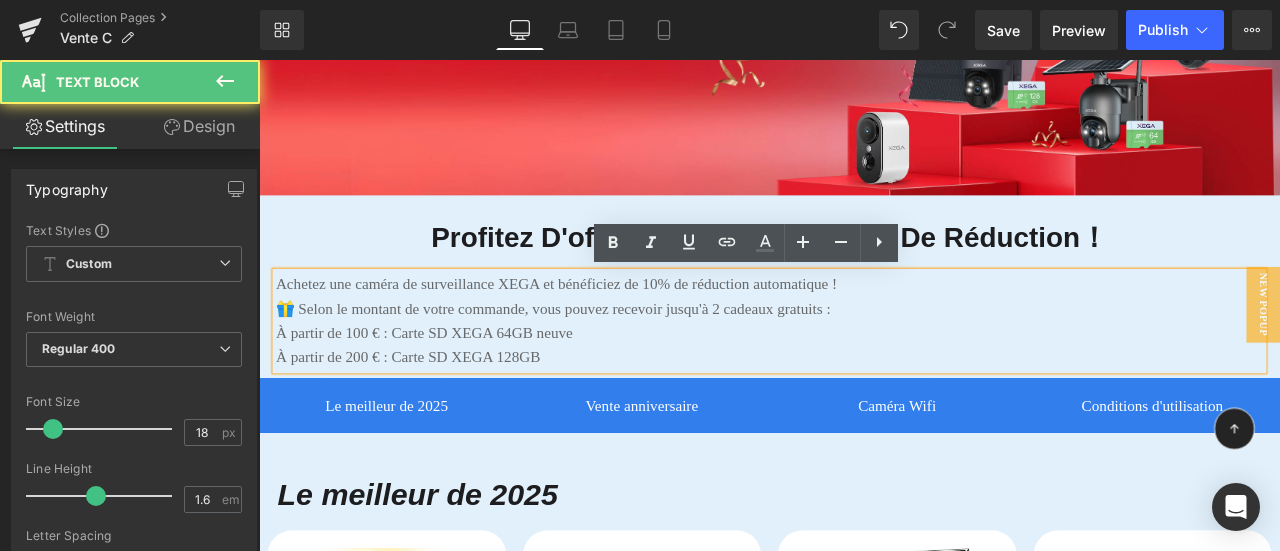 click on "À partir de 100 € : Carte SD XEGA 64GB neuve" at bounding box center (864, 384) 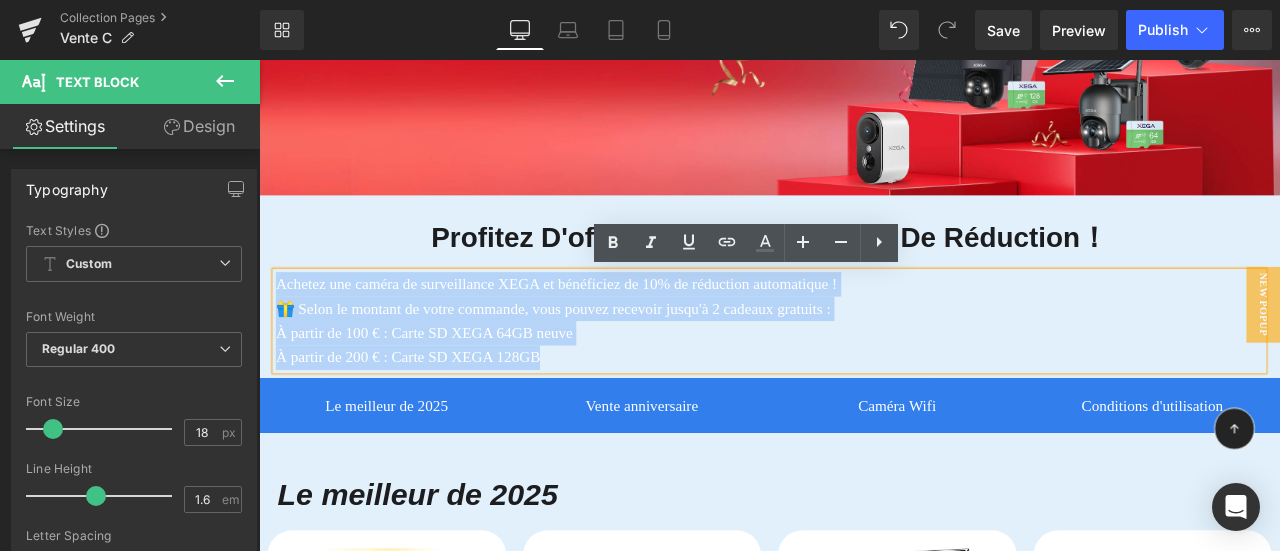 drag, startPoint x: 607, startPoint y: 416, endPoint x: 514, endPoint y: 342, distance: 118.84864 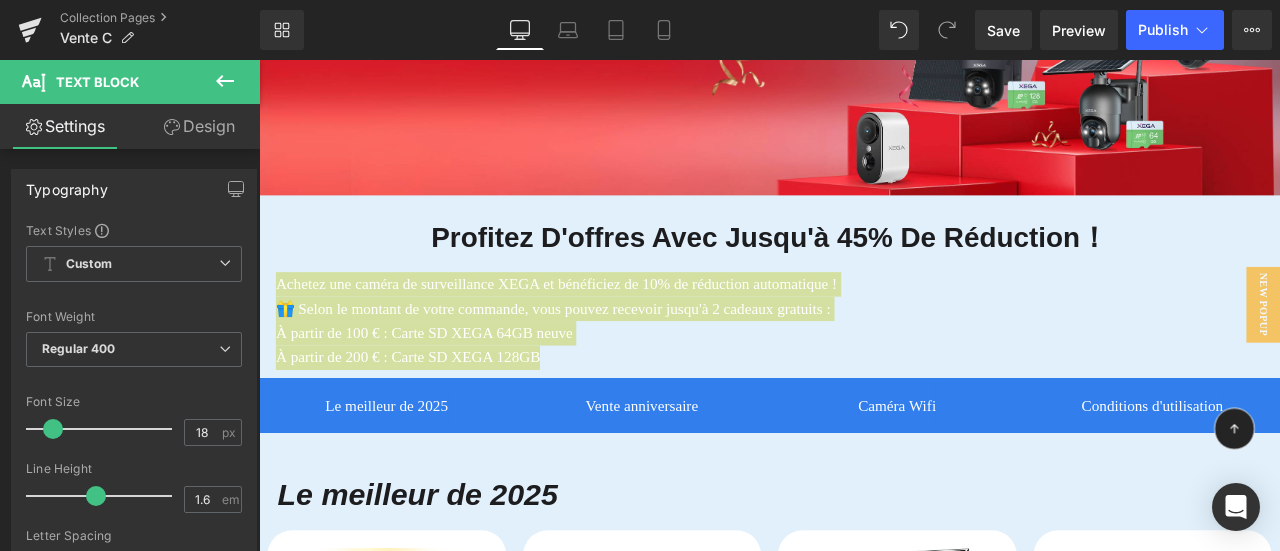 click on "Design" at bounding box center (199, 126) 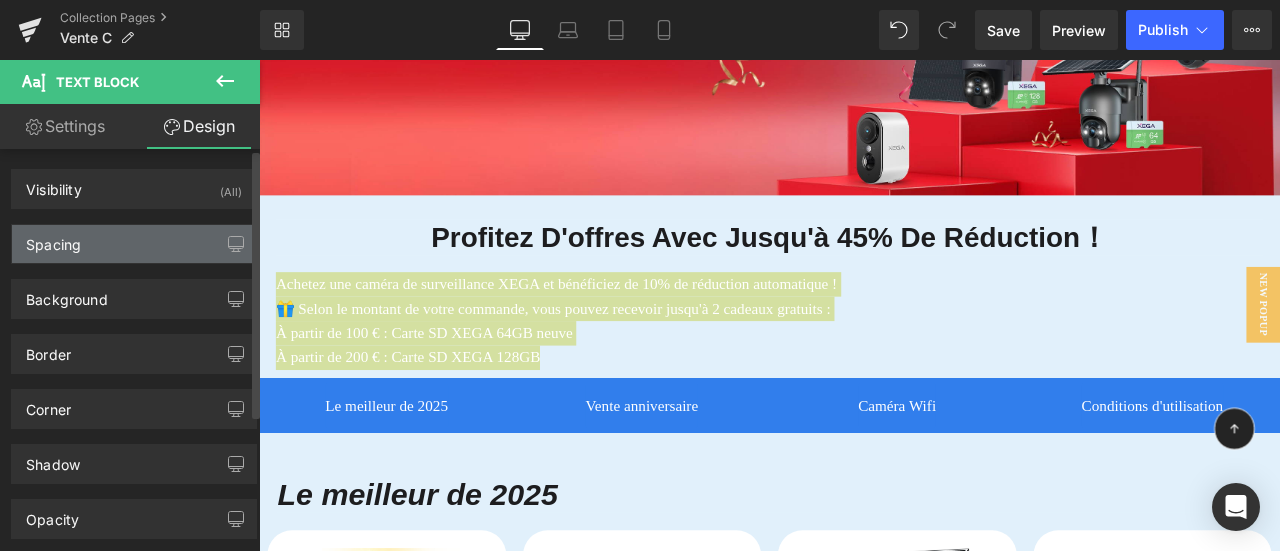click on "Spacing" at bounding box center (134, 244) 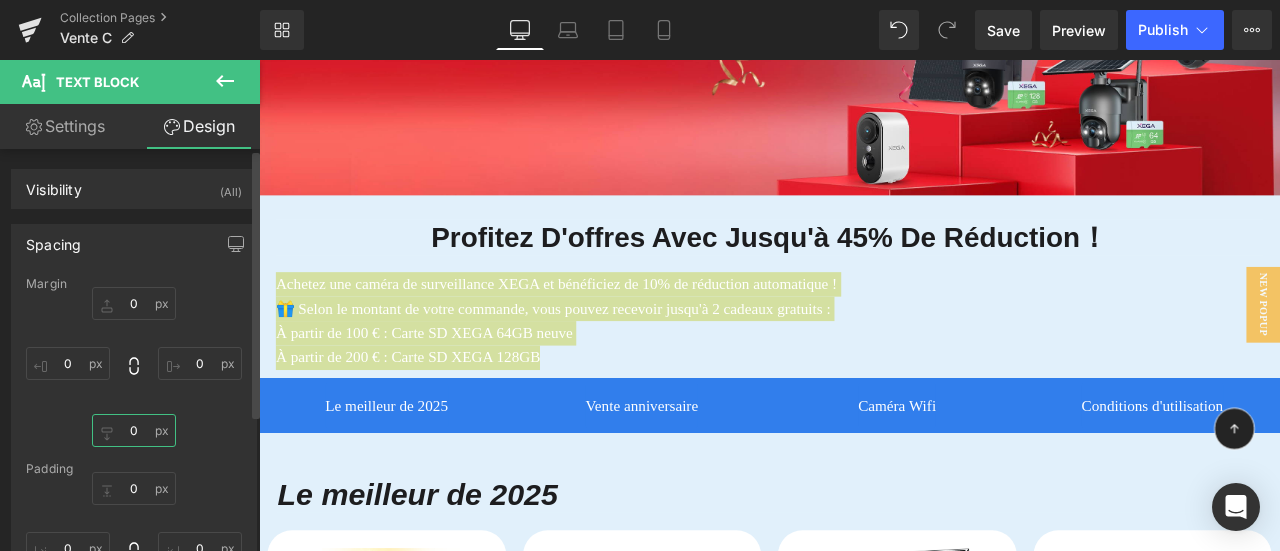 click at bounding box center (134, 430) 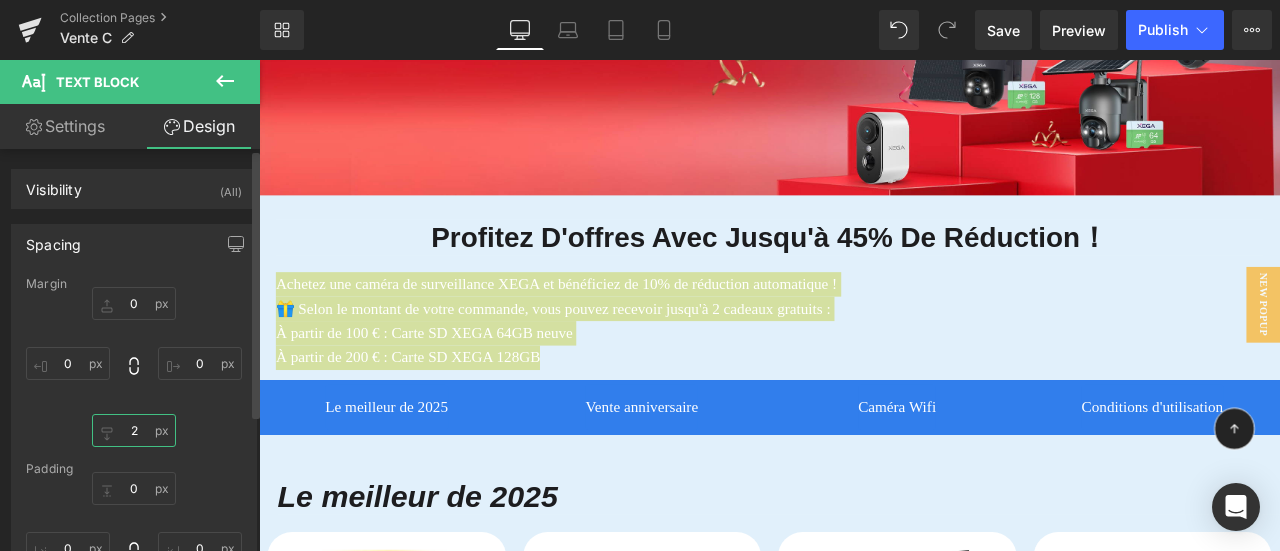 type on "20" 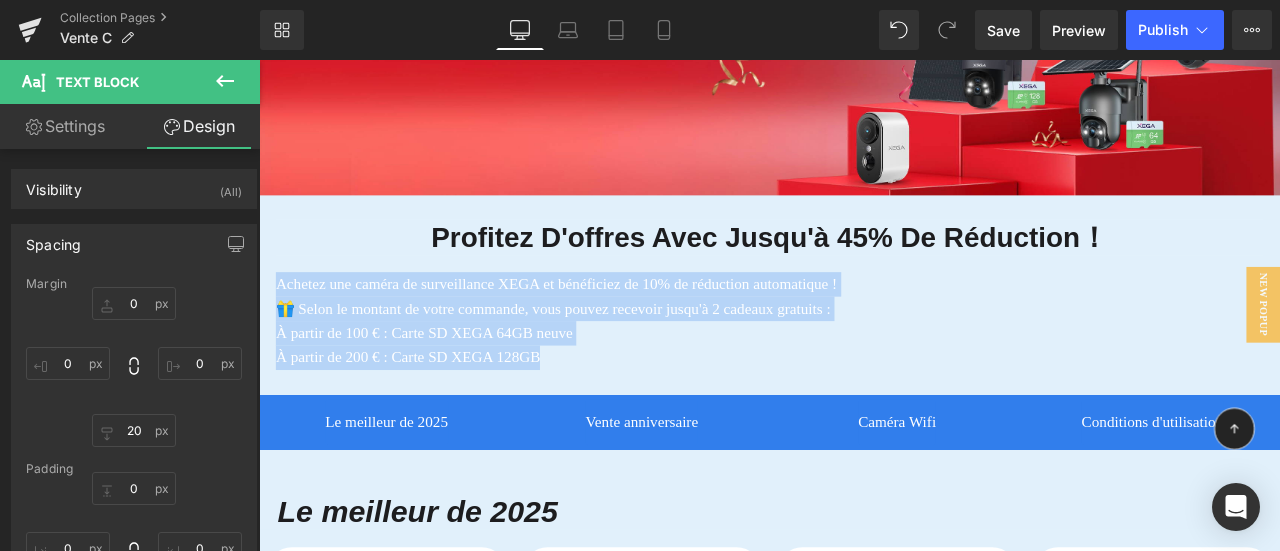 click on "À partir de 100 € : Carte SD XEGA 64GB neuve" at bounding box center [864, 384] 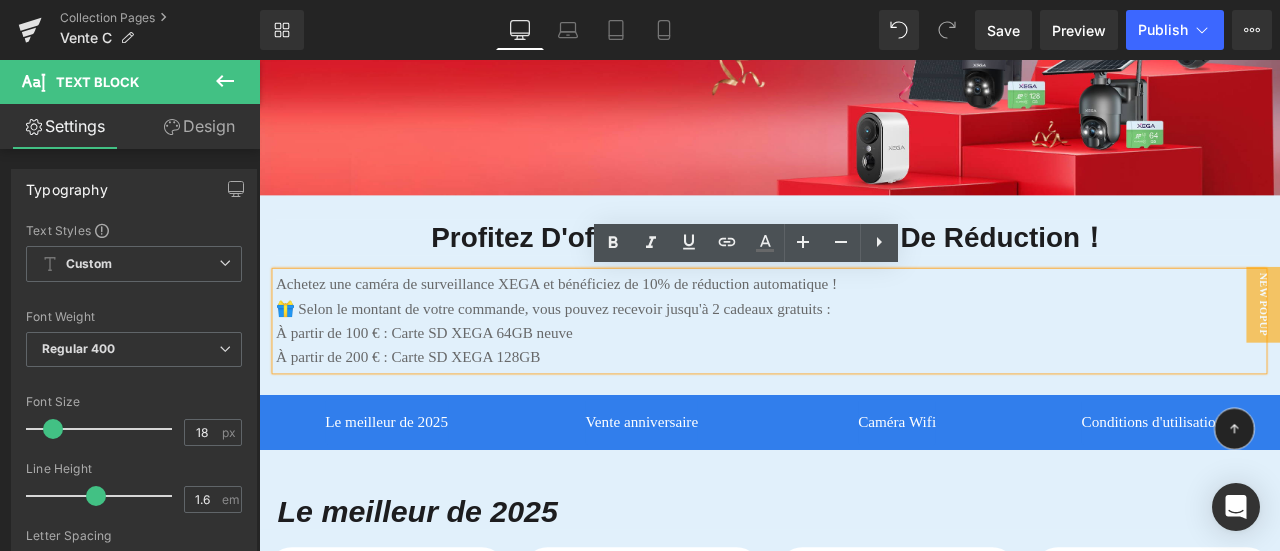 click on "Profitez d'offres avec jusqu'à 45% de réduction！ Heading
Achetez une caméra de surveillance XEGA et bénéficiez de 10% de réduction automatique ! 🎁 Selon le montant de votre commande, vous pouvez recevoir jusqu'à 2 cadeaux gratuits : À partir de 100 € : Carte SD XEGA 64GB neuve À partir de 200 € : Carte SD XEGA 128GB
Text Block" at bounding box center (864, 339) 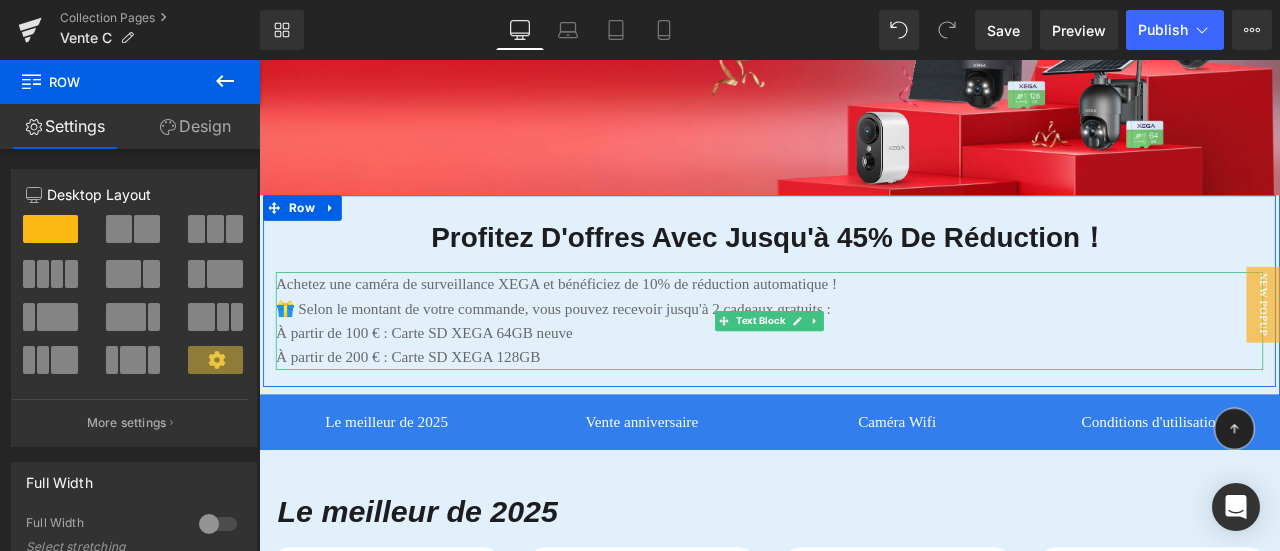 click on "À partir de 100 € : Carte SD XEGA 64GB neuve" at bounding box center [864, 384] 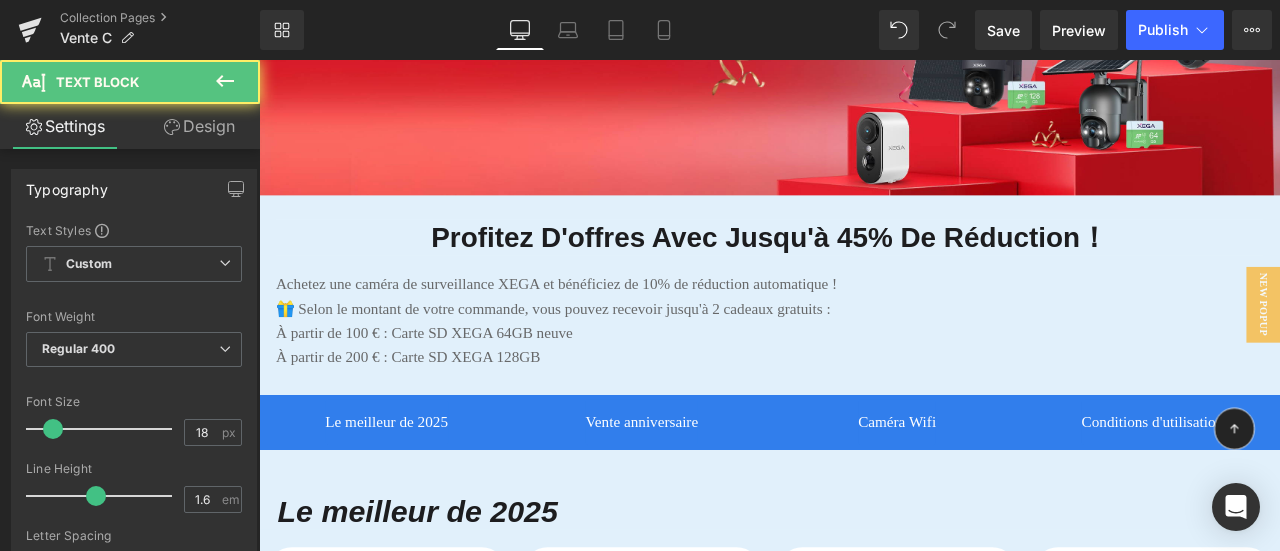 click on "Design" at bounding box center [199, 126] 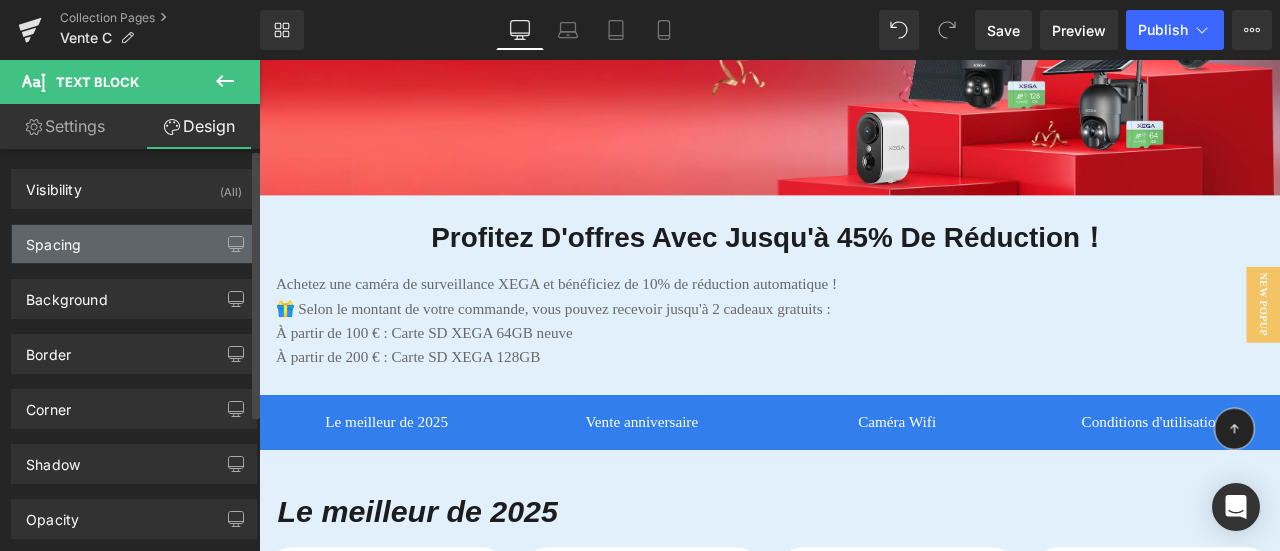 click on "Spacing" at bounding box center [134, 244] 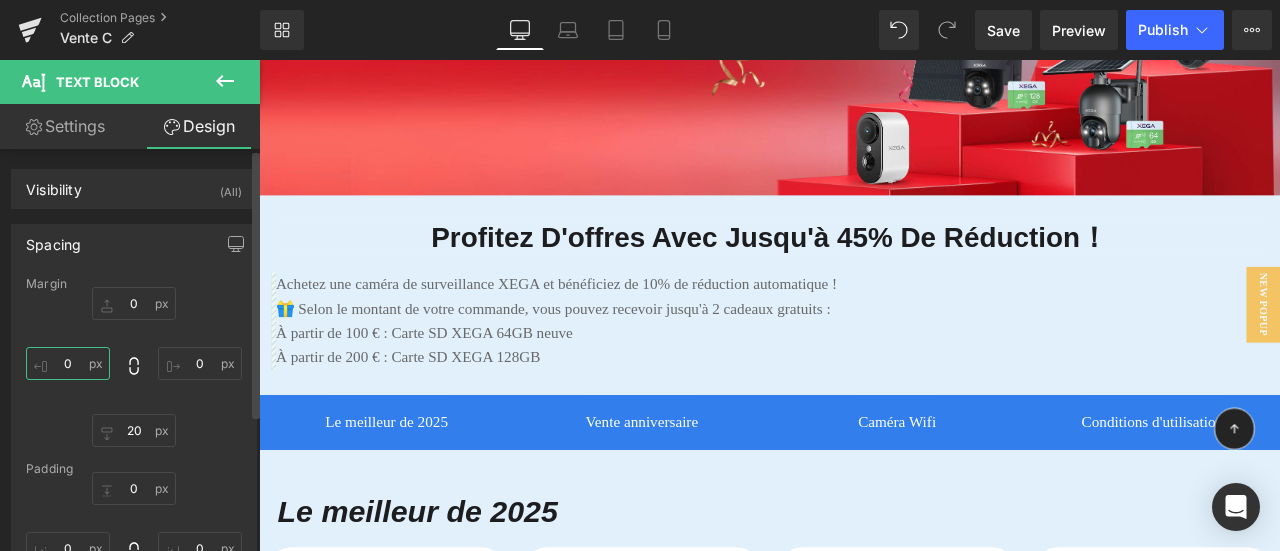 click on "0" at bounding box center [68, 363] 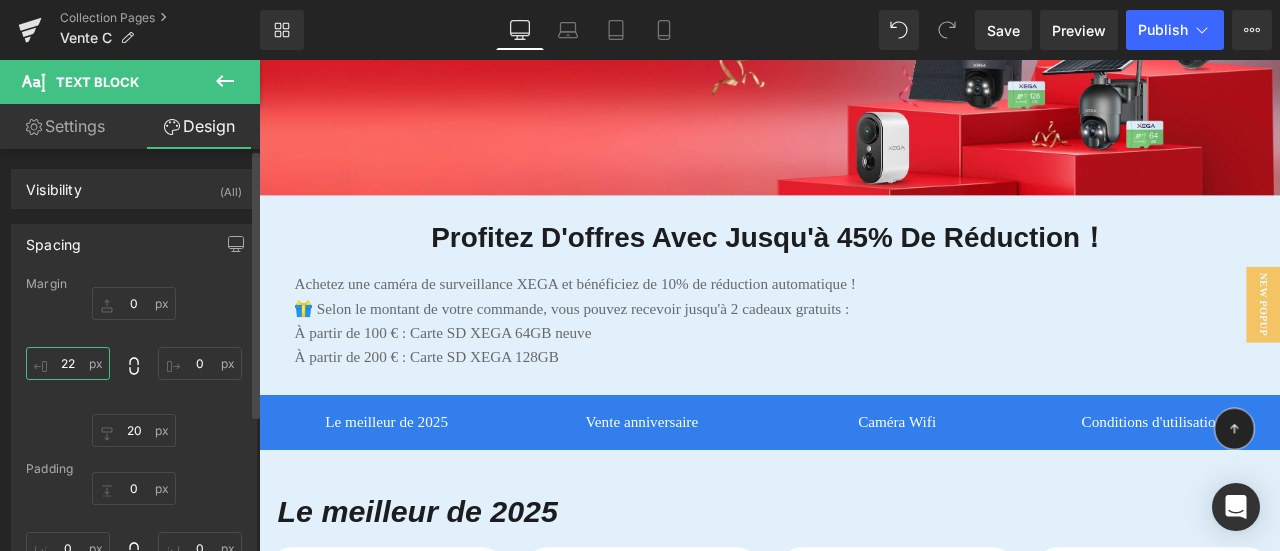 drag, startPoint x: 70, startPoint y: 362, endPoint x: 82, endPoint y: 361, distance: 12.0415945 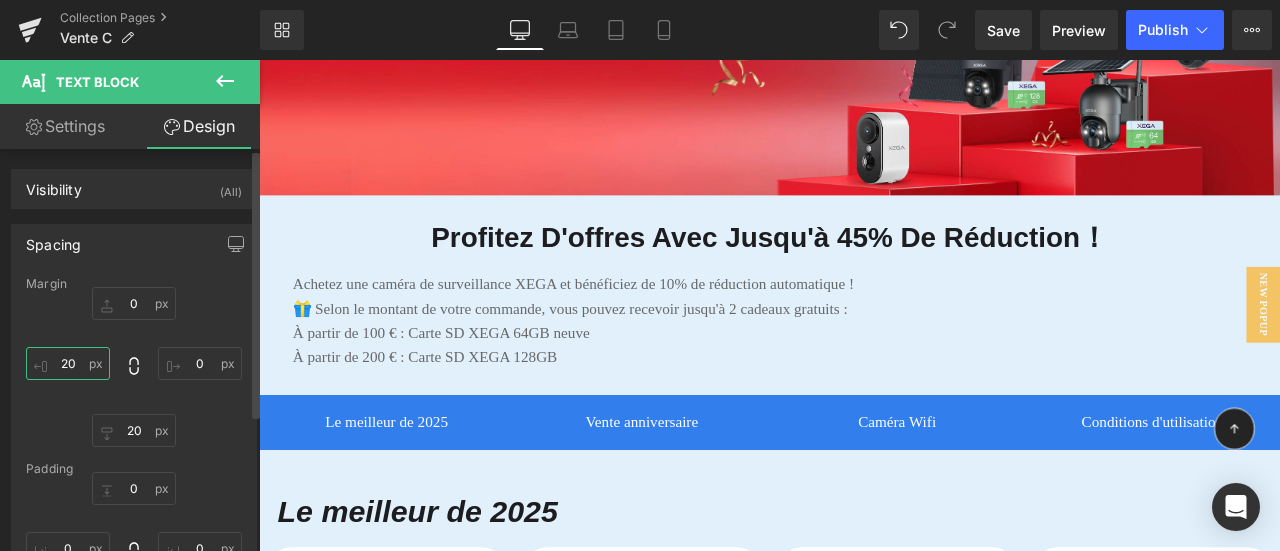 type on "20" 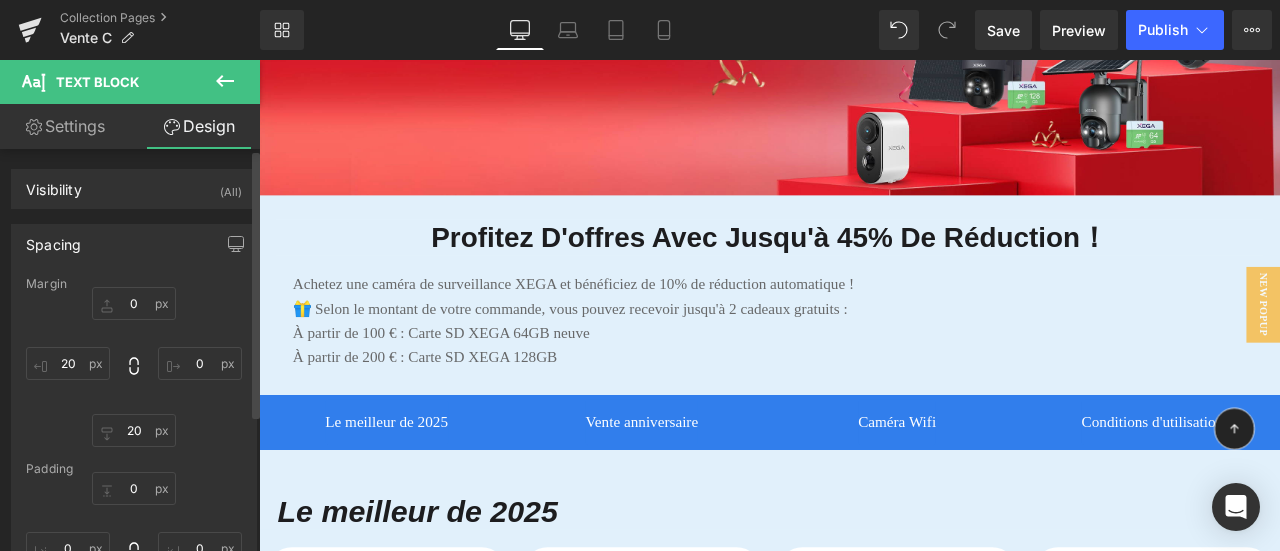 click on "0
0
20
20" at bounding box center (134, 367) 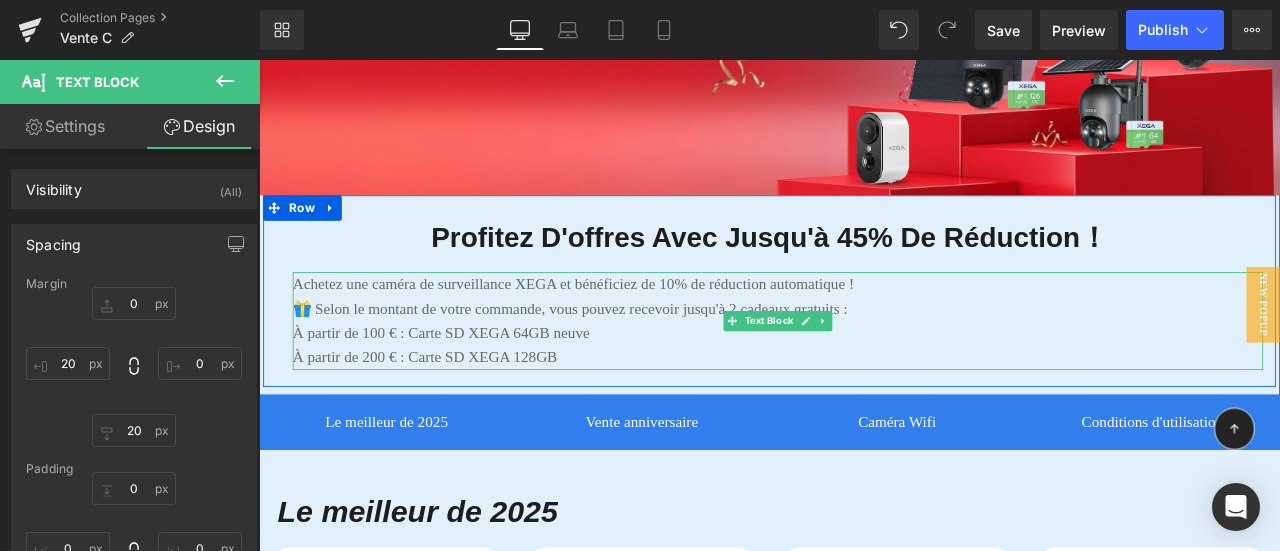 click on "Achetez une caméra de surveillance XEGA et bénéficiez de 10% de réduction automatique !" at bounding box center (874, 326) 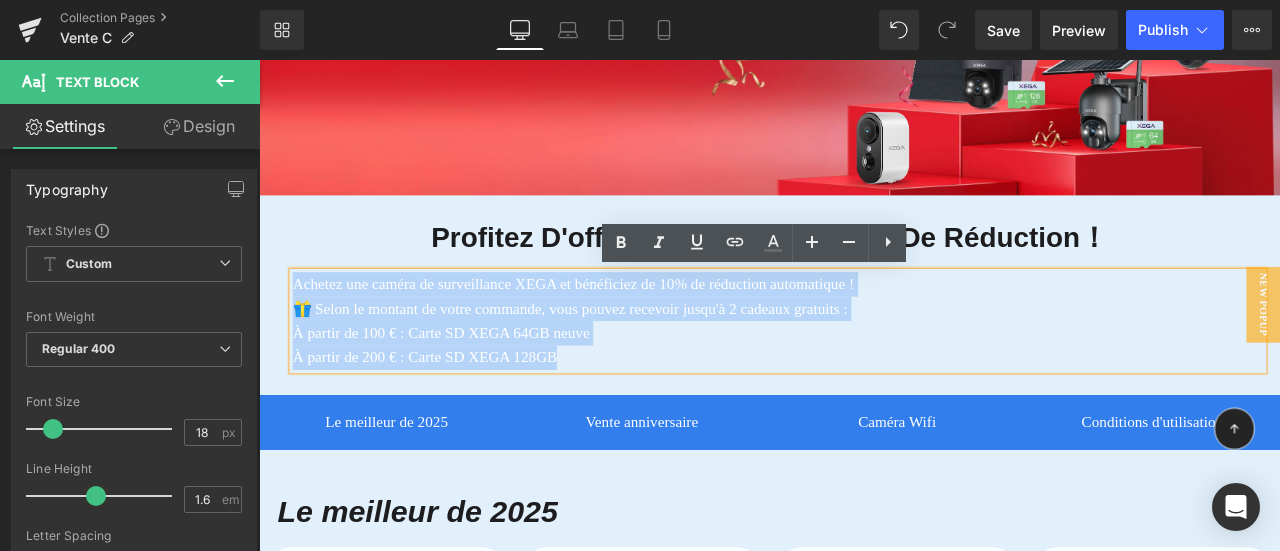 drag, startPoint x: 293, startPoint y: 328, endPoint x: 689, endPoint y: 407, distance: 403.80316 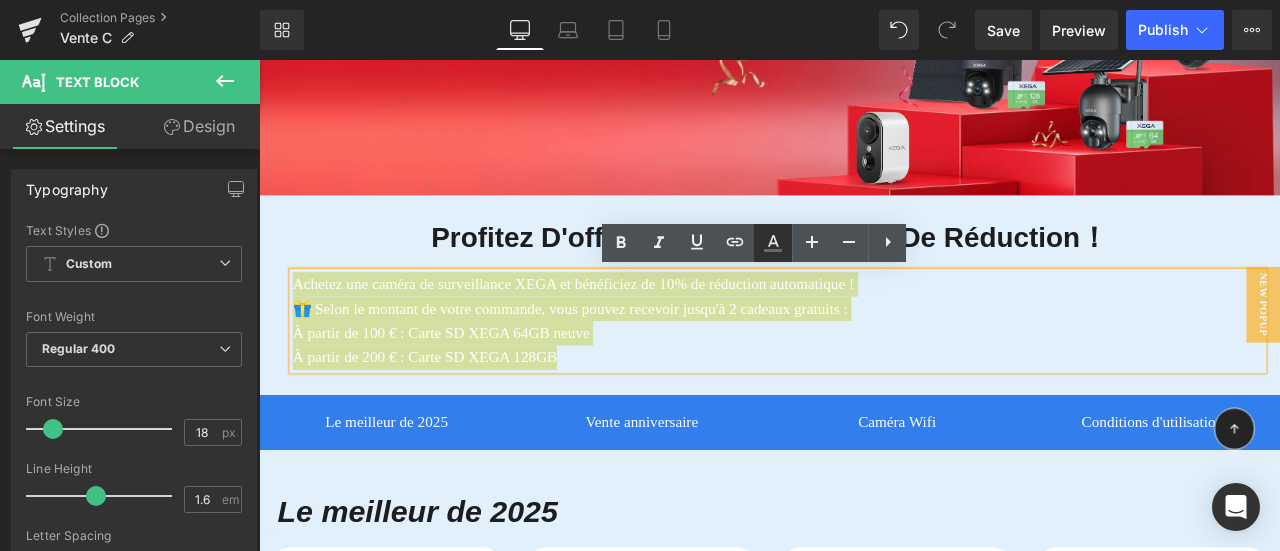 click 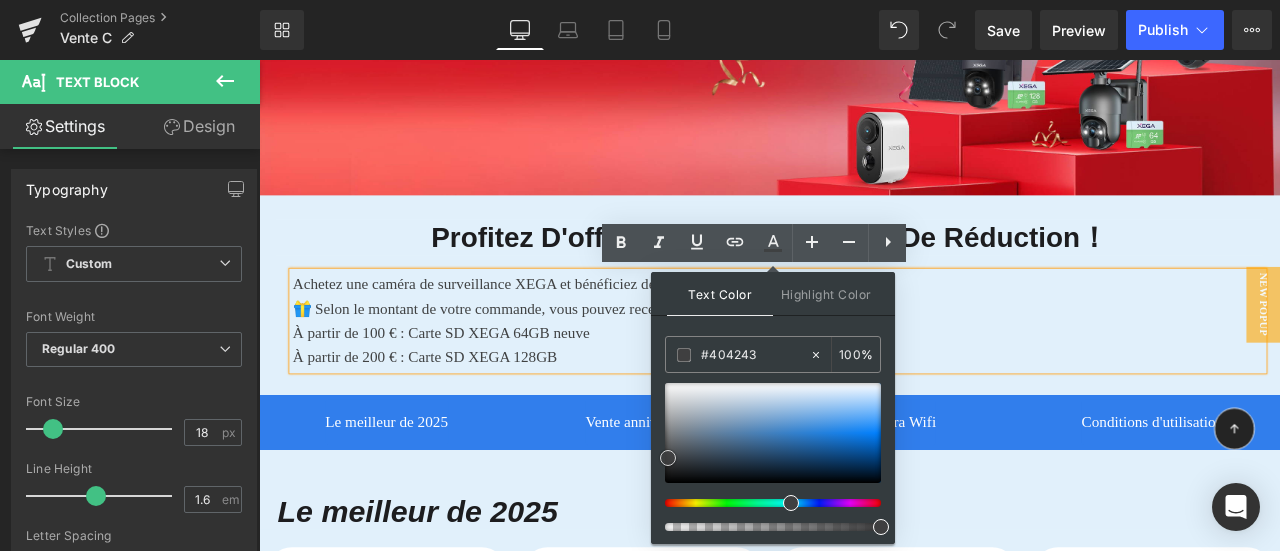 drag, startPoint x: 668, startPoint y: 441, endPoint x: 668, endPoint y: 457, distance: 16 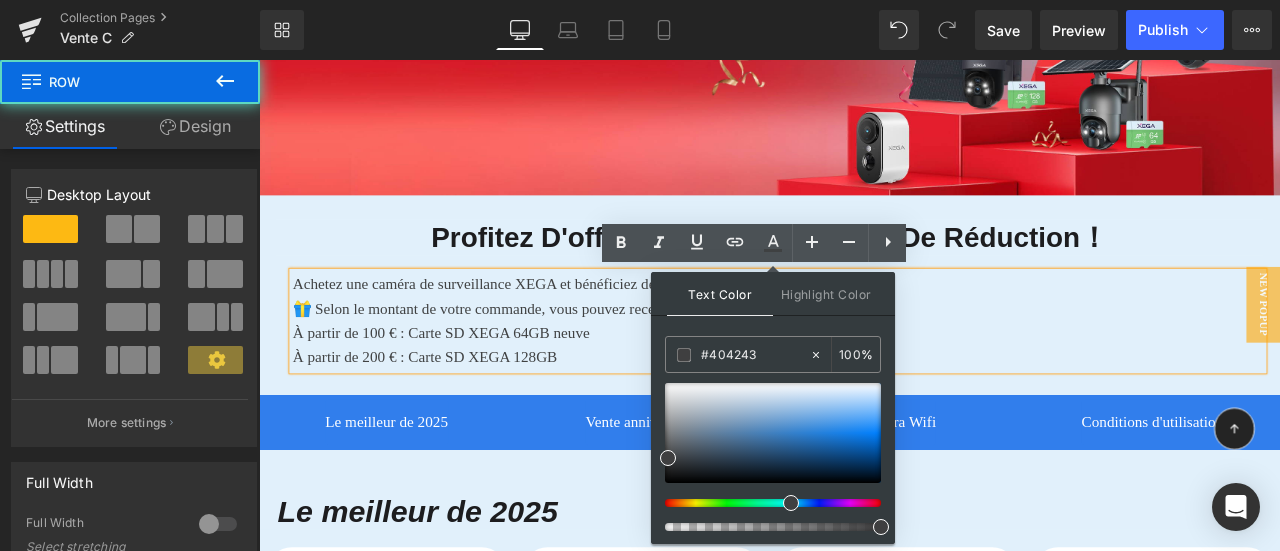 click on "Profitez d'offres avec jusqu'à 45% de réduction！ Heading
Achetez une caméra de surveillance XEGA et bénéficiez de 10% de réduction automatique ! 🎁 Selon le montant de votre commande, vous pouvez recevoir jusqu'à 2 cadeaux gratuits : À partir de 100 € : Carte SD XEGA 64GB neuve À partir de 200 € : Carte SD XEGA 128GB
Text Block" at bounding box center (864, 339) 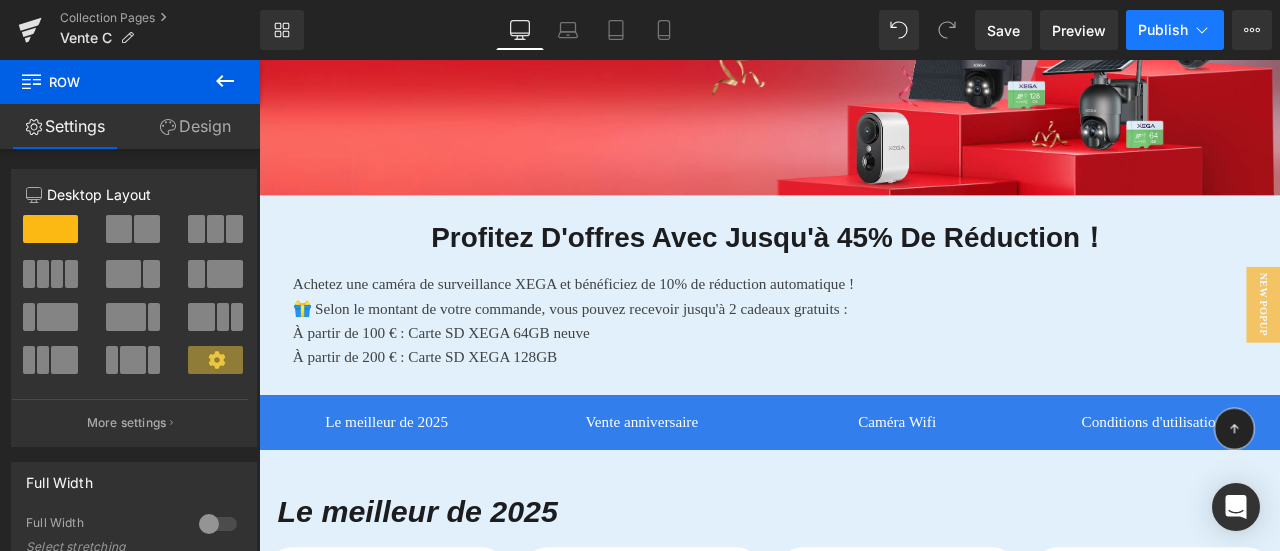 click on "Publish" at bounding box center [1163, 30] 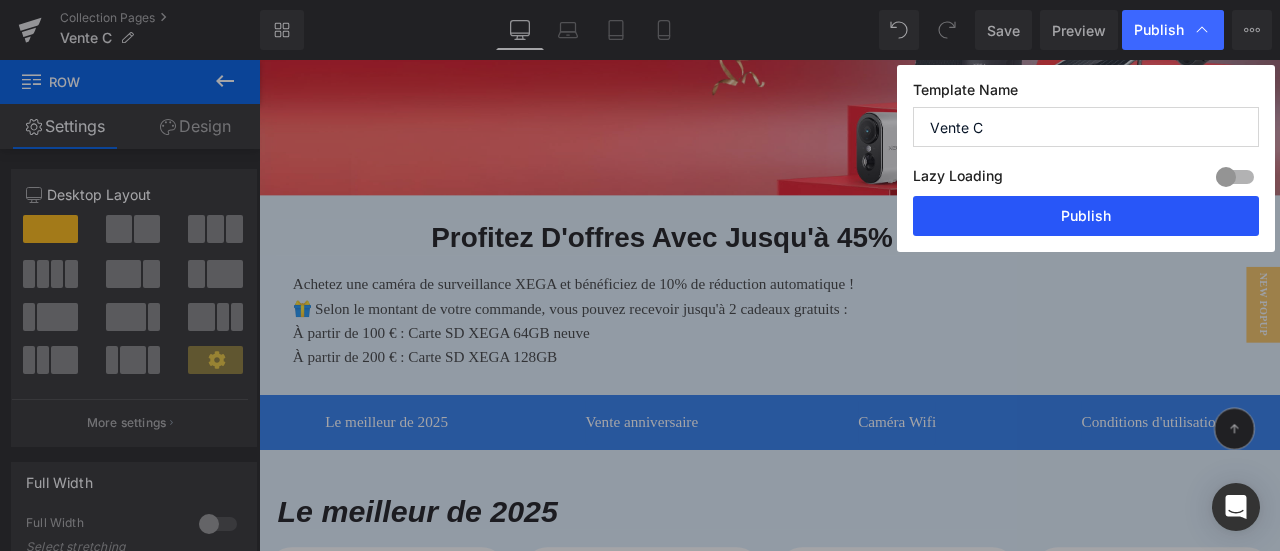 click on "Publish" at bounding box center (1086, 216) 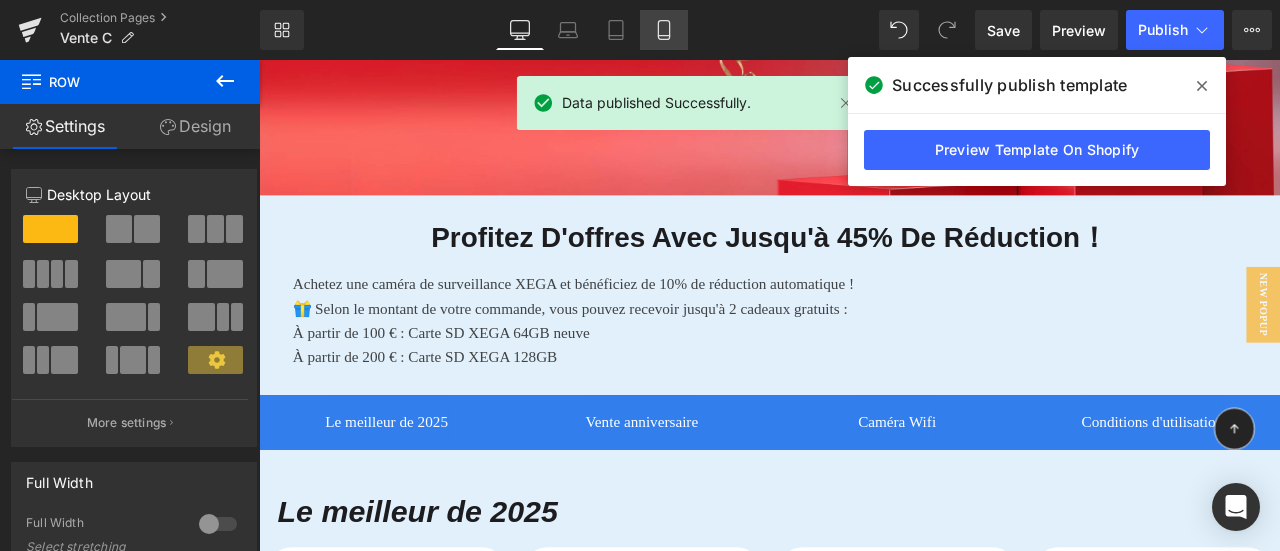 click 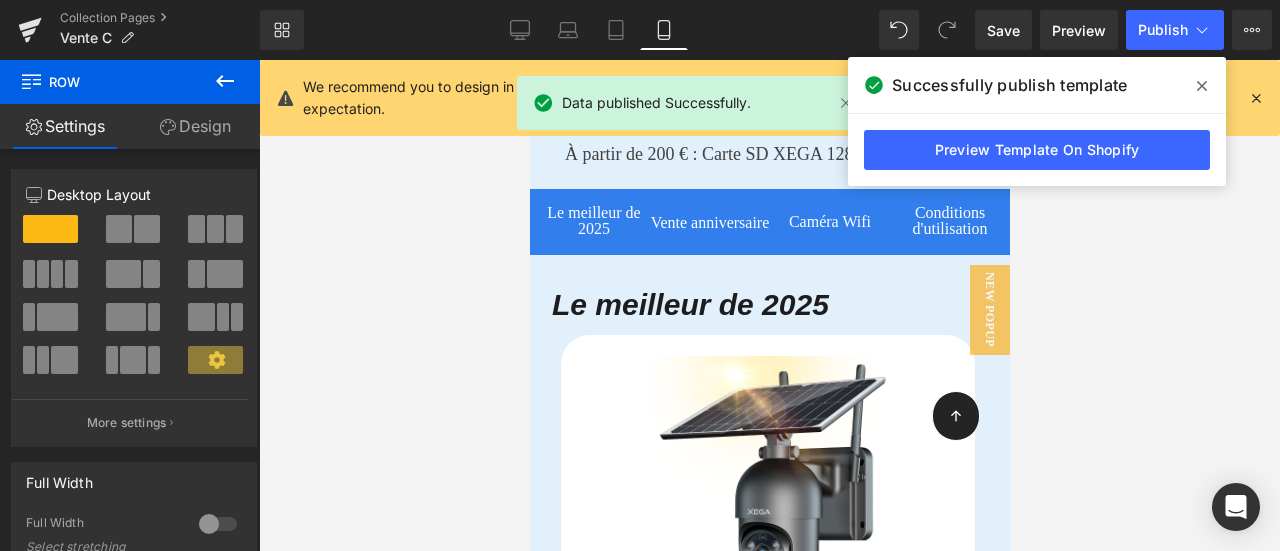 scroll, scrollTop: 58, scrollLeft: 0, axis: vertical 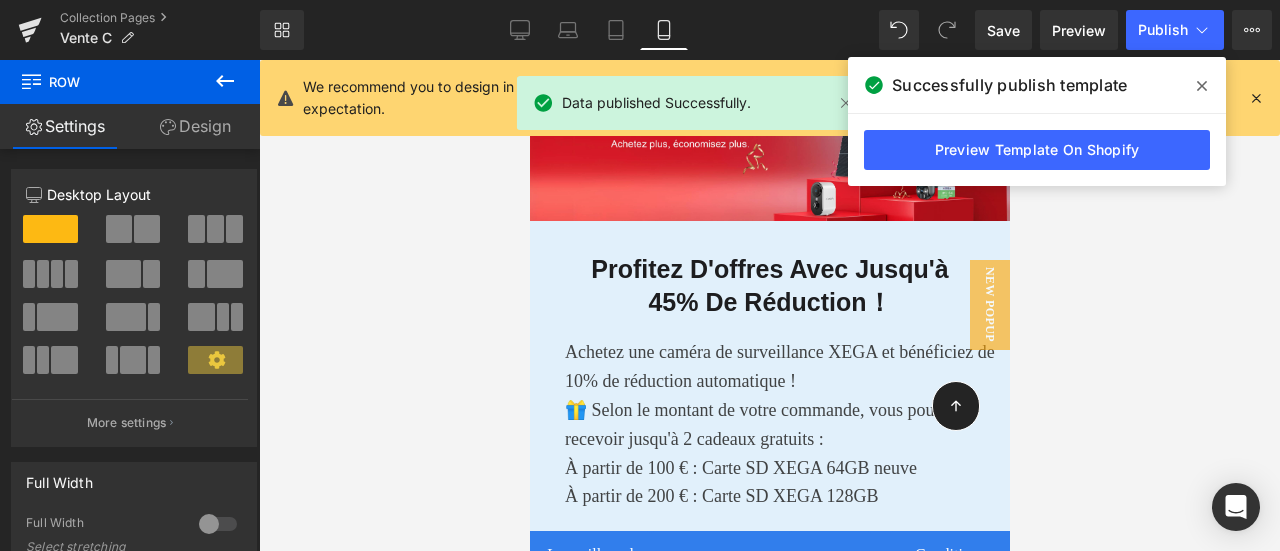 click 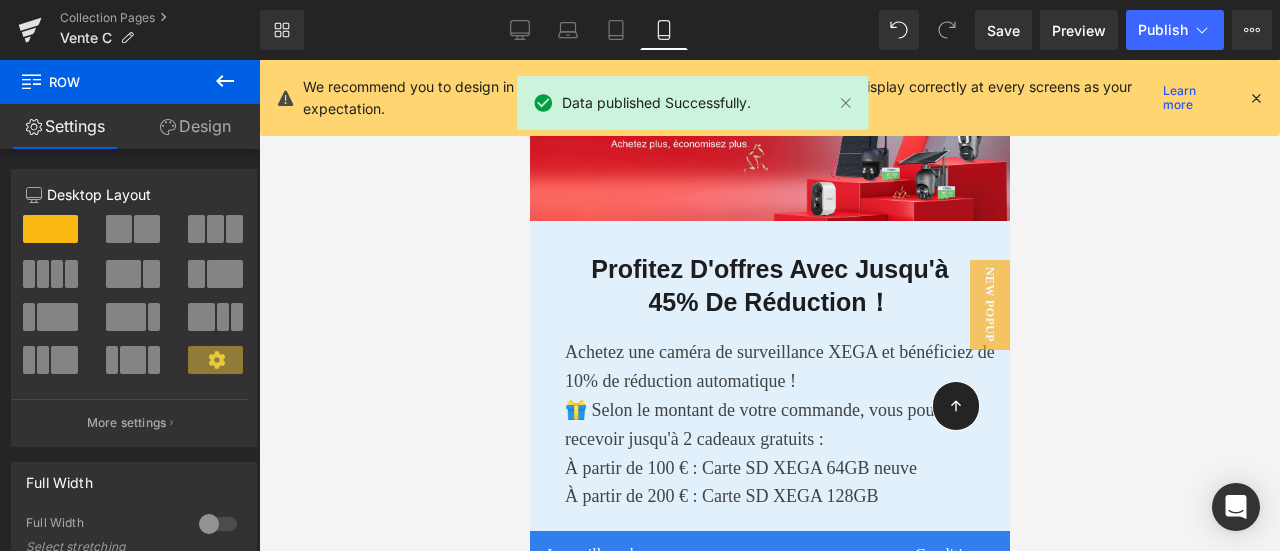 click at bounding box center [1256, 98] 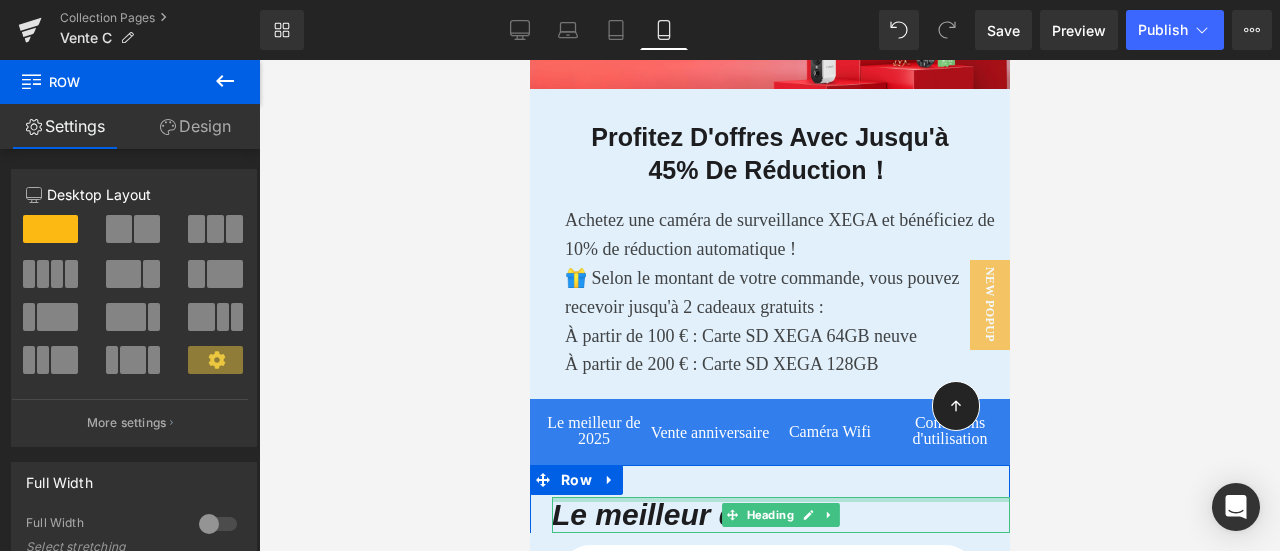 scroll, scrollTop: 158, scrollLeft: 0, axis: vertical 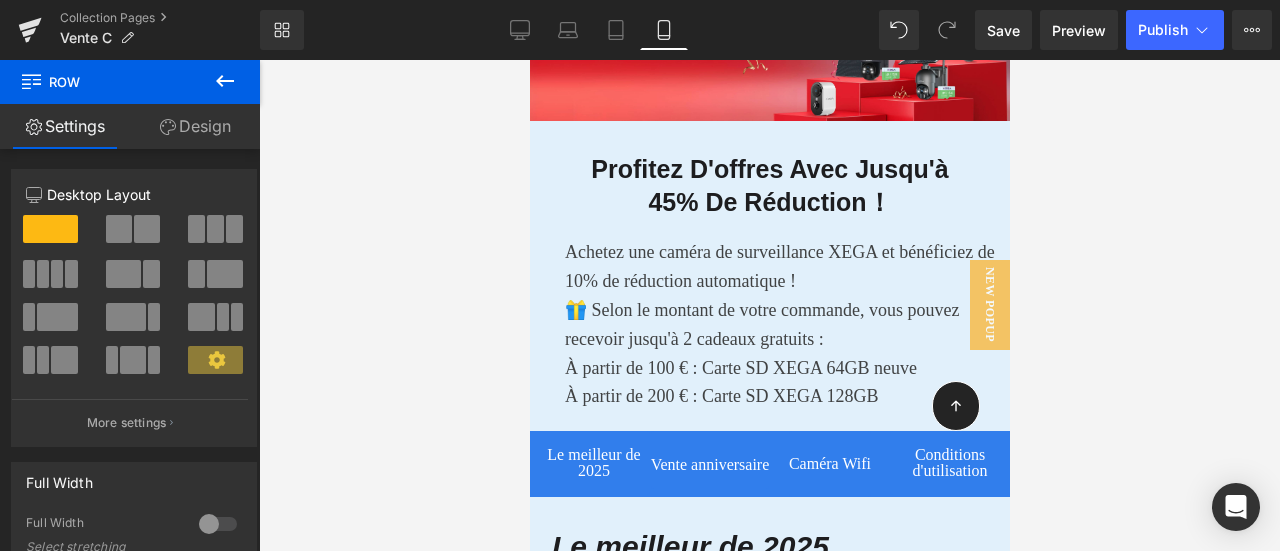 click on "Achetez une caméra de surveillance XEGA et bénéficiez de 10% de réduction automatique !" at bounding box center [779, 266] 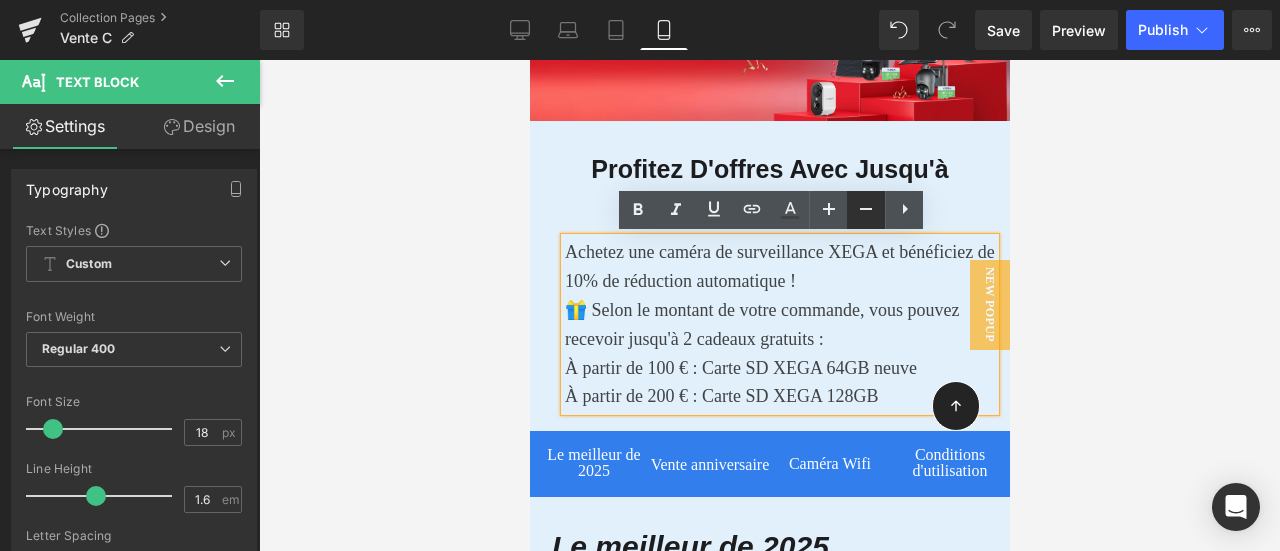 click 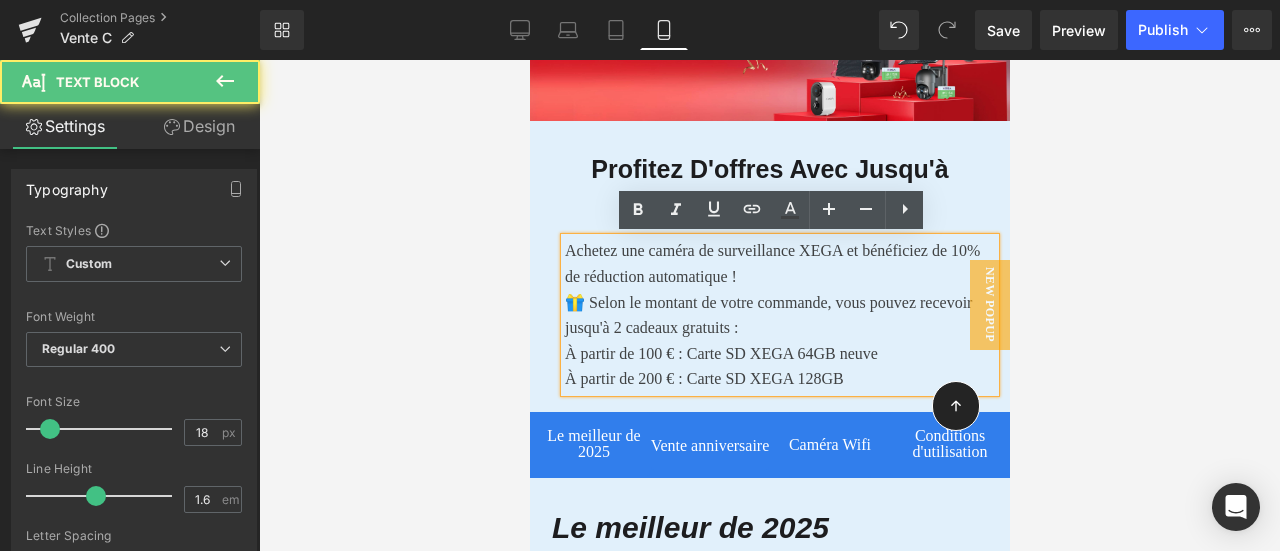 click on "Achetez une caméra de surveillance XEGA et bénéficiez de 10% de réduction automatique !" at bounding box center [771, 263] 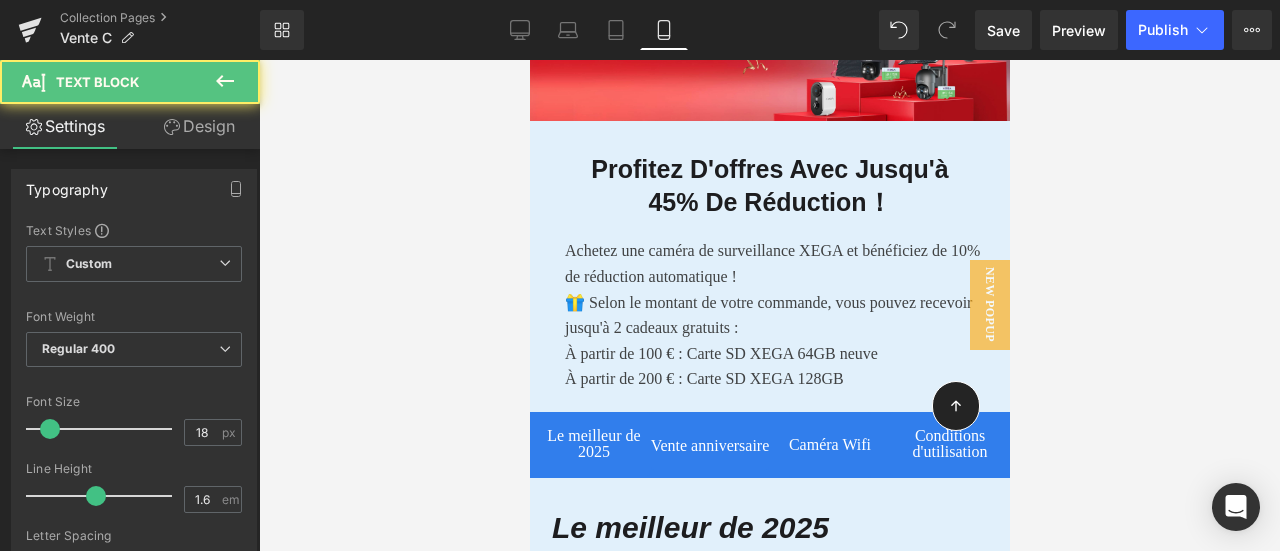 click on "Design" at bounding box center [199, 126] 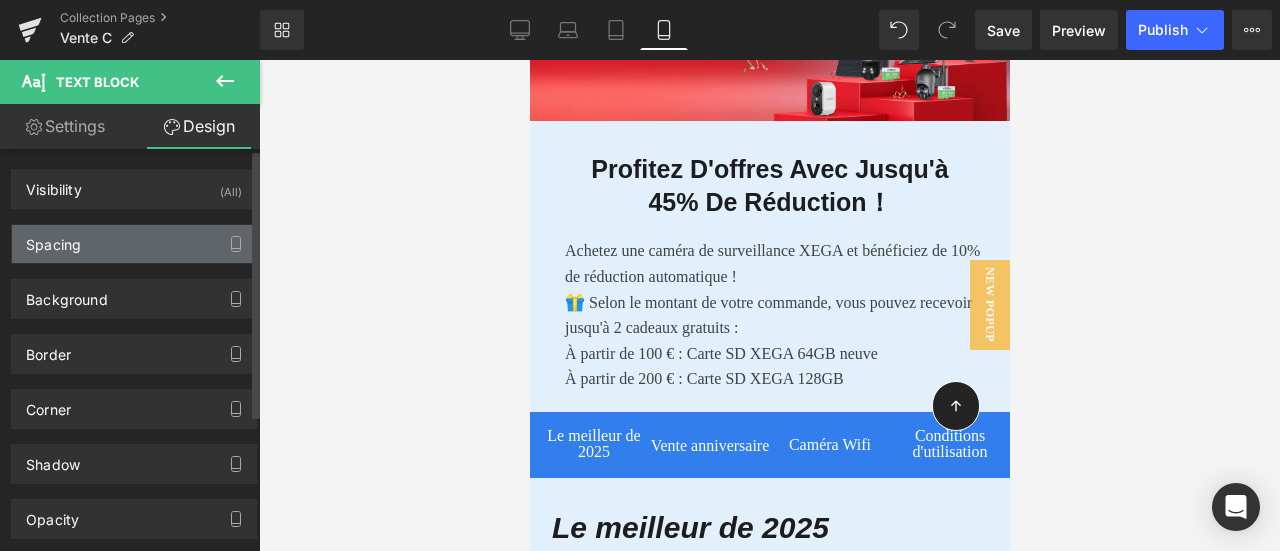 click on "Spacing" at bounding box center [134, 244] 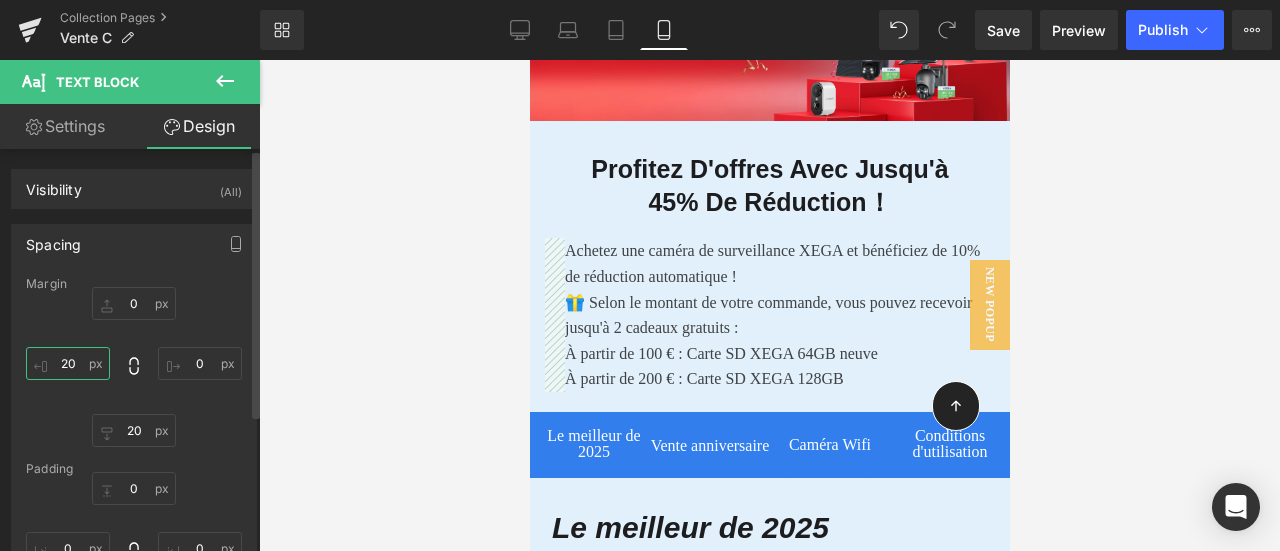 click at bounding box center (68, 363) 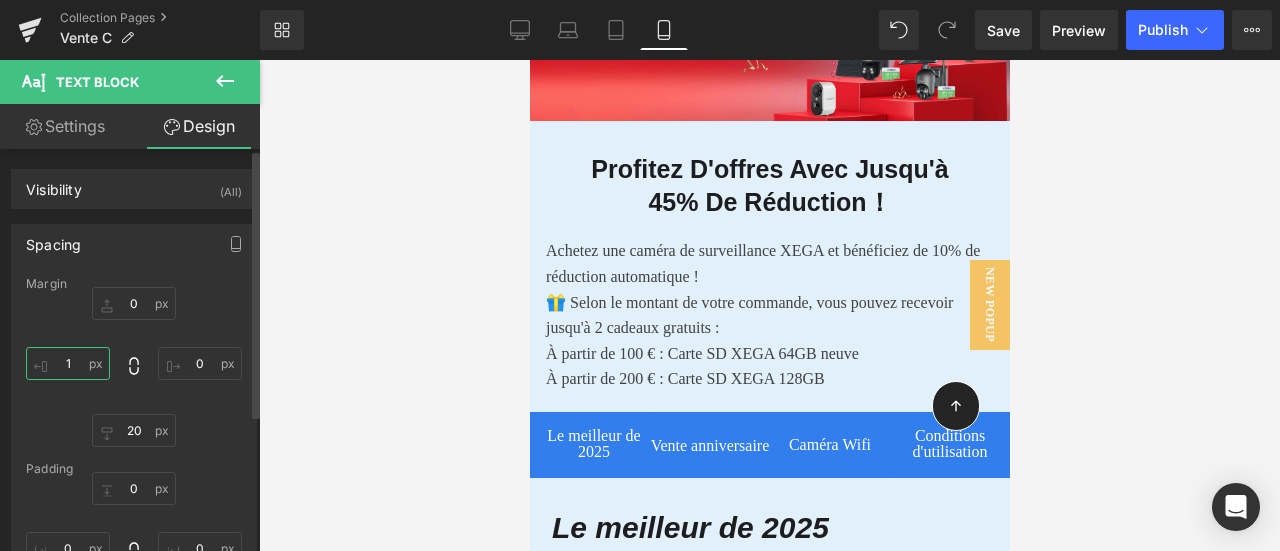 type on "10" 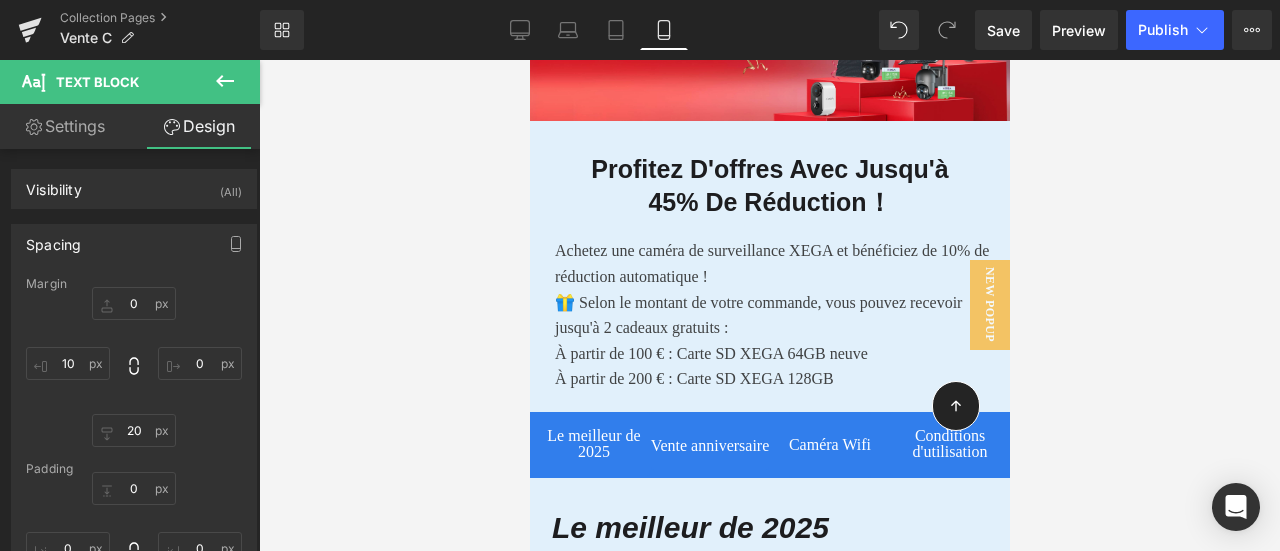 click at bounding box center [769, 305] 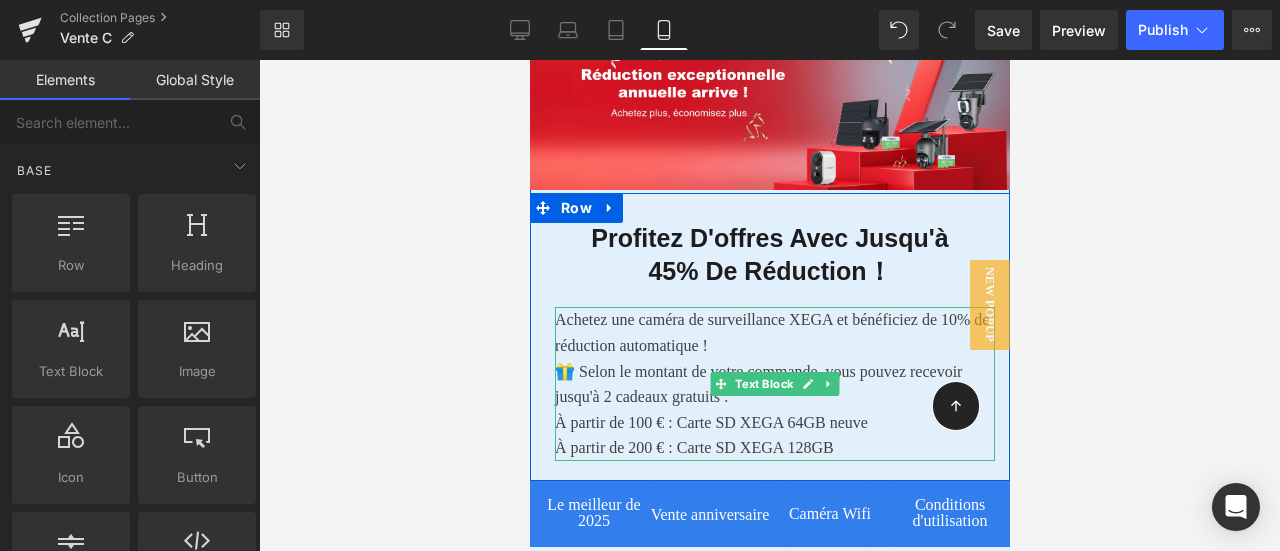scroll, scrollTop: 58, scrollLeft: 0, axis: vertical 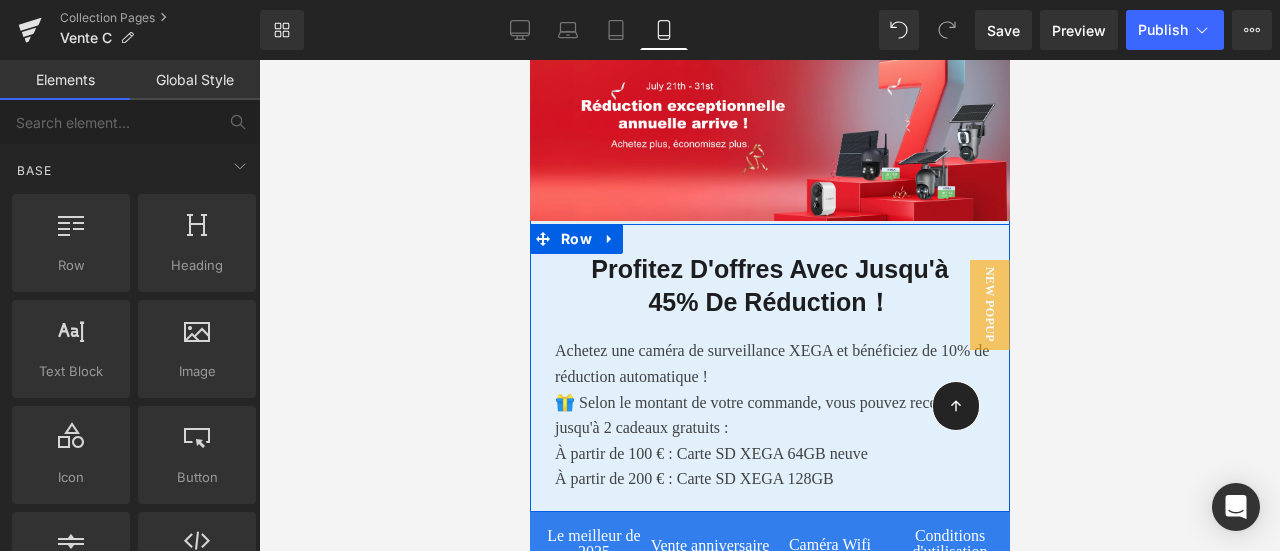 click on "Profitez d'offres avec jusqu'à 45% de réduction！ Heading" at bounding box center (769, 285) 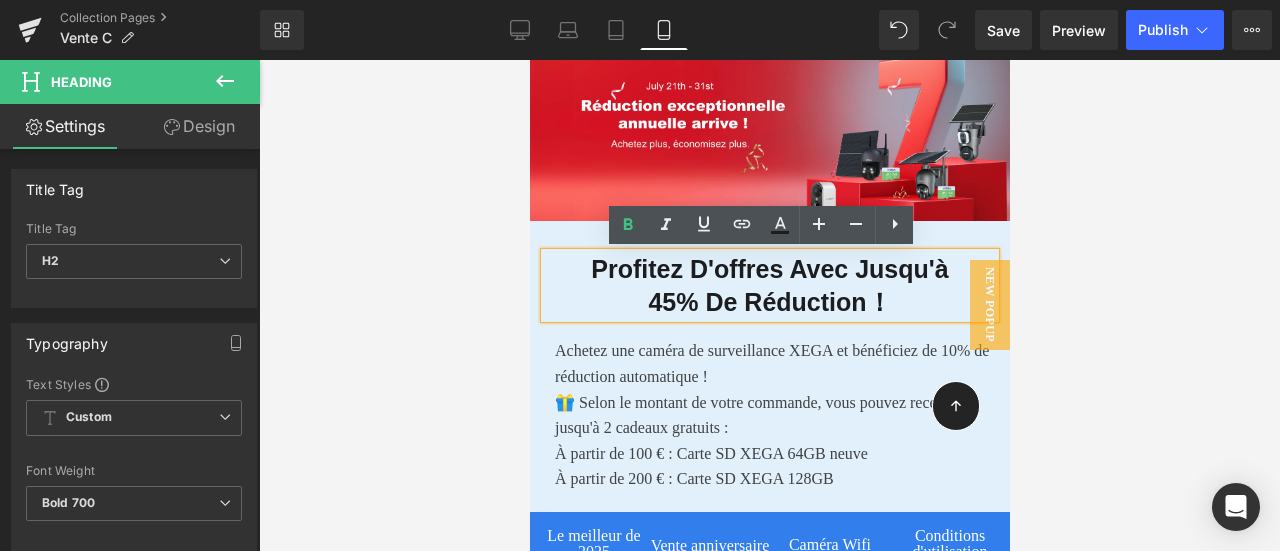 click on "Design" at bounding box center (199, 126) 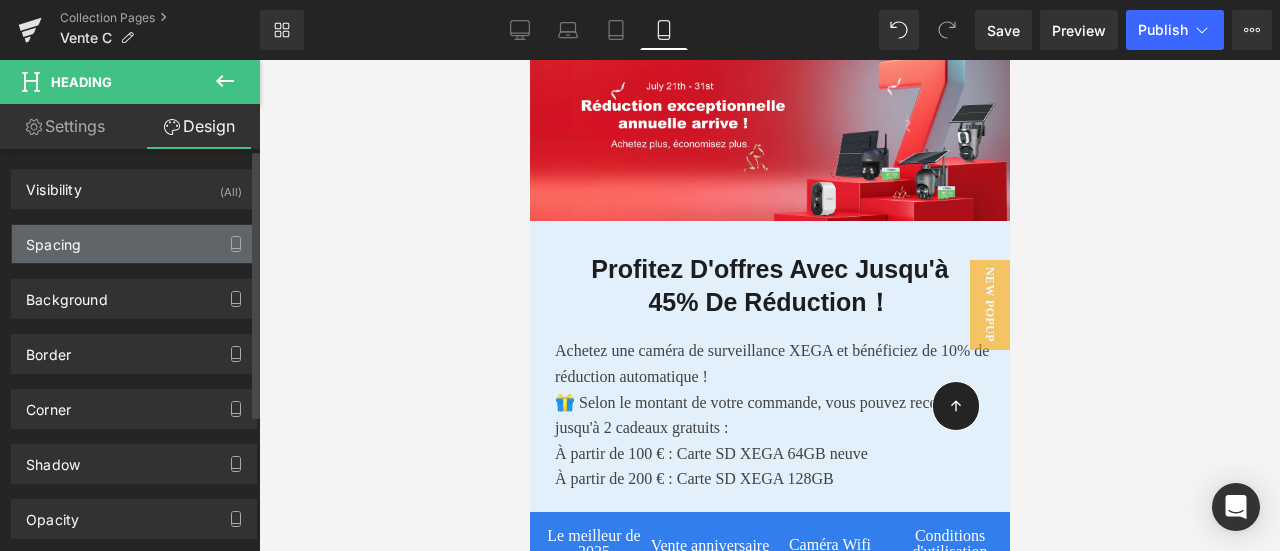 click on "Spacing" at bounding box center (134, 244) 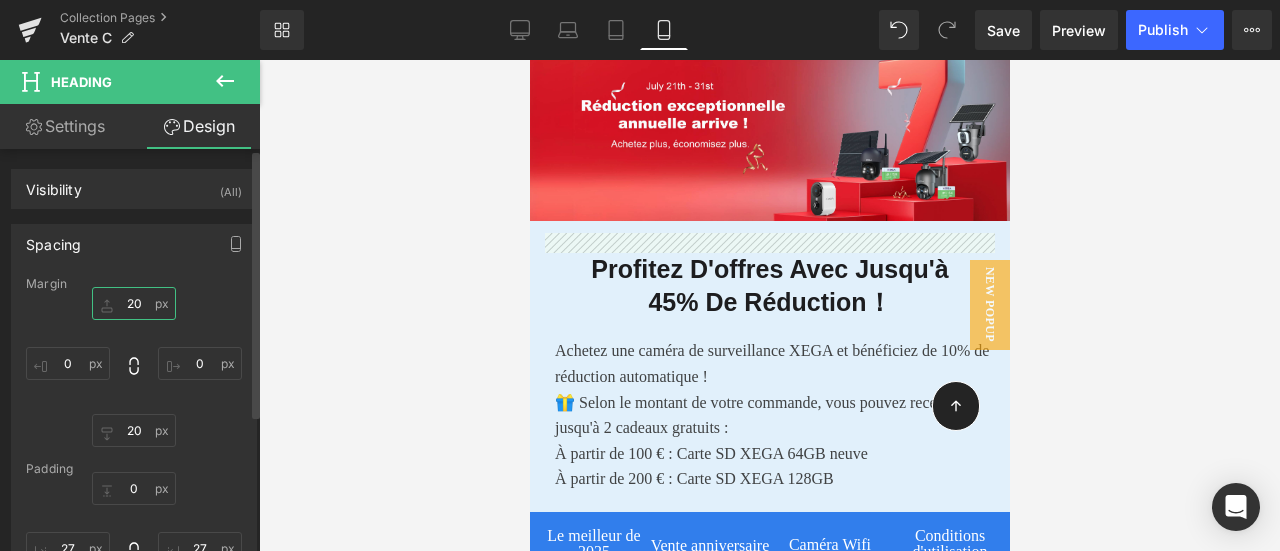 click at bounding box center (134, 303) 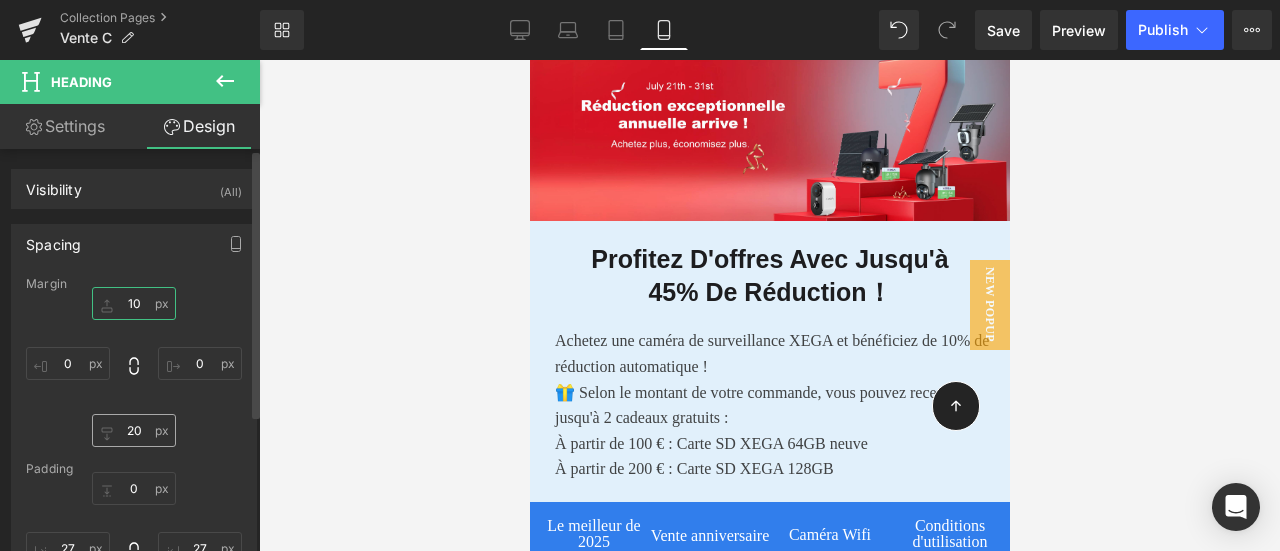 type on "10" 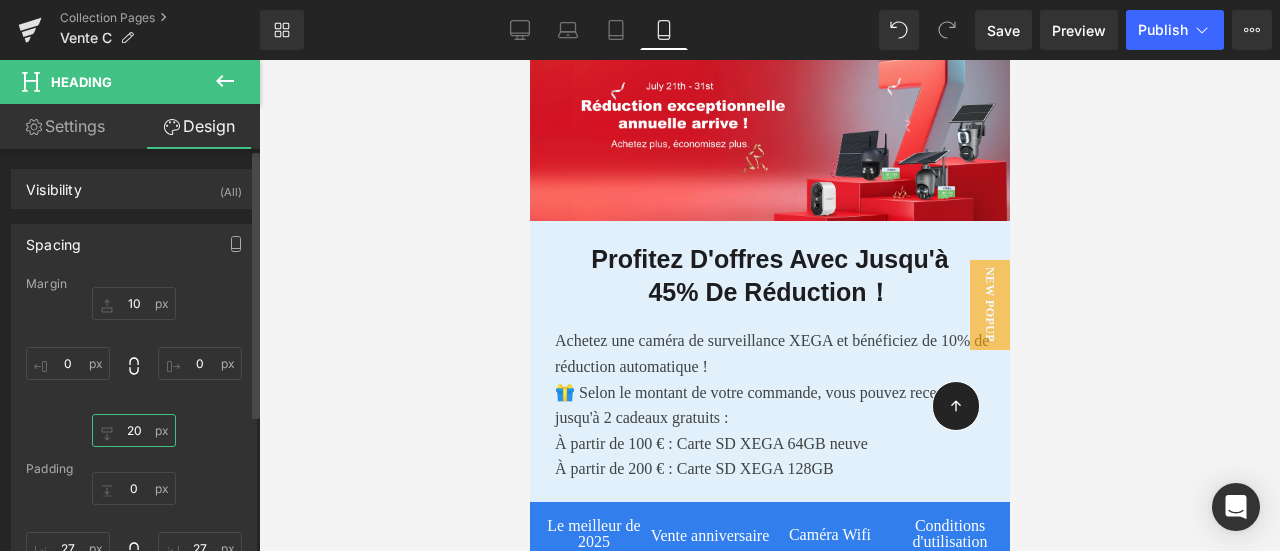 click at bounding box center (134, 430) 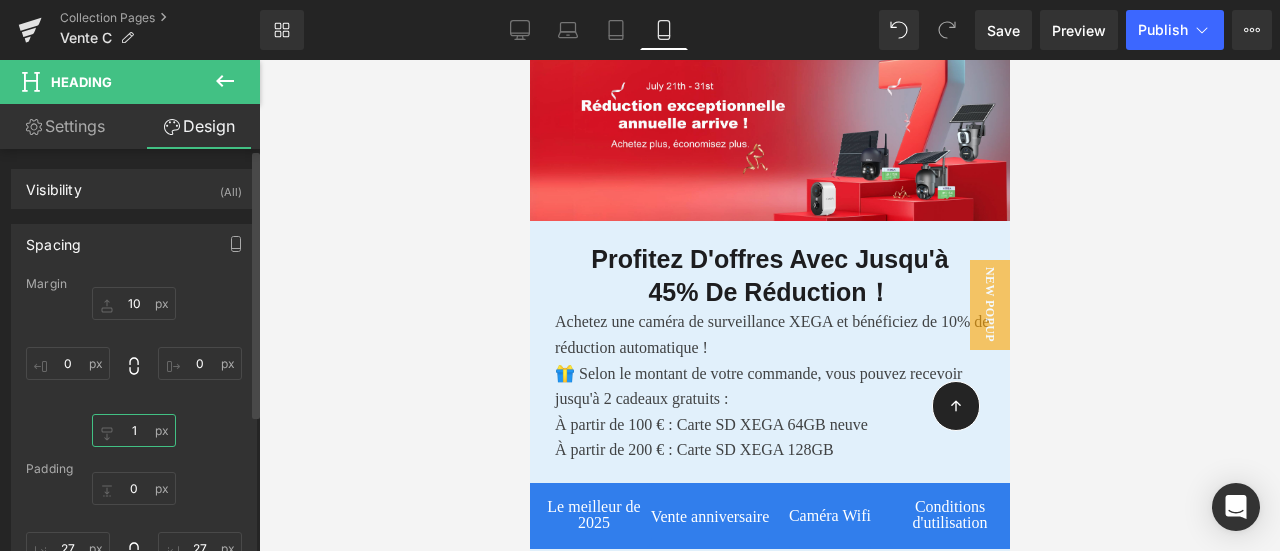 type on "10" 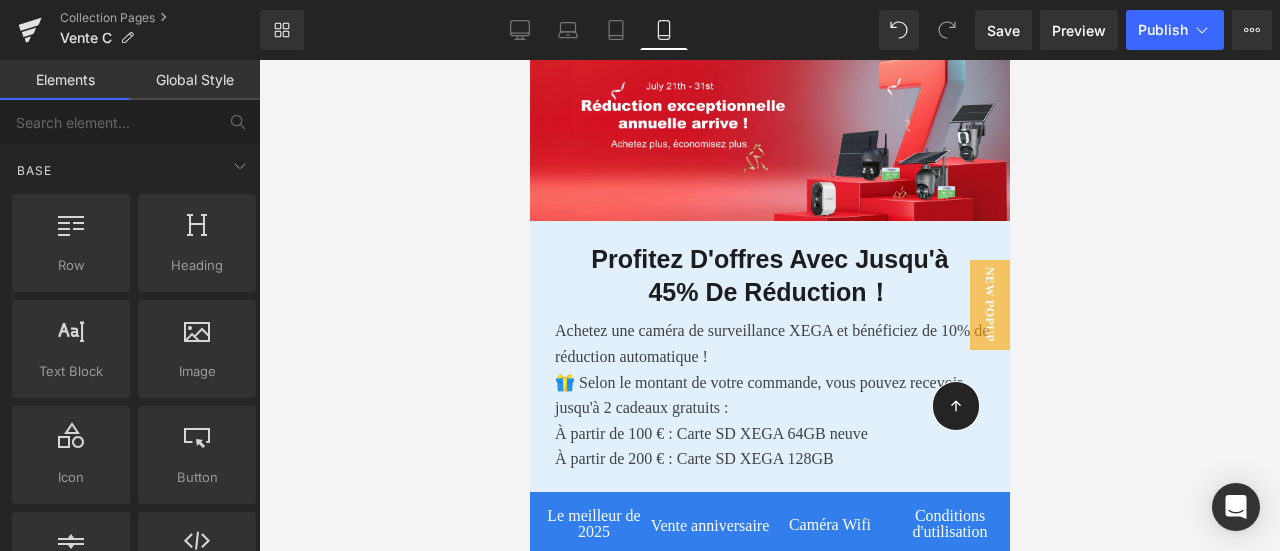 click at bounding box center [769, 305] 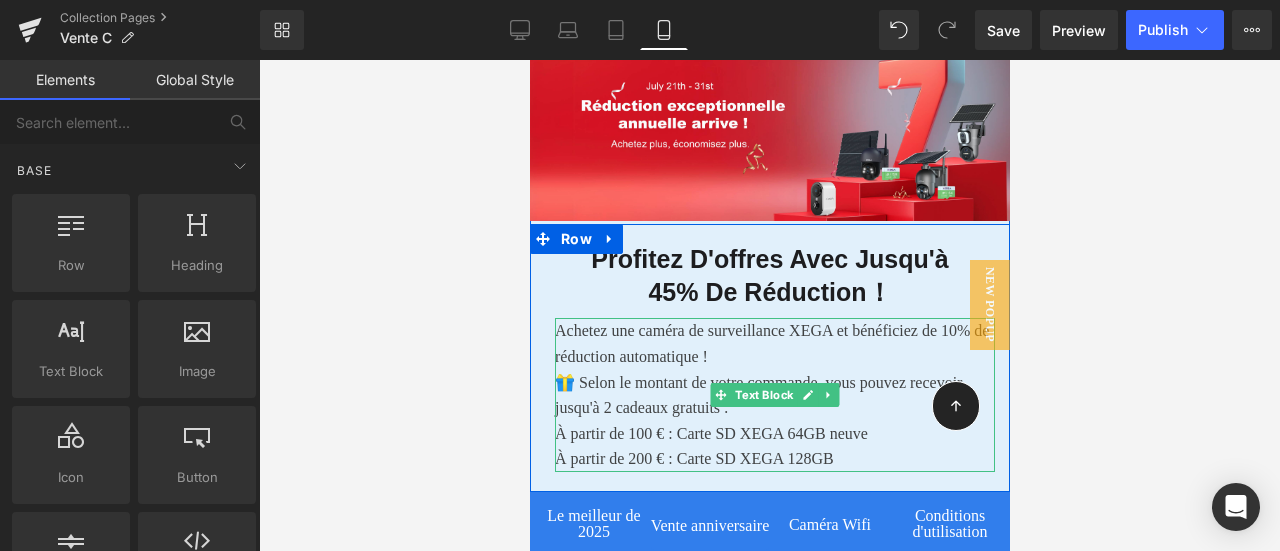 click on "Achetez une caméra de surveillance XEGA et bénéficiez de 10% de réduction automatique !" at bounding box center [771, 343] 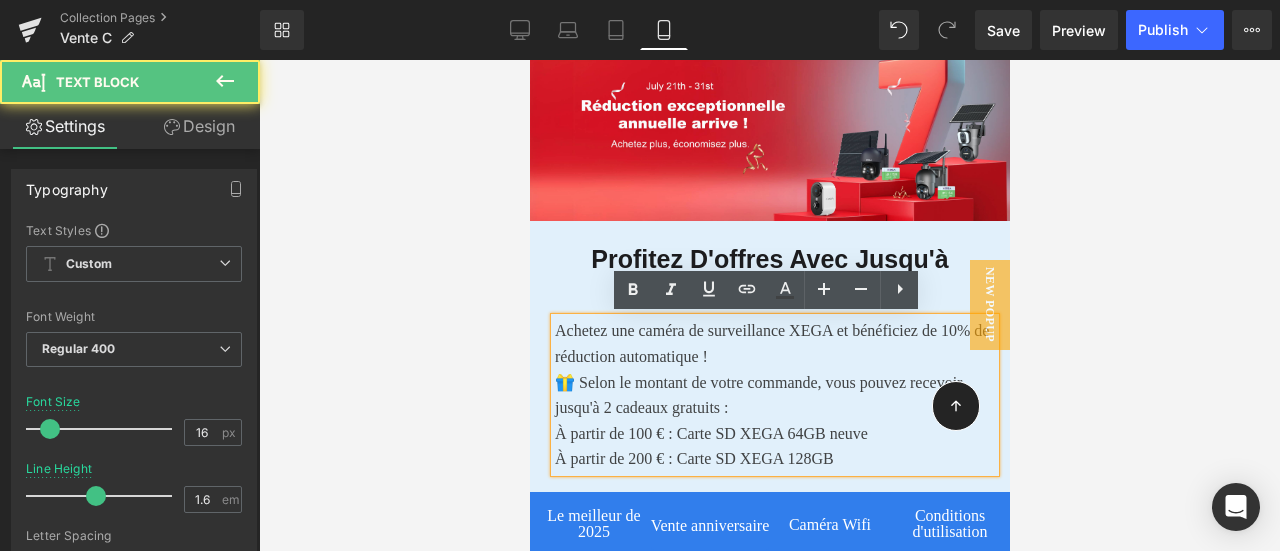 click at bounding box center [769, 305] 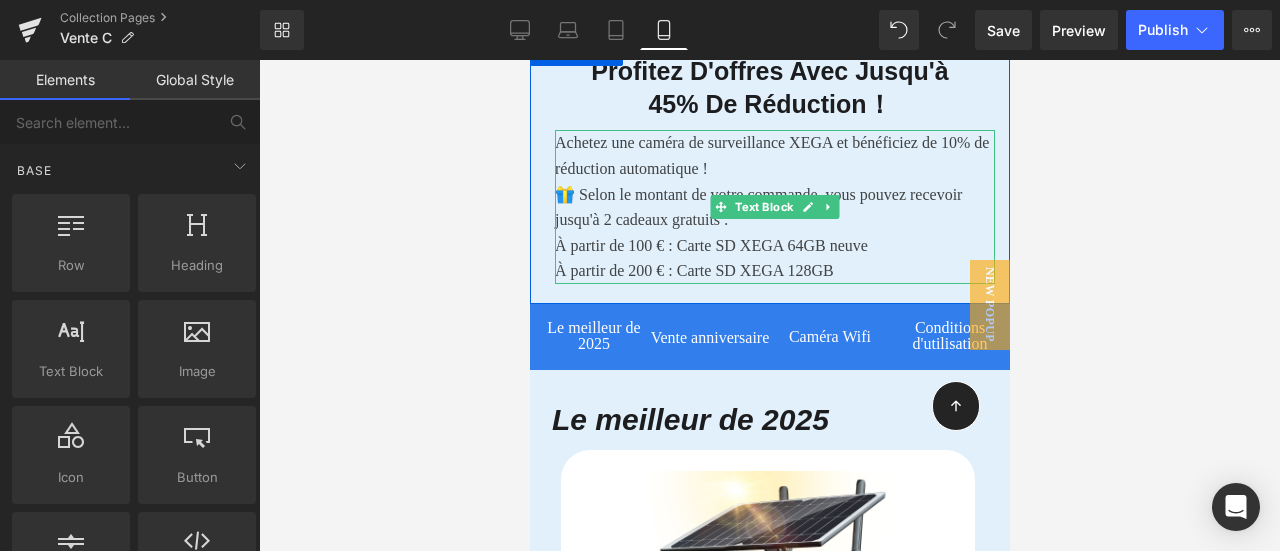 scroll, scrollTop: 258, scrollLeft: 0, axis: vertical 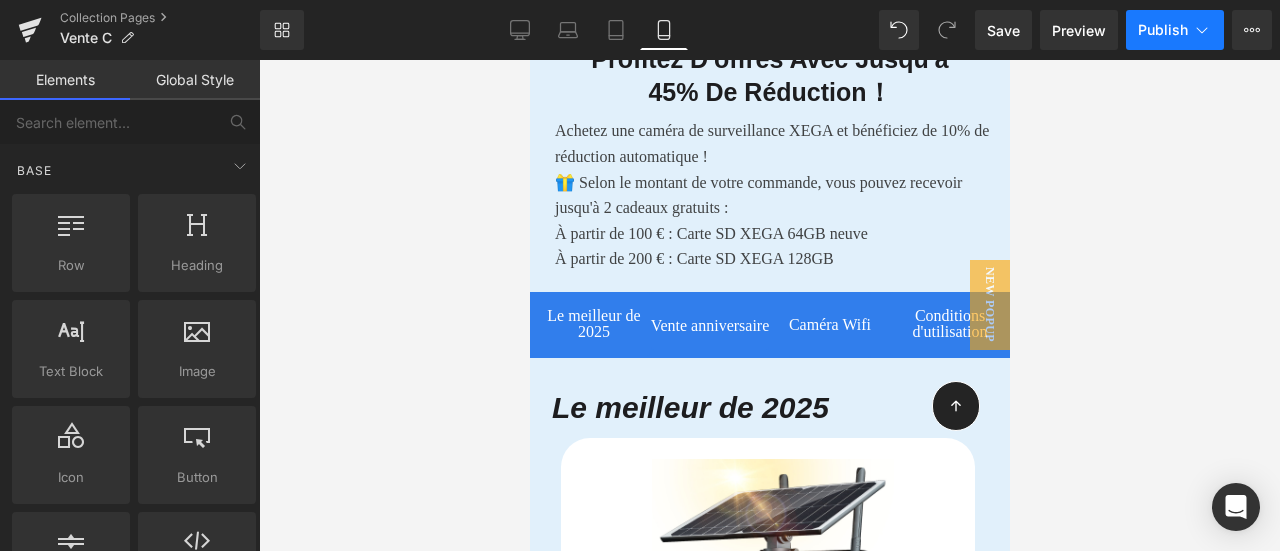 click on "Publish" at bounding box center (1175, 30) 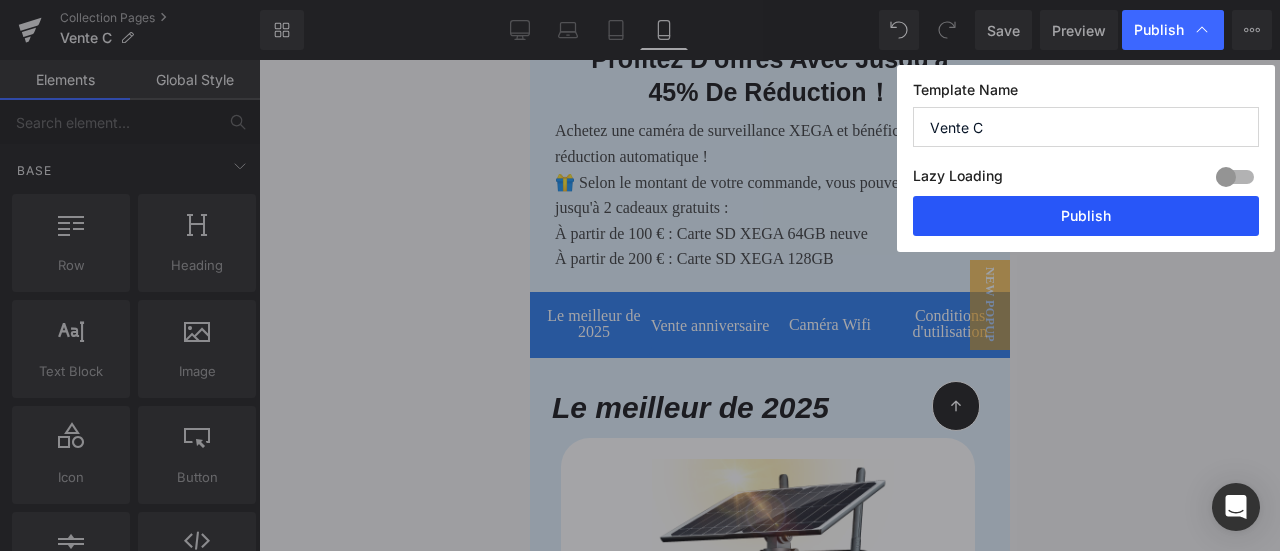 click on "Publish" at bounding box center (1086, 216) 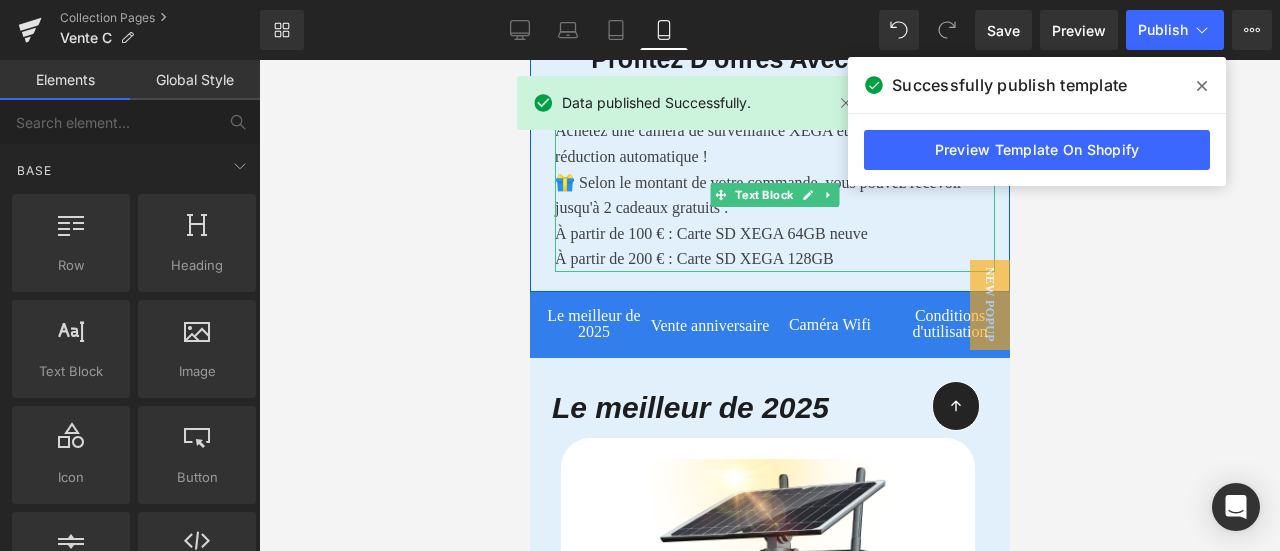 click on "À partir de 100 € : Carte SD XEGA 64GB neuve" at bounding box center [710, 233] 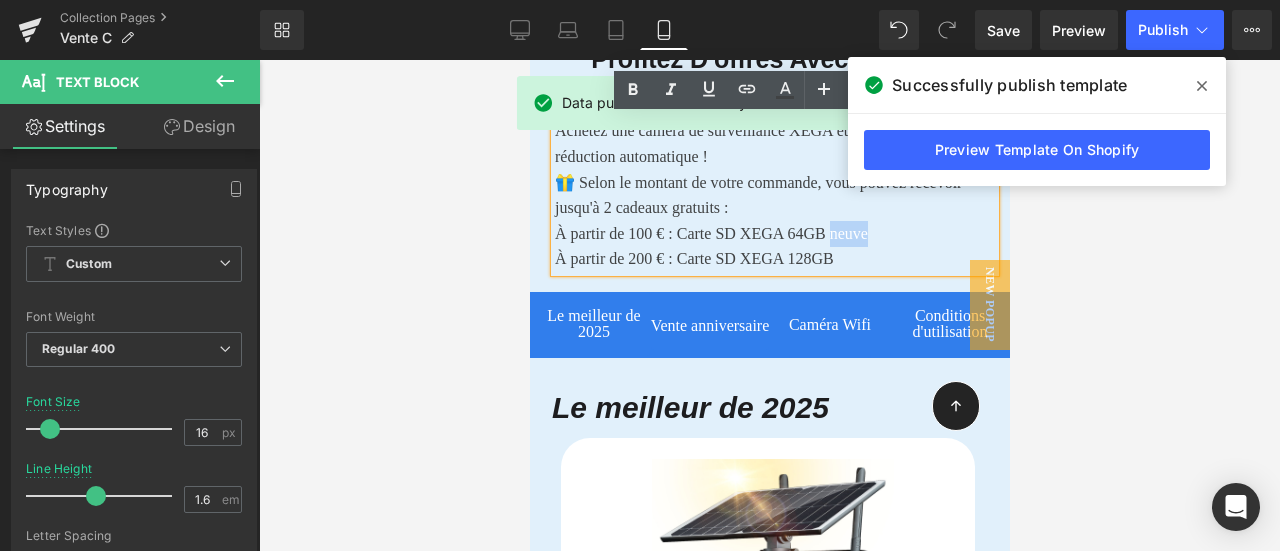 drag, startPoint x: 822, startPoint y: 234, endPoint x: 858, endPoint y: 230, distance: 36.221542 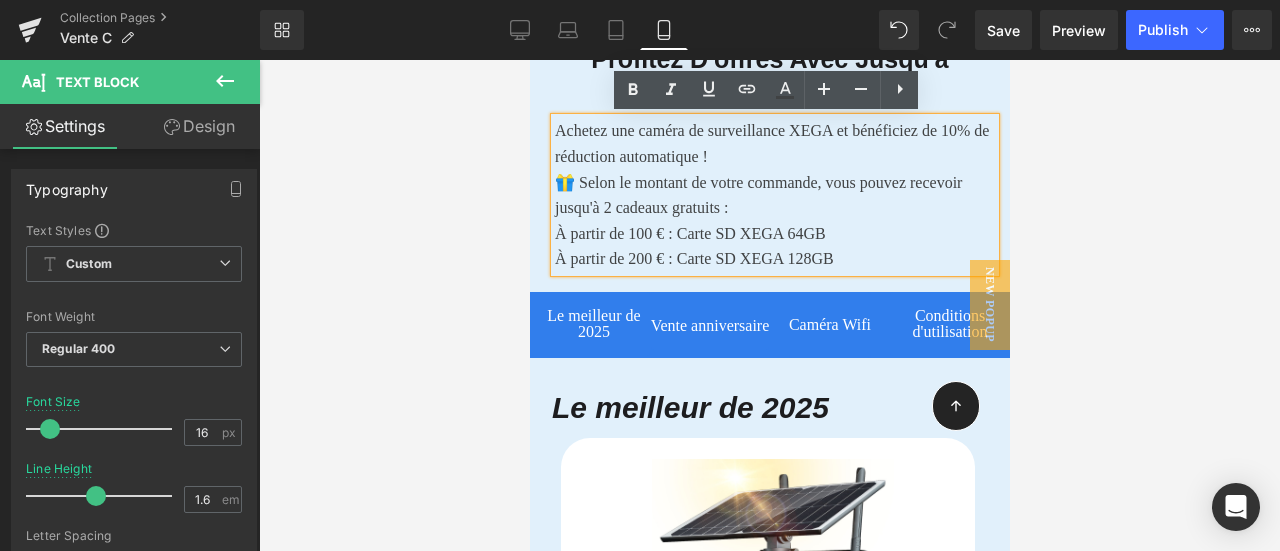 click at bounding box center (769, 305) 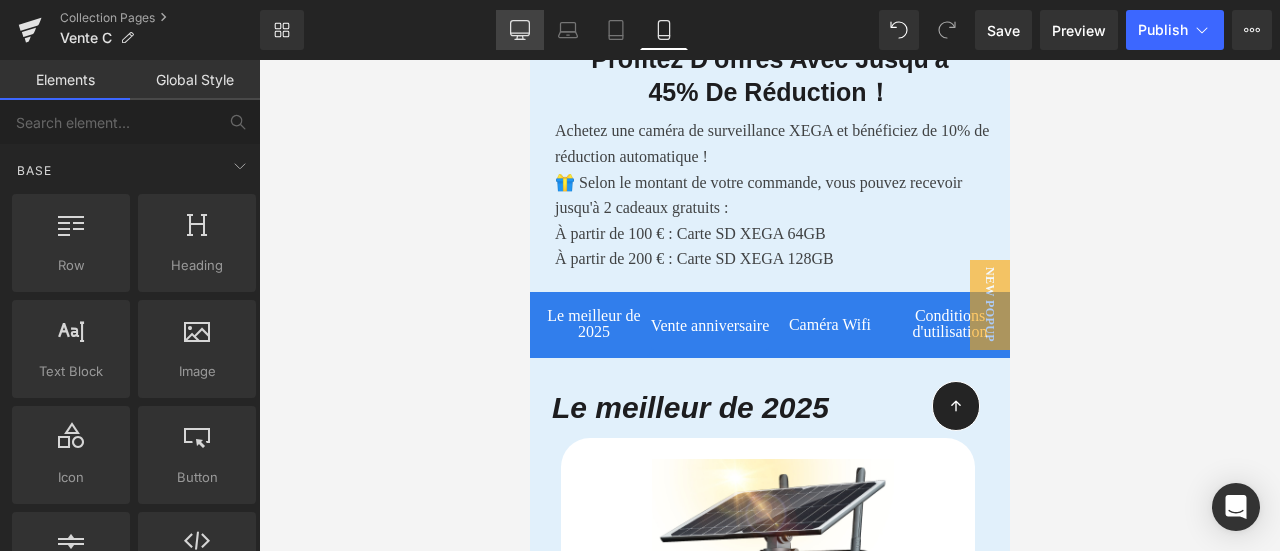 click 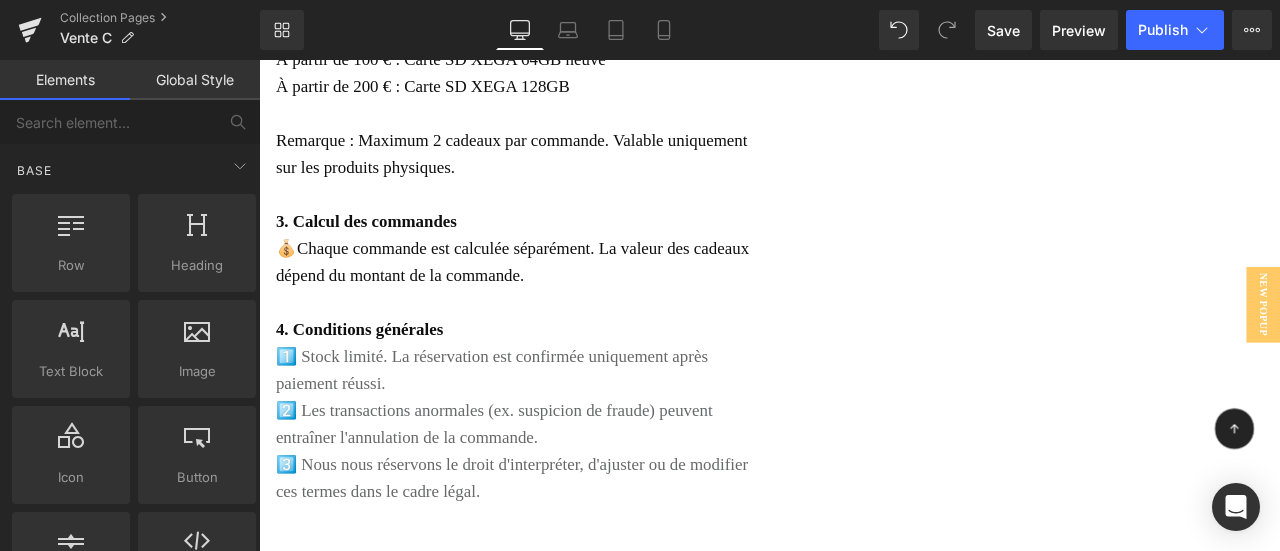 scroll, scrollTop: 4399, scrollLeft: 0, axis: vertical 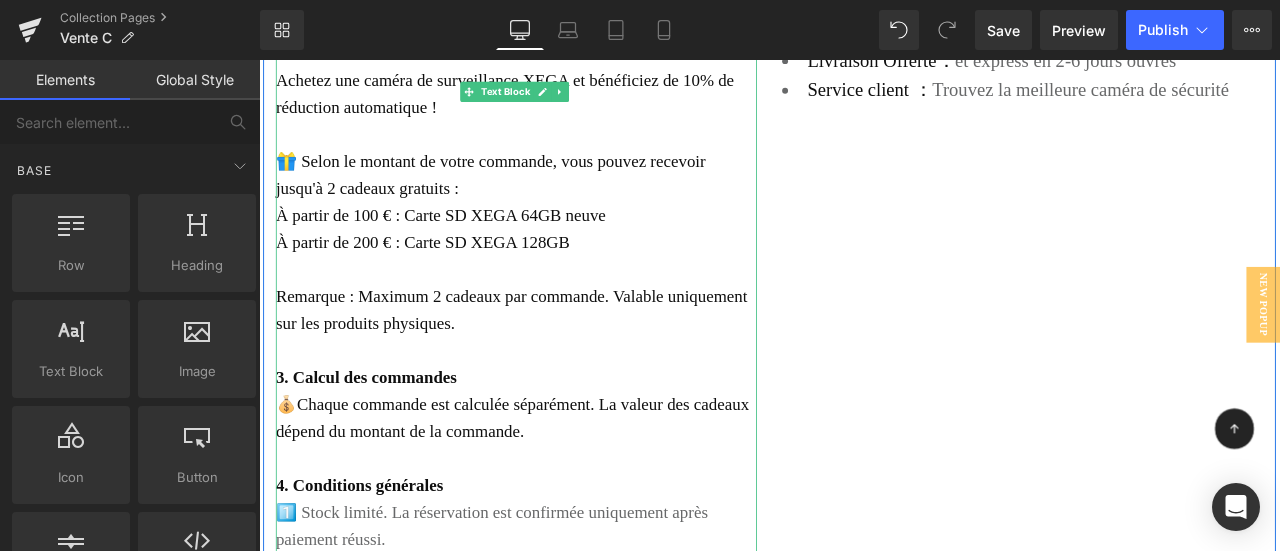 click on "À partir de 100 € : Carte SD XEGA 64GB neuve" at bounding box center (474, 244) 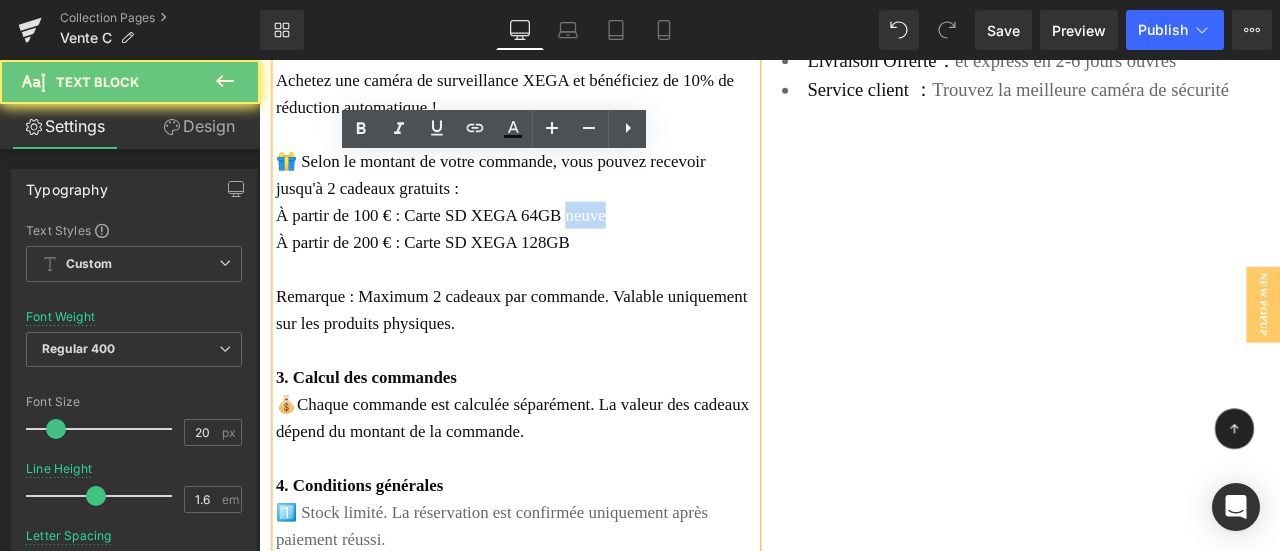 drag, startPoint x: 616, startPoint y: 227, endPoint x: 672, endPoint y: 228, distance: 56.008926 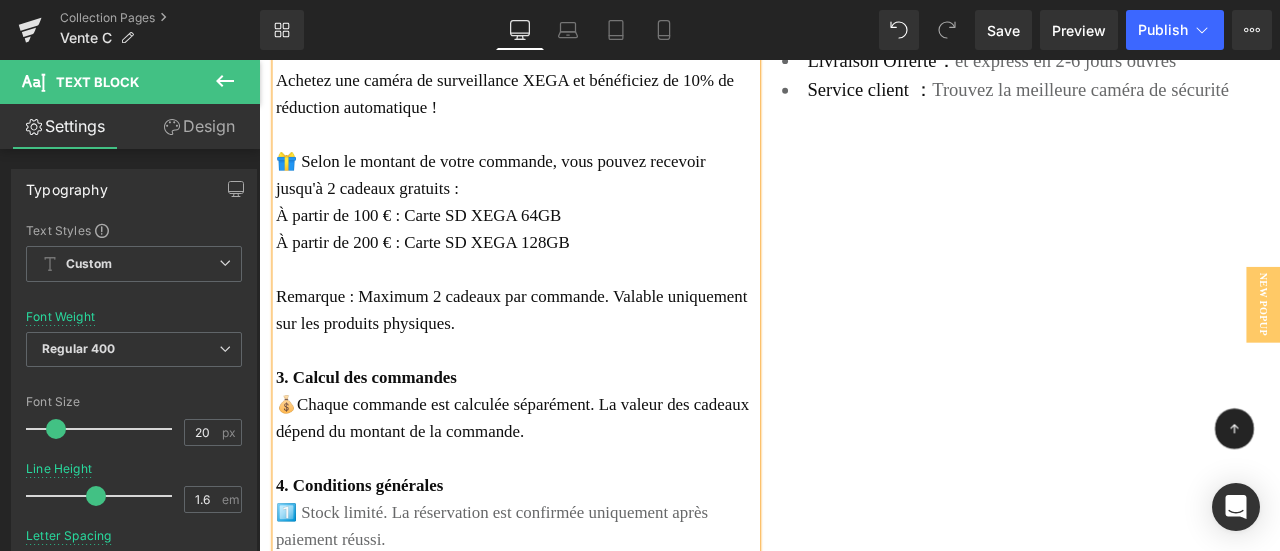 click on "1. Durée de l'offre 📅 Valable pour les commandes passées du [DATE] au [DATE]. 2. Promotion Achetez une caméra de surveillance XEGA et bénéficiez de 10% de réduction automatique ! 🎁 Selon le montant de votre commande, vous pouvez recevoir jusqu'à 2 cadeaux gratuits : À partir de 100 € : Carte SD XEGA 64GB  À partir de 200 € : Carte SD XEGA 128GB Remarque : Maximum 2 cadeaux par commande. Valable uniquement sur les produits physiques.
3. Calcul des commandes 💰  Chaque commande est calculée séparément. La valeur des cadeaux dépend du montant de la commande. 4. Conditions générales 1️⃣ Stock limité. La réservation est confirmée uniquement après paiement réussi. 2️⃣ Les transactions anormales (ex. suspicion de fraude) peuvent entraîner l'annulation de la commande. 3️⃣ Nous nous réservons le droit d'interpréter, d'ajuster ou de modifier ces termes dans le cadre légal. Text Block         Garantie： Garantie à vie Essai sans souci ： Livraison Offerte：" at bounding box center [864, 357] 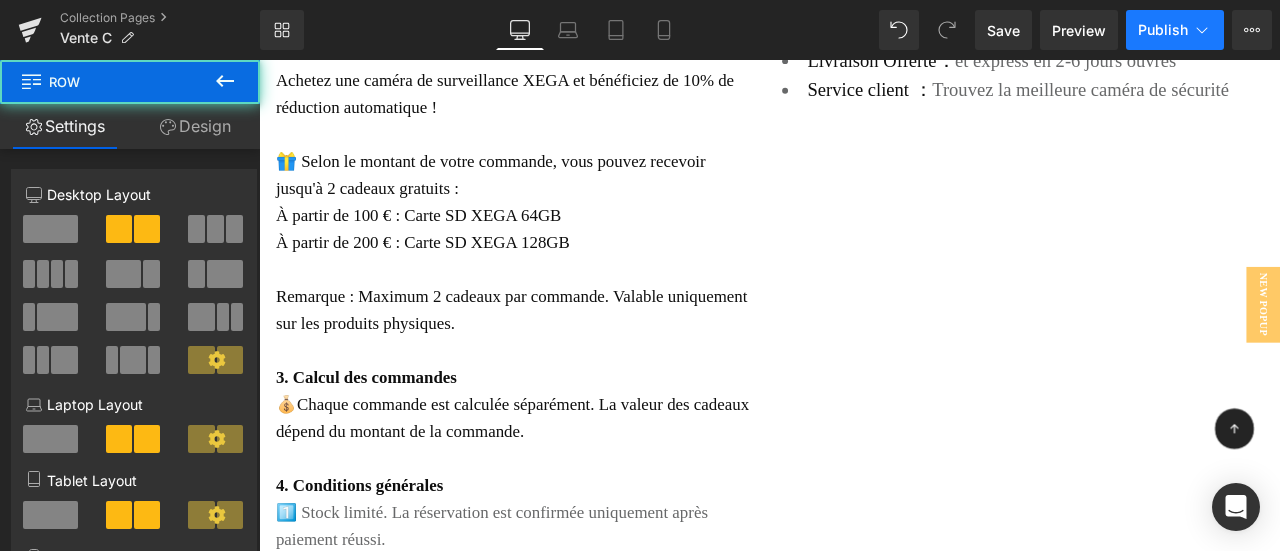 click on "Publish" at bounding box center (1163, 30) 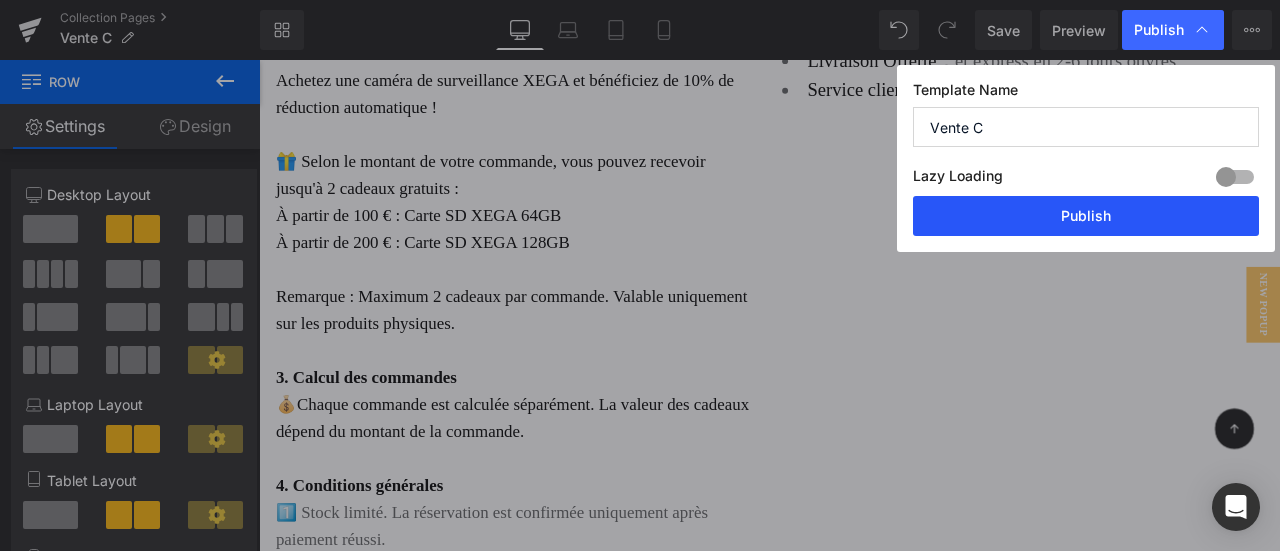 click on "Publish" at bounding box center [1086, 216] 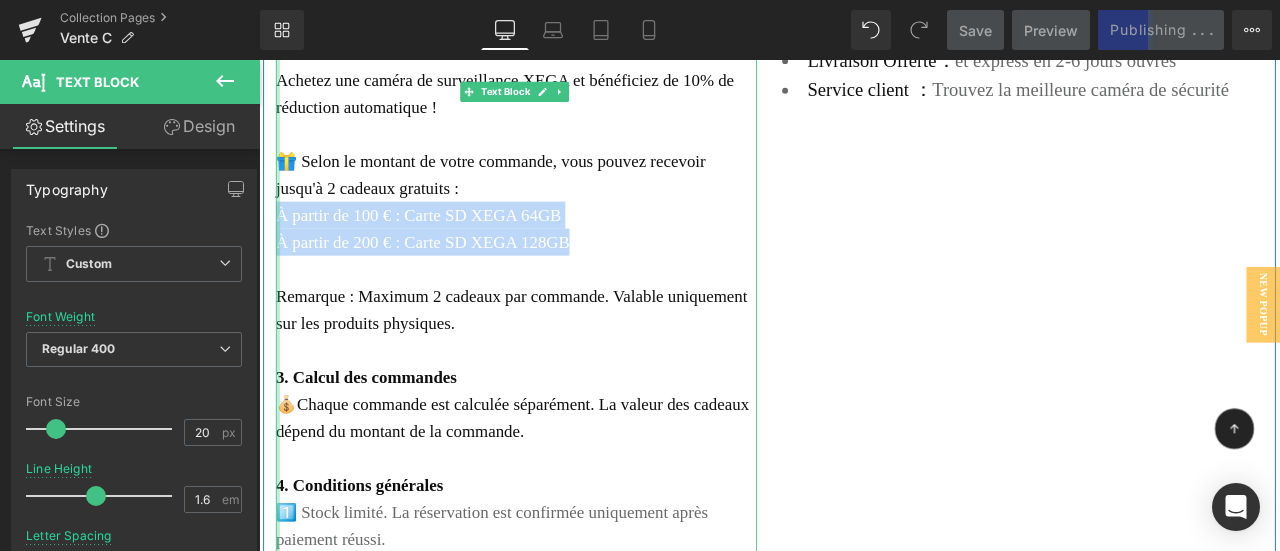 drag, startPoint x: 627, startPoint y: 261, endPoint x: 273, endPoint y: 235, distance: 354.95352 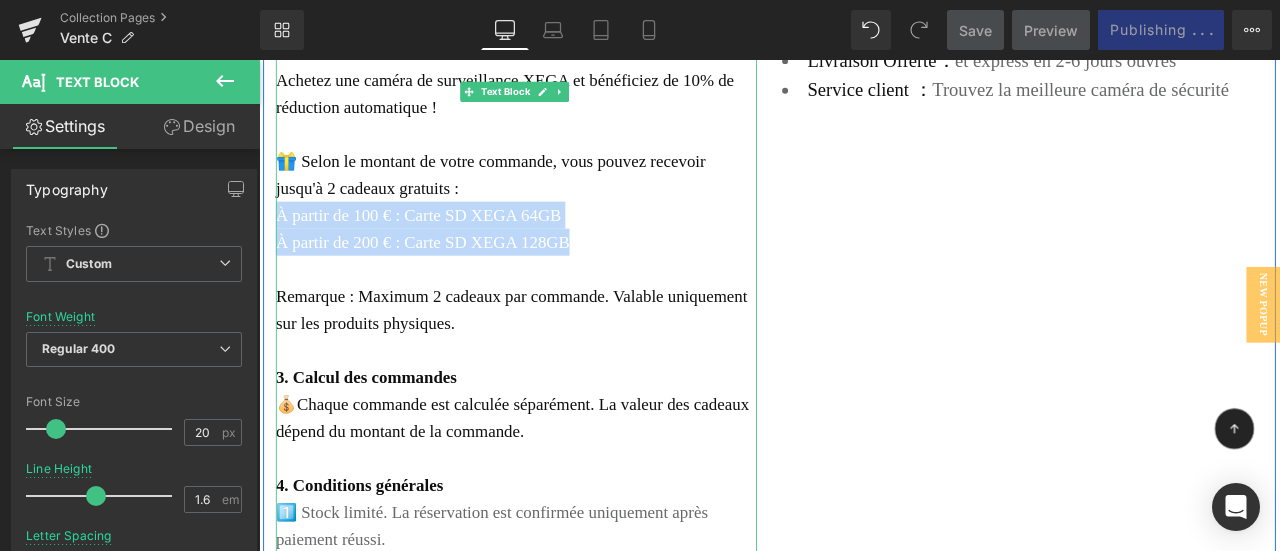 click on "À partir de 100 € : Carte SD XEGA 64GB" at bounding box center (564, 244) 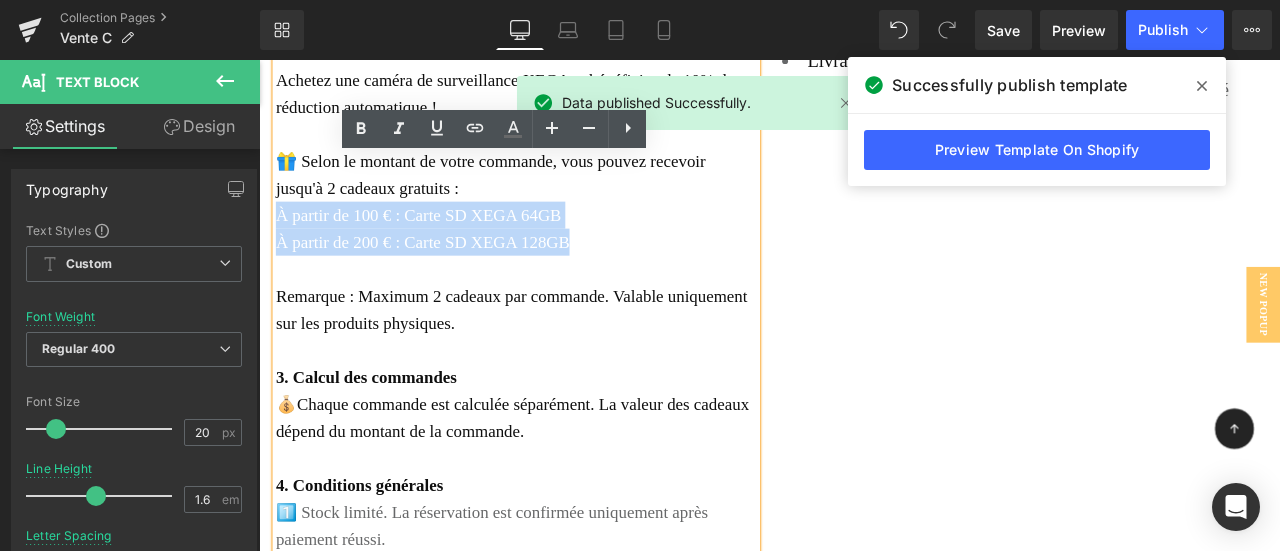 drag, startPoint x: 588, startPoint y: 259, endPoint x: 232, endPoint y: 237, distance: 356.67914 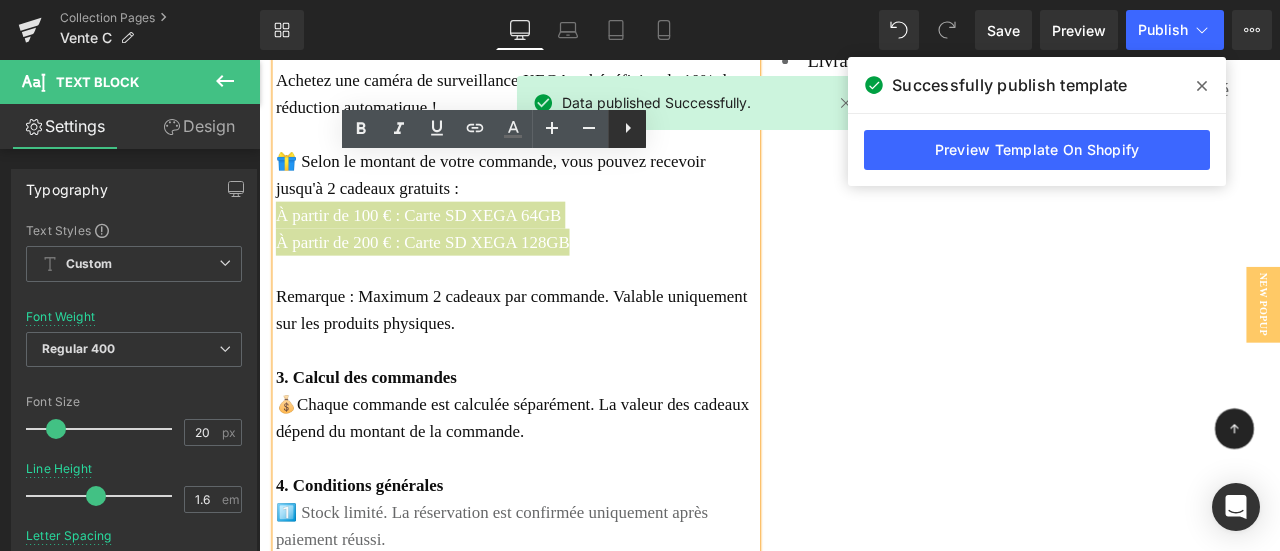 click 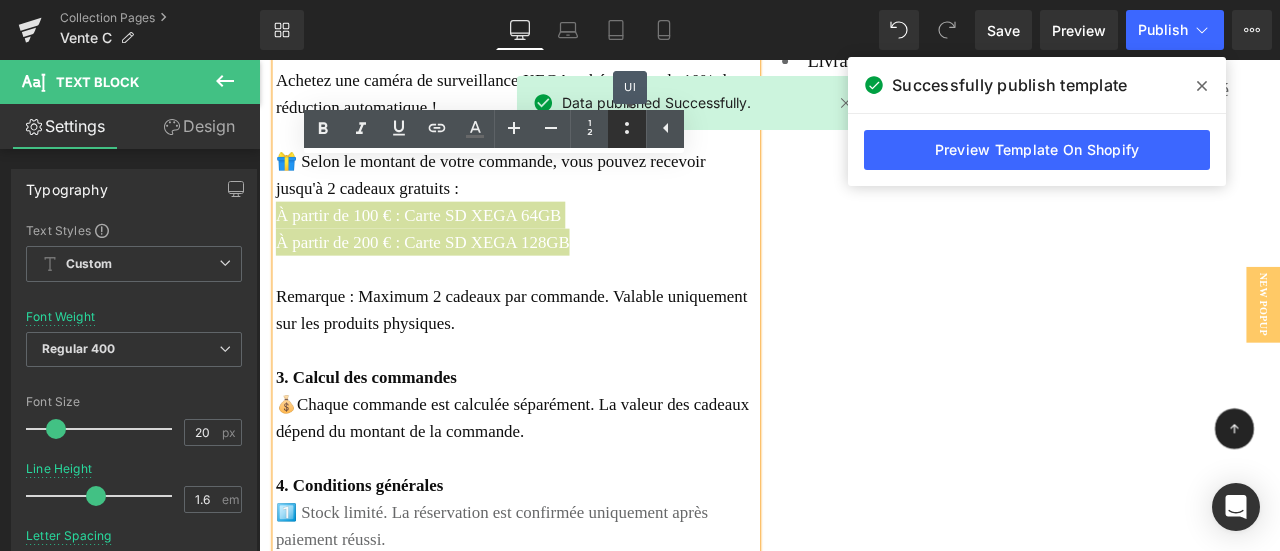 click 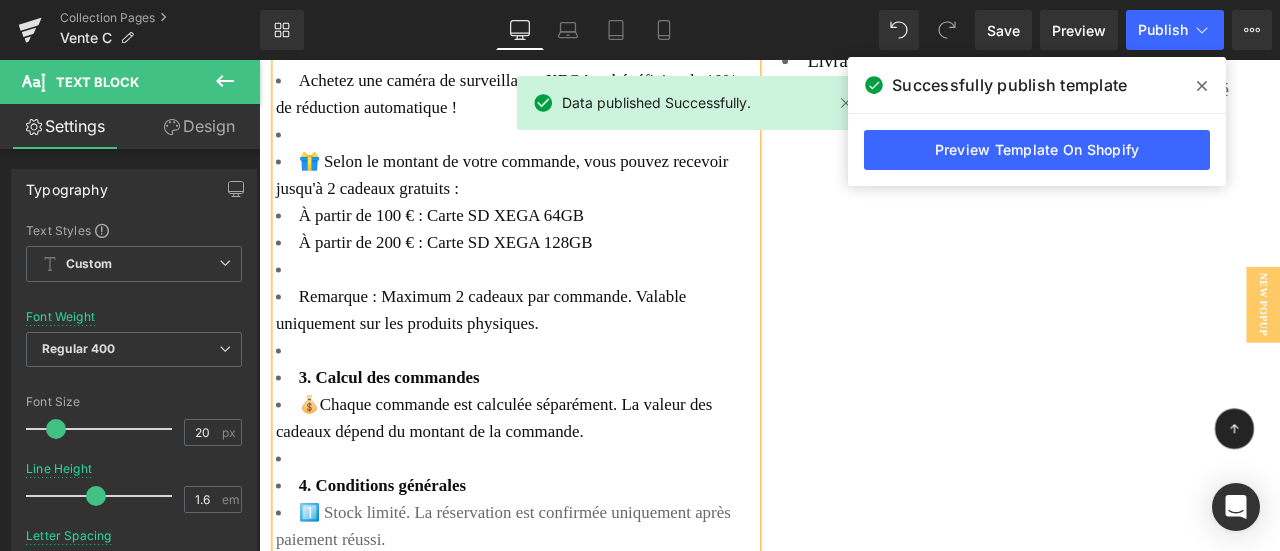 scroll, scrollTop: 4495, scrollLeft: 0, axis: vertical 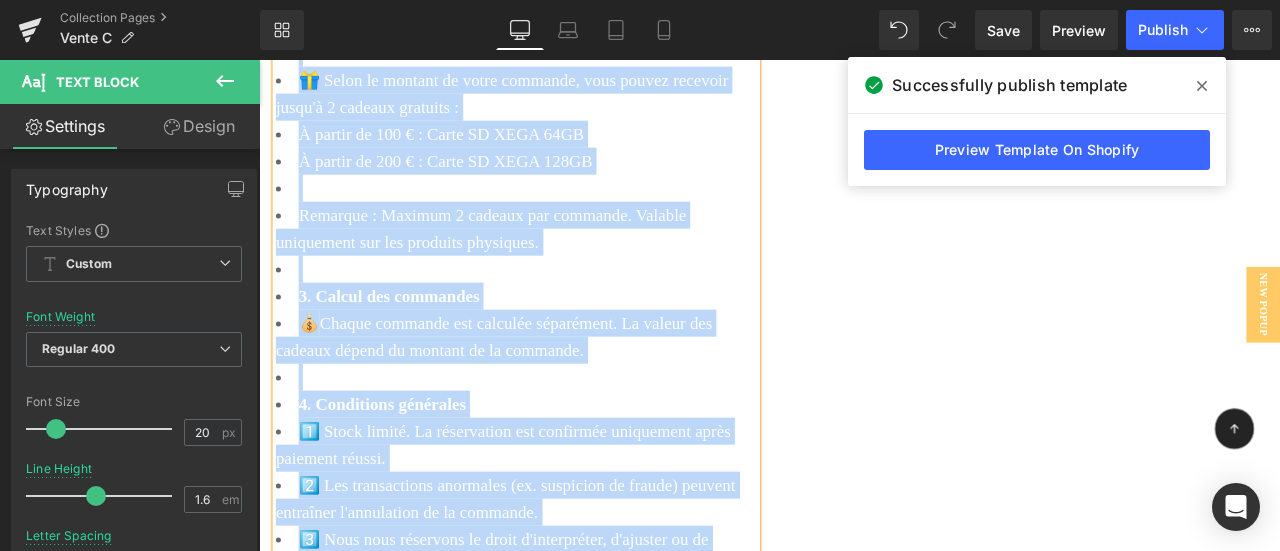 click on "1. Durée de l'offre 📅 Valable pour les commandes passées du [DATE] au [DATE]. 2. Promotion Achetez une caméra de surveillance XEGA et bénéficiez de 10% de réduction automatique ! 🎁 Selon le montant de votre commande, vous pouvez recevoir jusqu'à 2 cadeaux gratuits : À partir de 100 € : Carte SD XEGA 64GB  À partir de 200 € : Carte SD XEGA 128GB Remarque : Maximum 2 cadeaux par commande. Valable uniquement sur les produits physiques.
3. Calcul des commandes 💰  Chaque commande est calculée séparément. La valeur des cadeaux dépend du montant de la commande. 4. Conditions générales 1️⃣ Stock limité. La réservation est confirmée uniquement après paiement réussi. 2️⃣ Les transactions anormales (ex. suspicion de fraude) peuvent entraîner l'annulation de la commande. 3️⃣ Nous nous réservons le droit d'interpréter, d'ajuster ou de modifier ces termes dans le cadre légal. Text Block         Garantie： Garantie à vie Essai sans souci ： Livraison Offerte：" at bounding box center (864, 261) 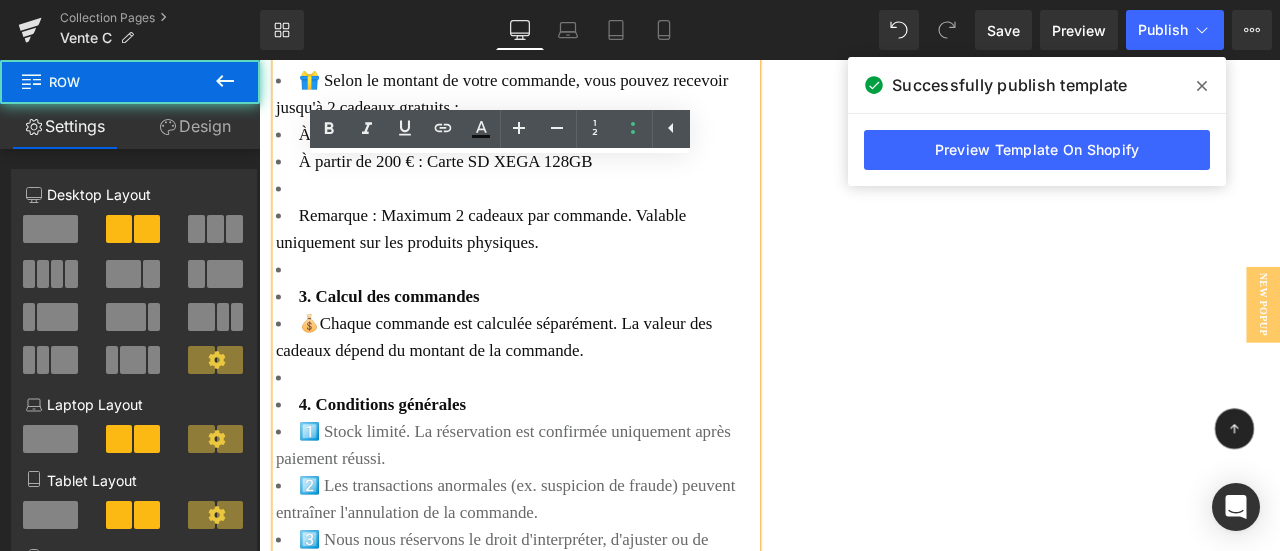 click at bounding box center [1202, 86] 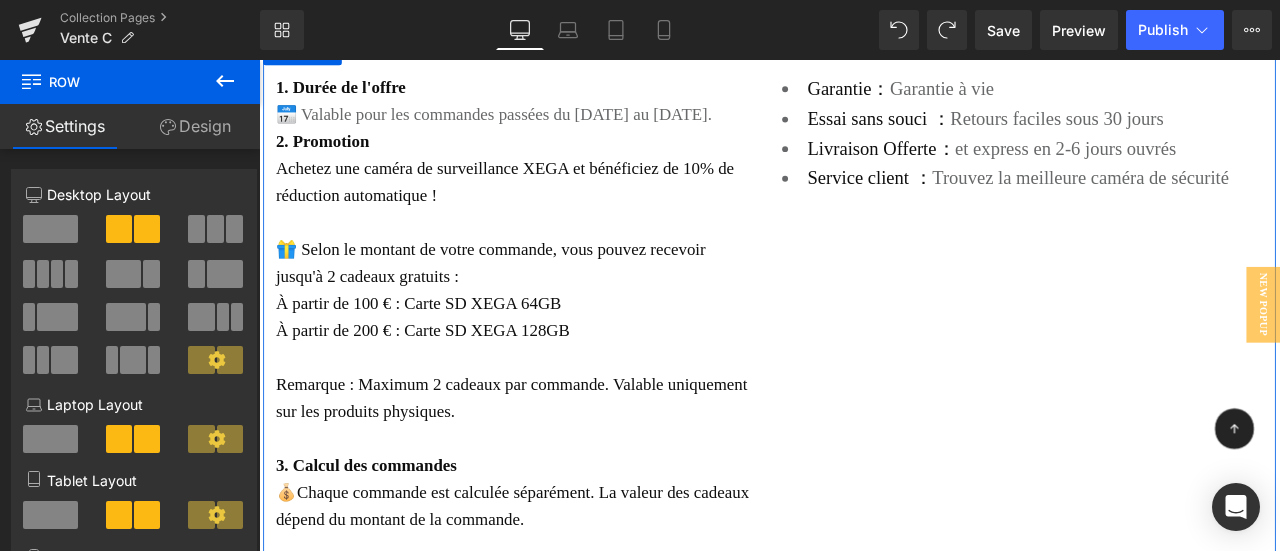 scroll, scrollTop: 4326, scrollLeft: 0, axis: vertical 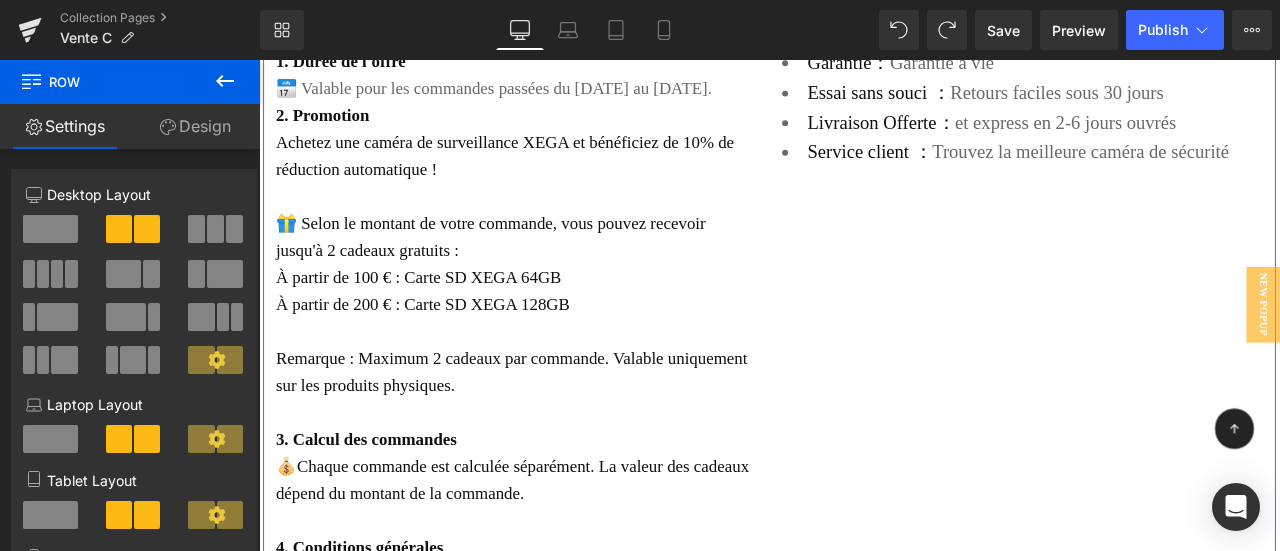 click on "À partir de 200 € : Carte SD XEGA 128GB" at bounding box center (453, 349) 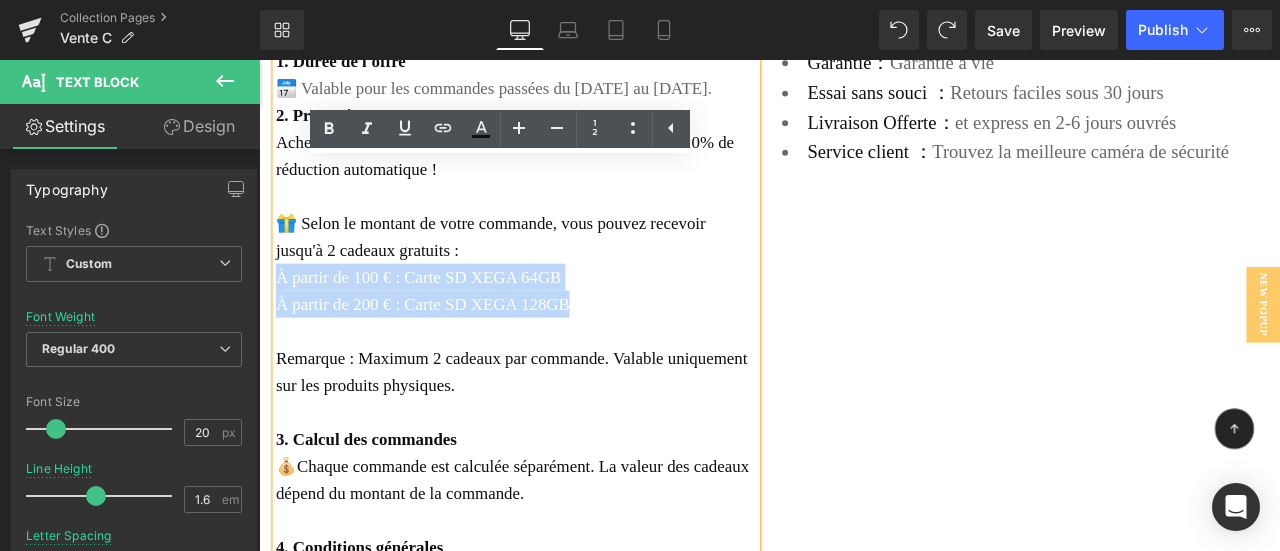 drag, startPoint x: 653, startPoint y: 338, endPoint x: 277, endPoint y: 303, distance: 377.6255 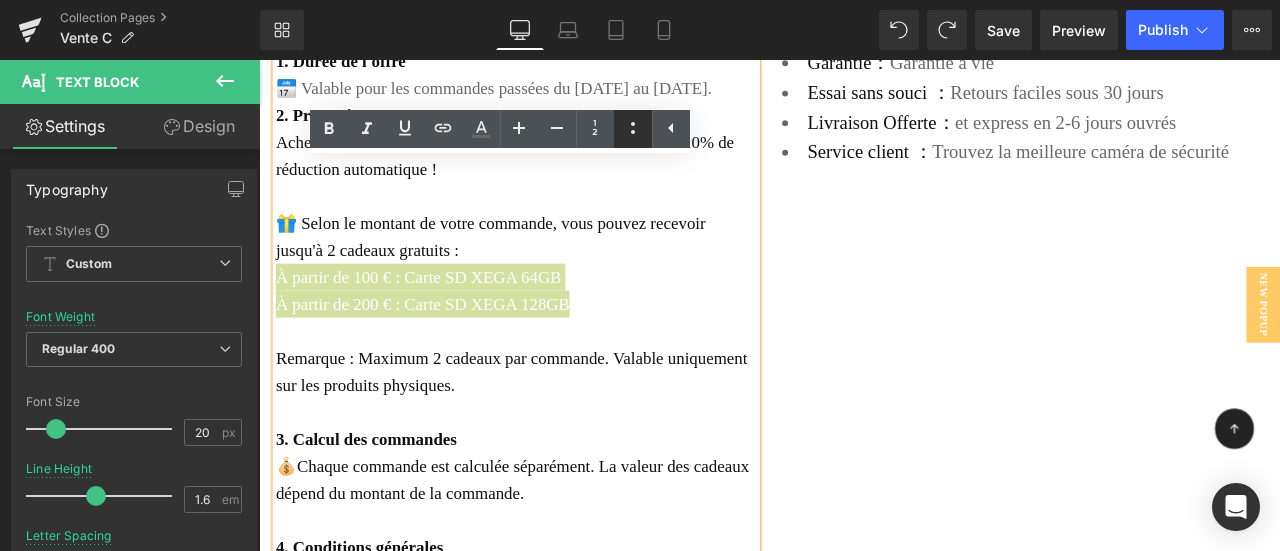 click 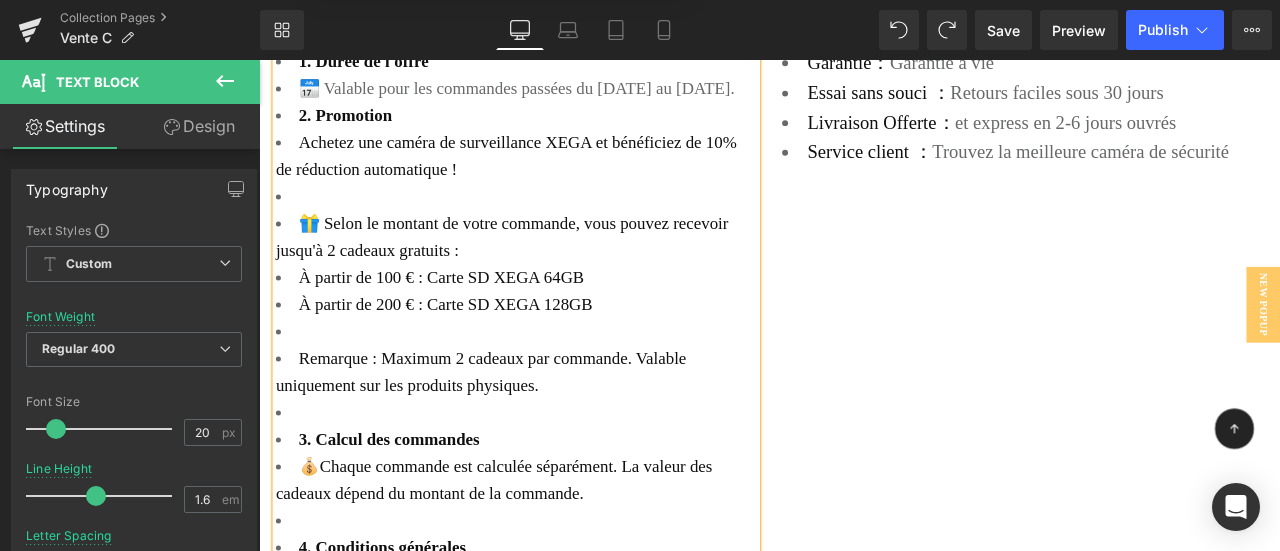 scroll, scrollTop: 4358, scrollLeft: 0, axis: vertical 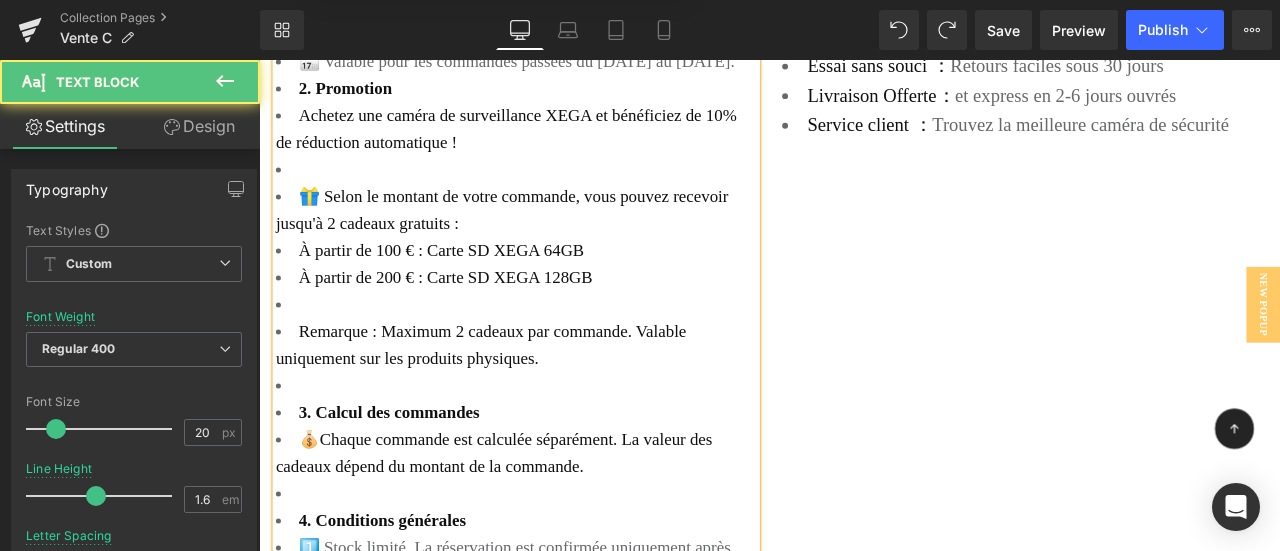 click on "🎁 Selon le montant de votre commande, vous pouvez recevoir jusqu'à 2 cadeaux gratuits :" at bounding box center [547, 237] 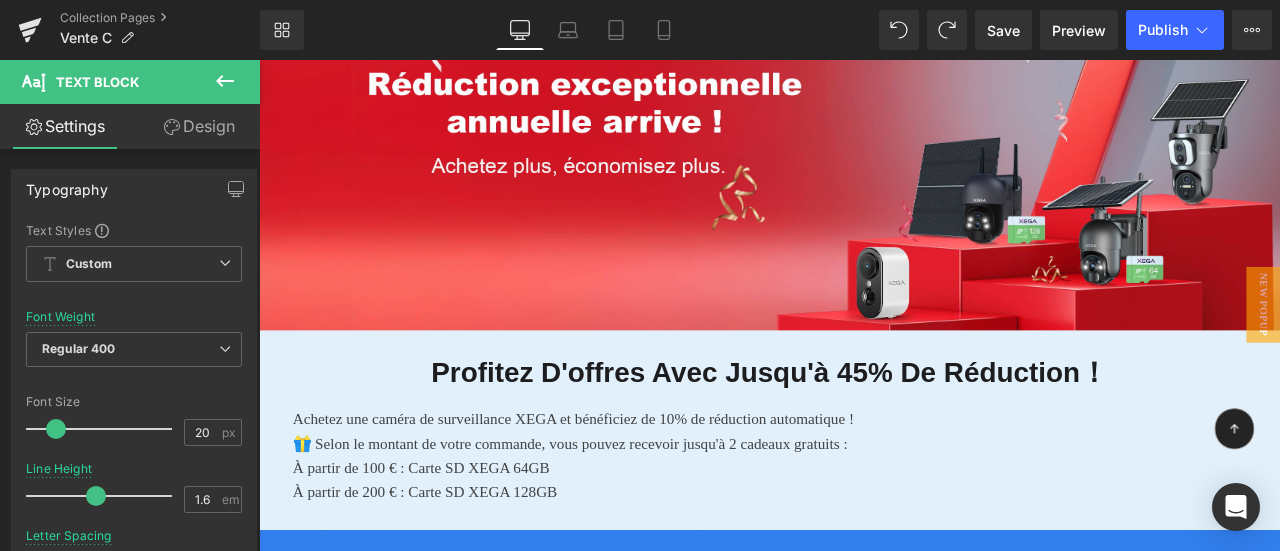 scroll, scrollTop: 378, scrollLeft: 0, axis: vertical 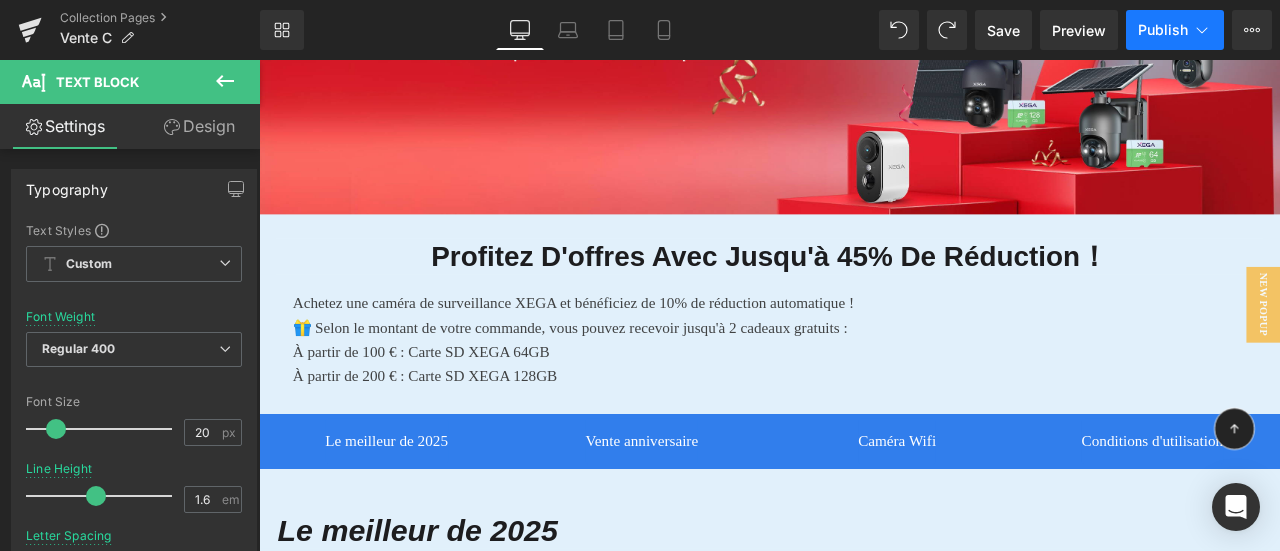click on "Publish" at bounding box center [1163, 30] 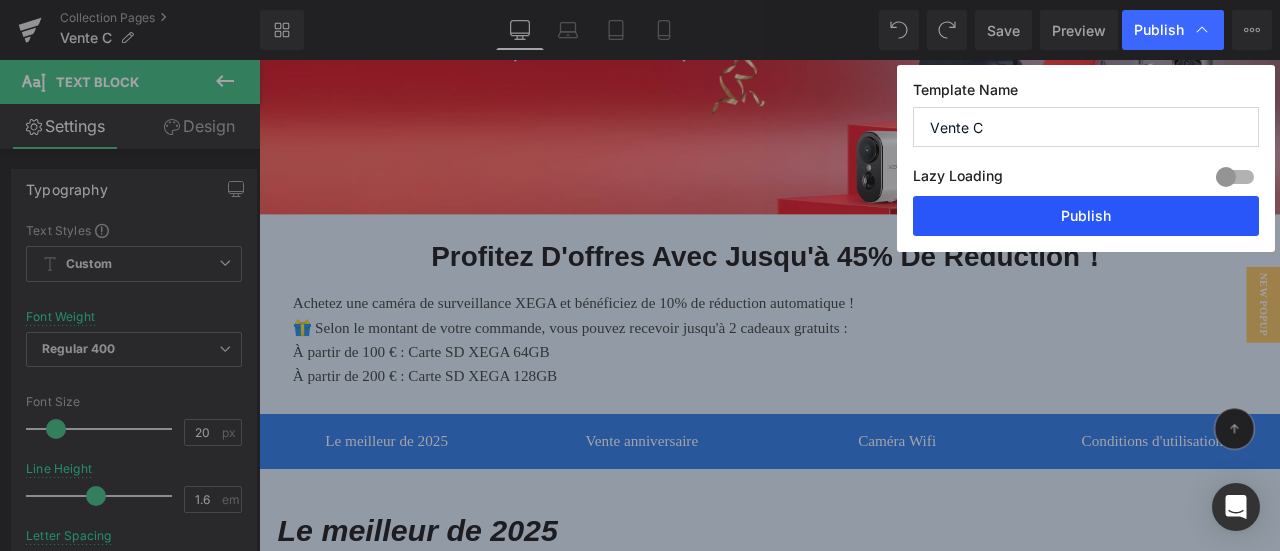 click on "Publish" at bounding box center [1086, 216] 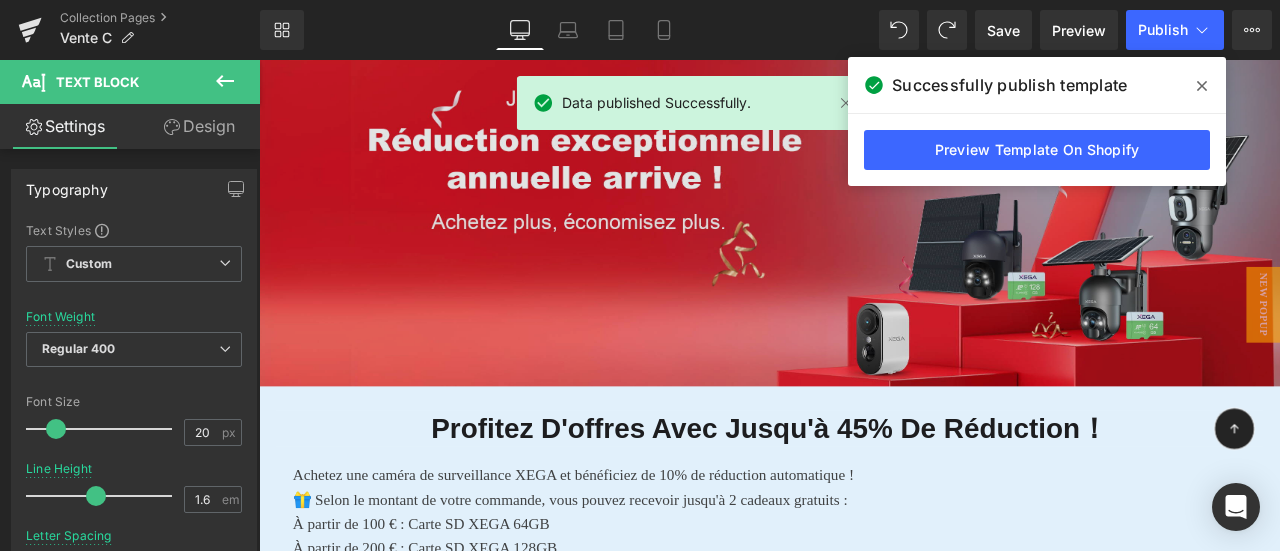 scroll, scrollTop: 0, scrollLeft: 0, axis: both 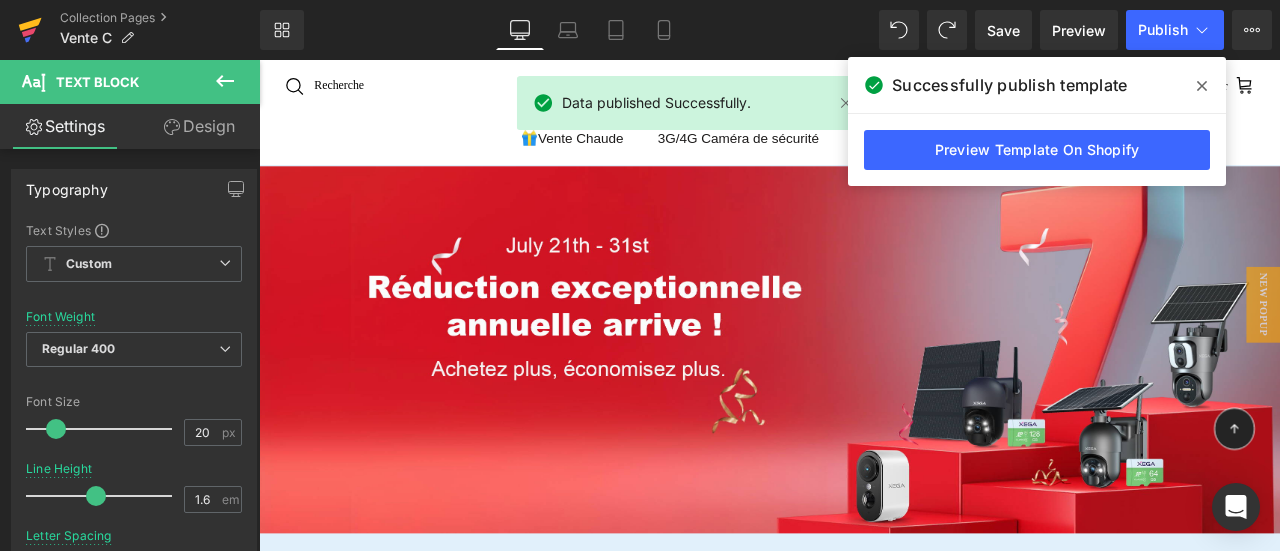 click 